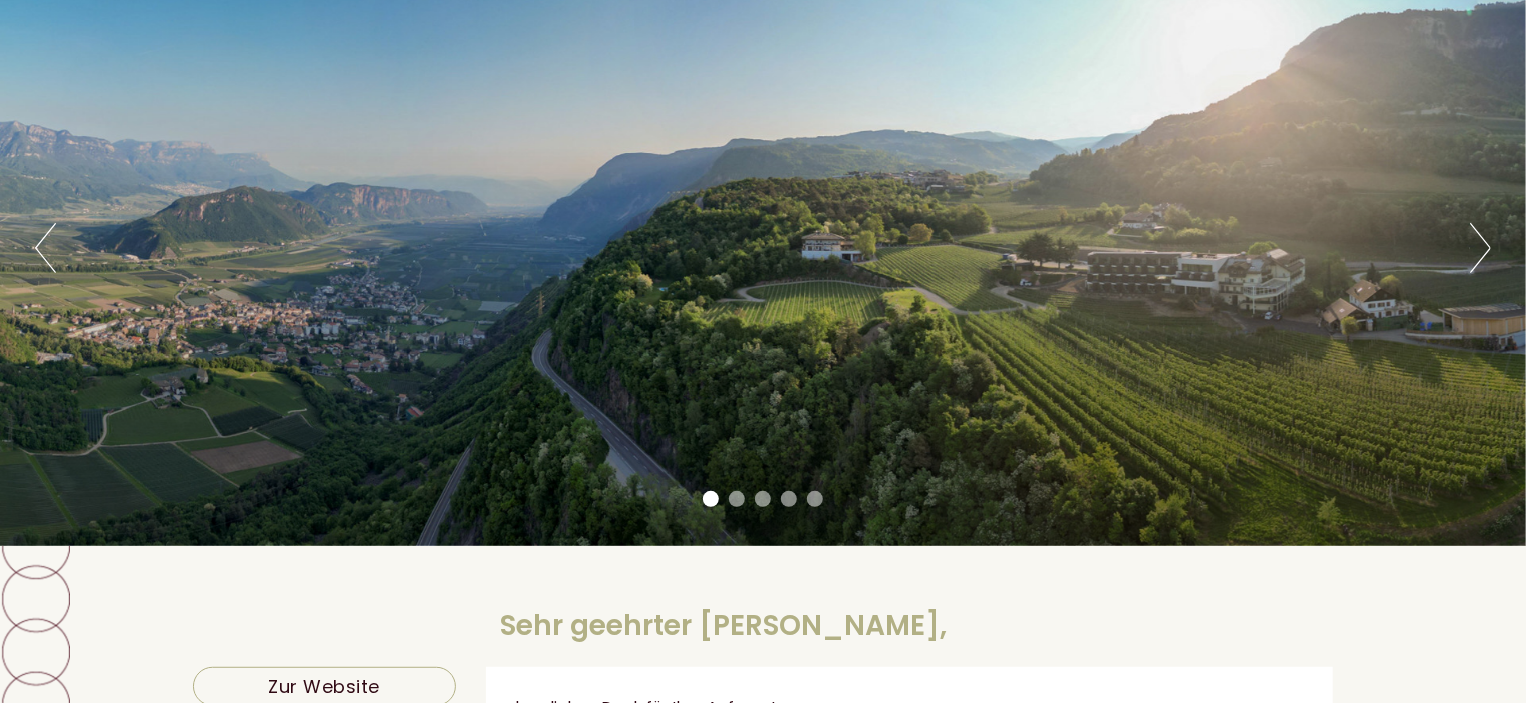 scroll, scrollTop: 200, scrollLeft: 0, axis: vertical 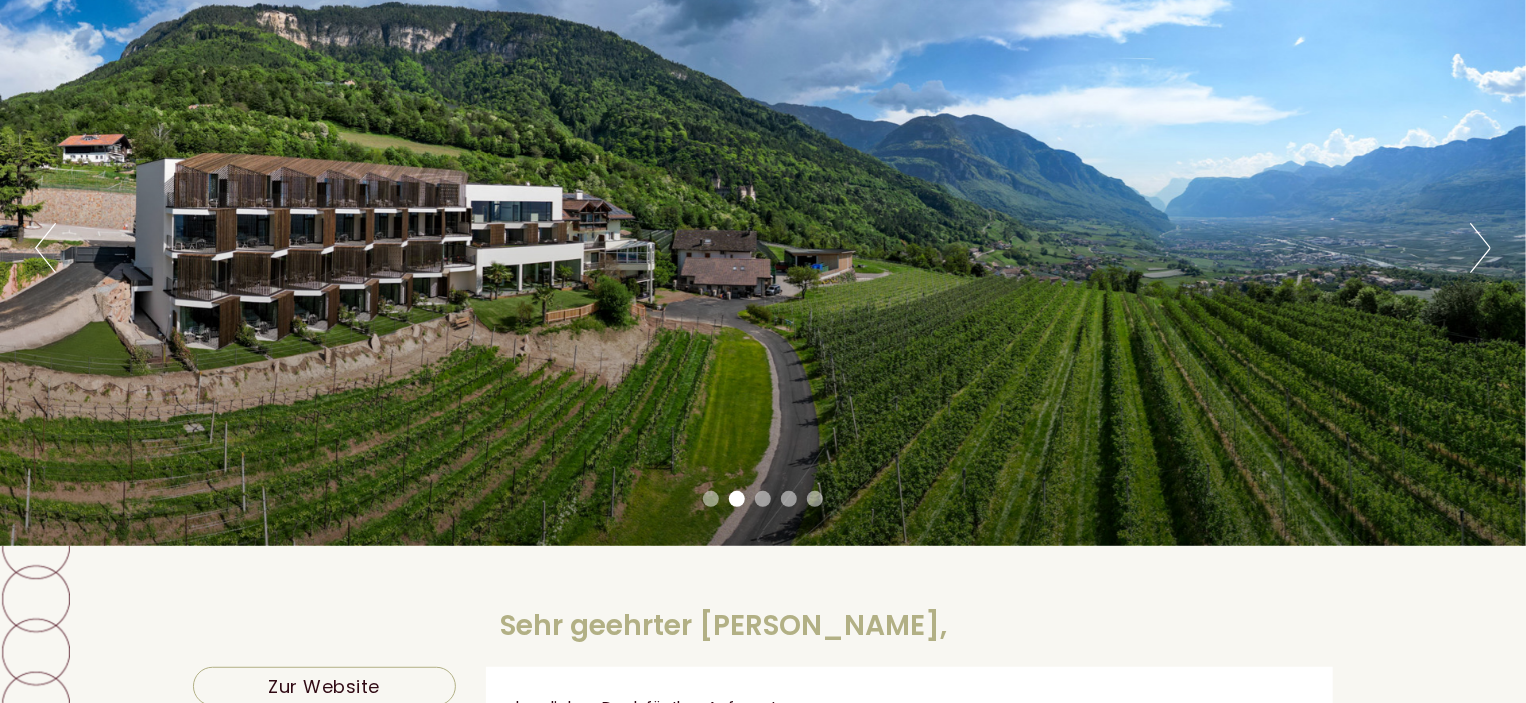 click on "Next" at bounding box center (1480, 248) 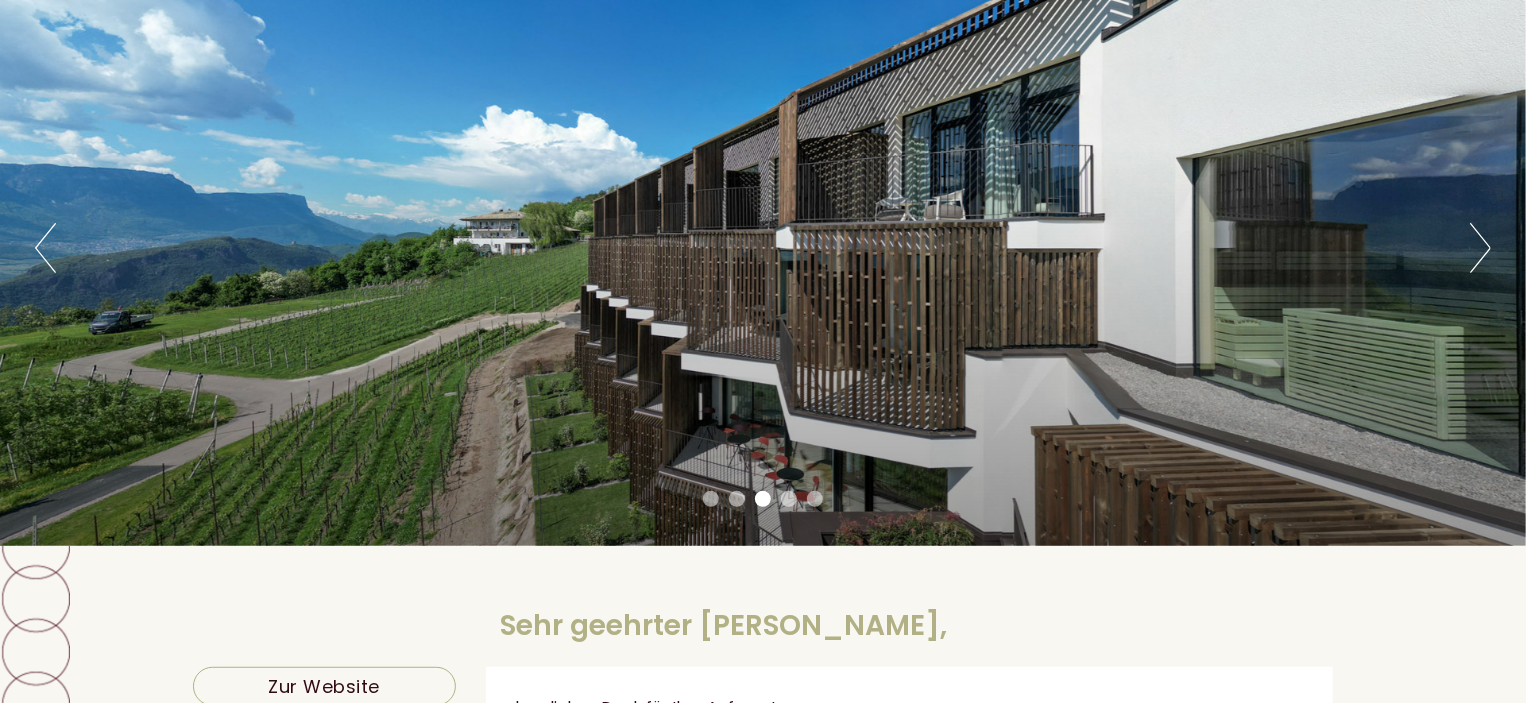 click on "Next" at bounding box center (1480, 248) 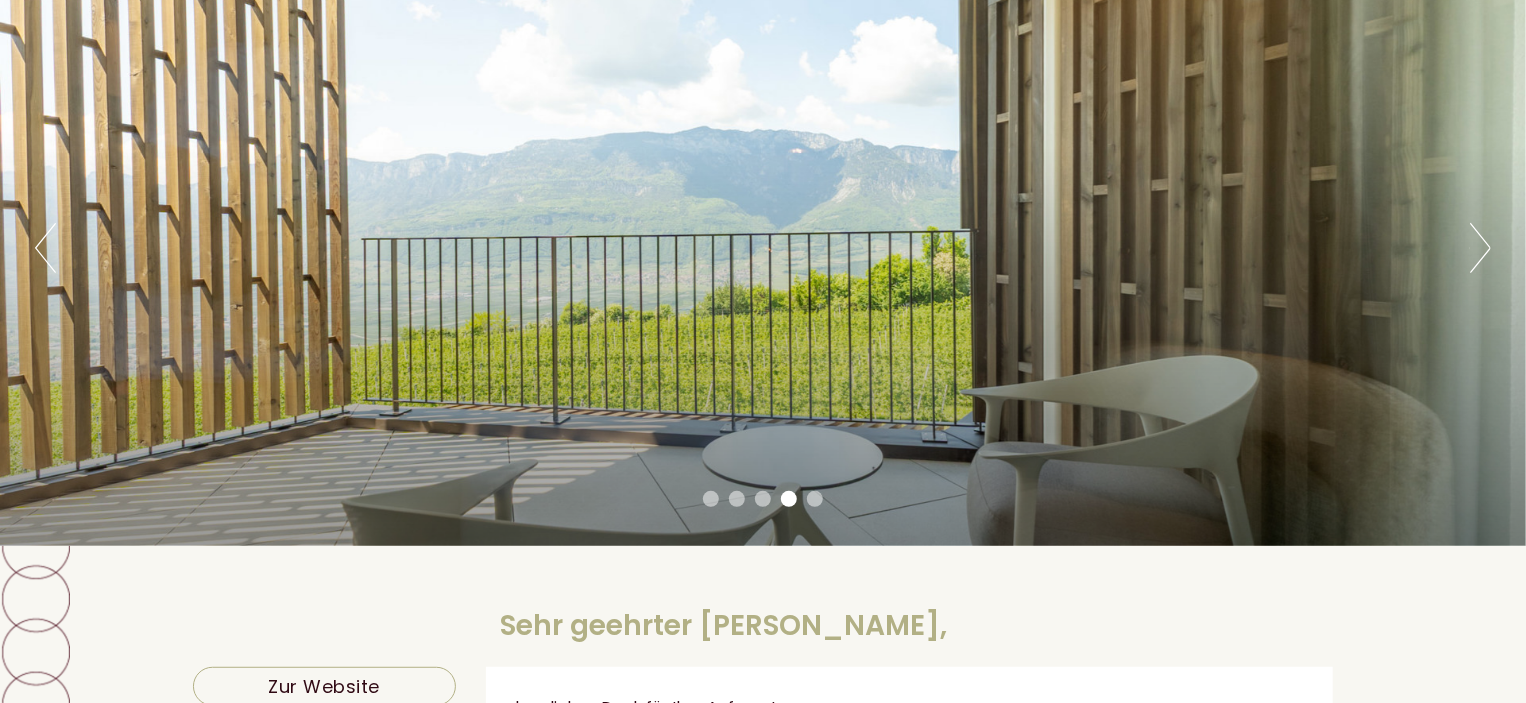click on "Next" at bounding box center [1480, 248] 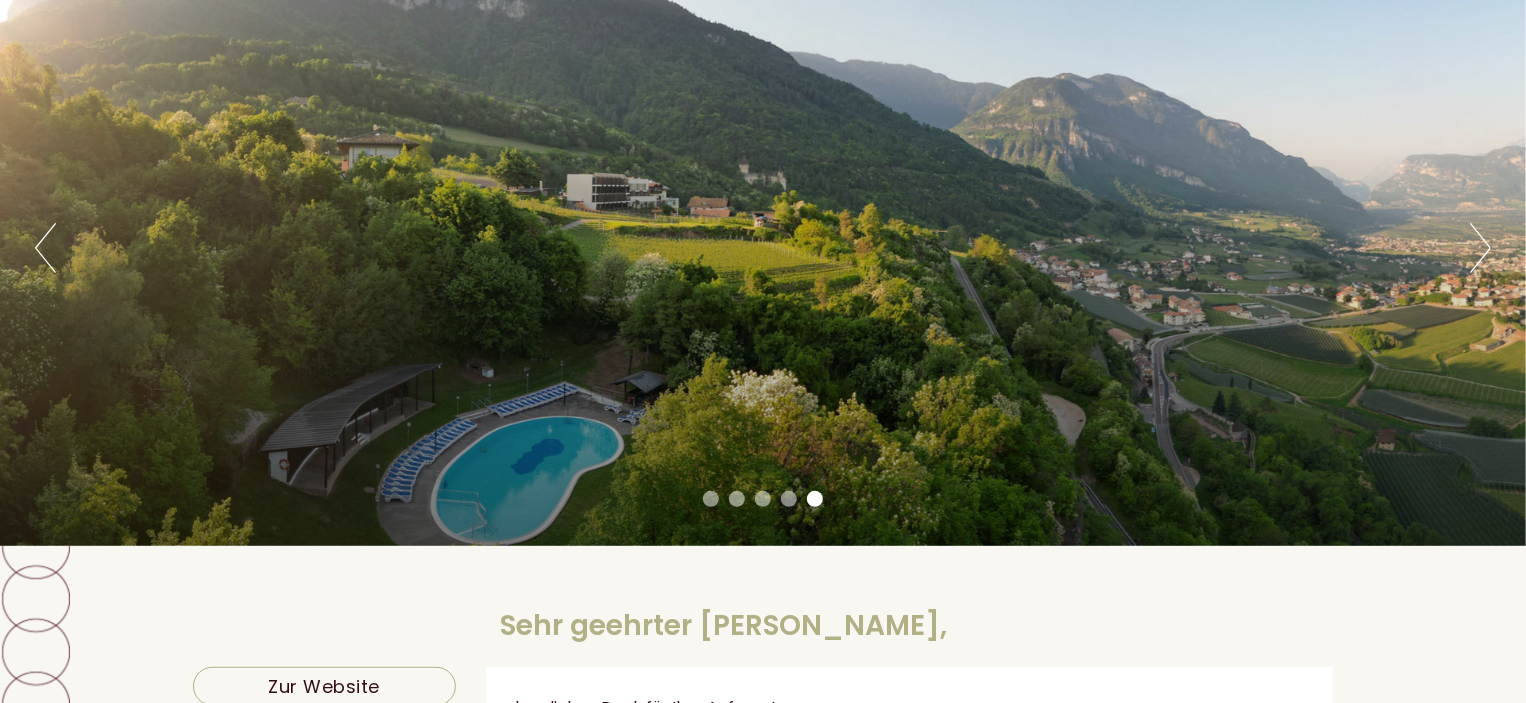 click on "Next" at bounding box center [1480, 248] 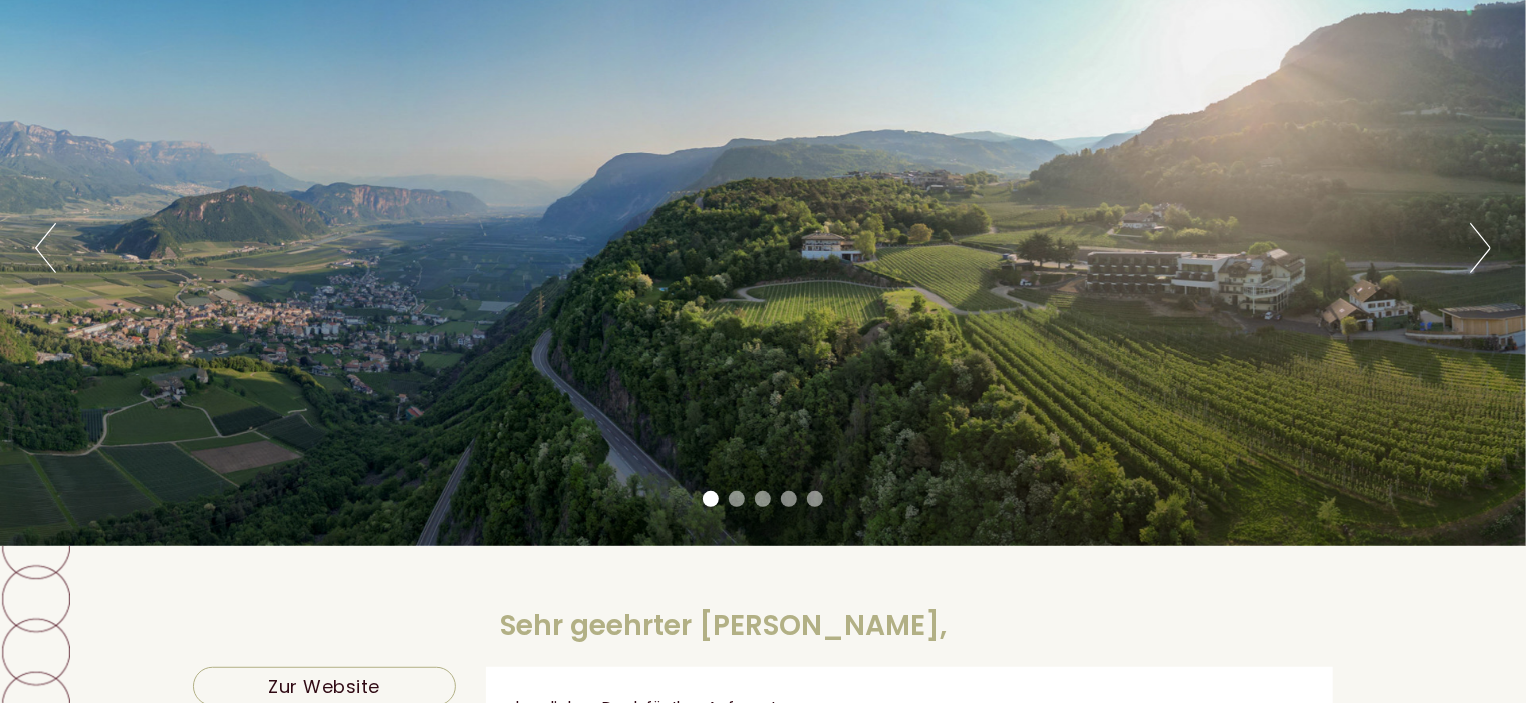 click on "Next" at bounding box center (1480, 248) 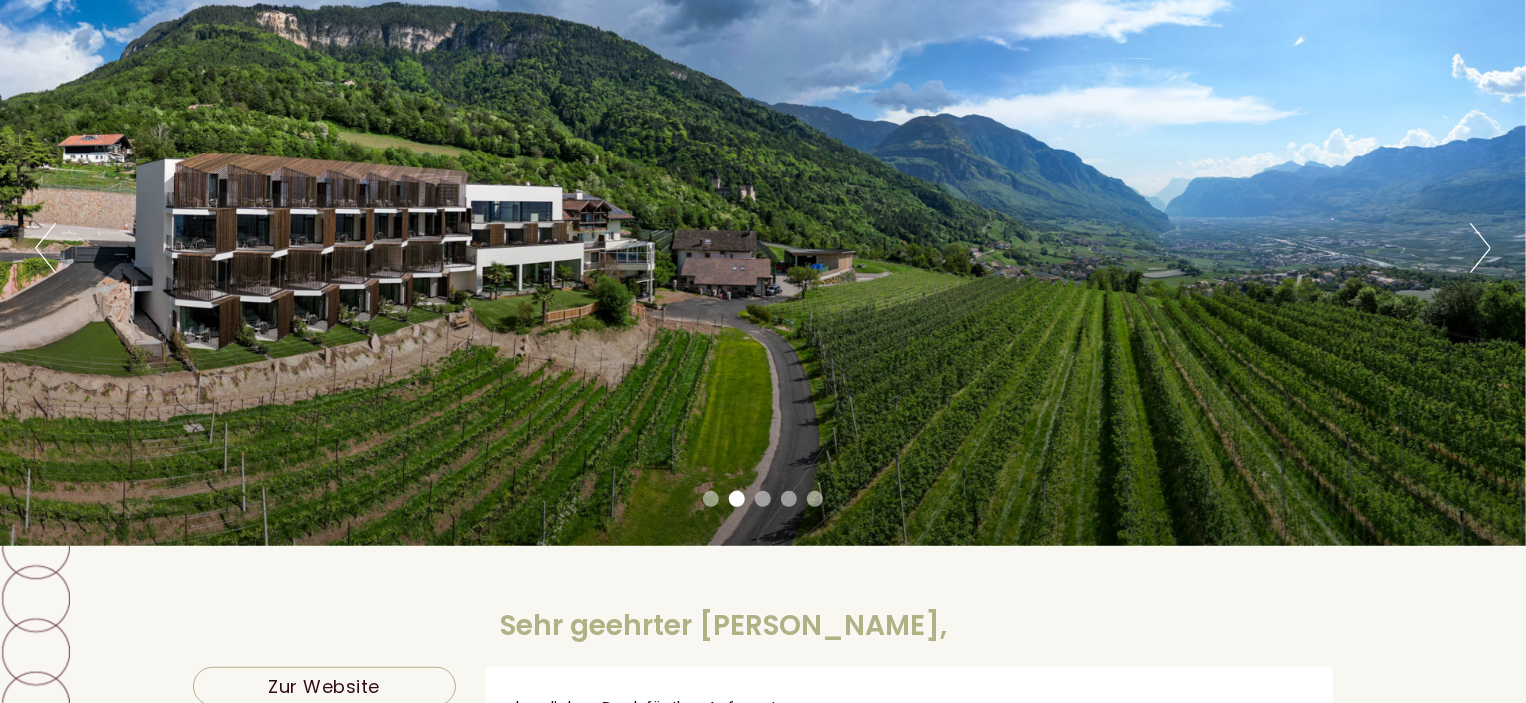 click on "Next" at bounding box center (1480, 248) 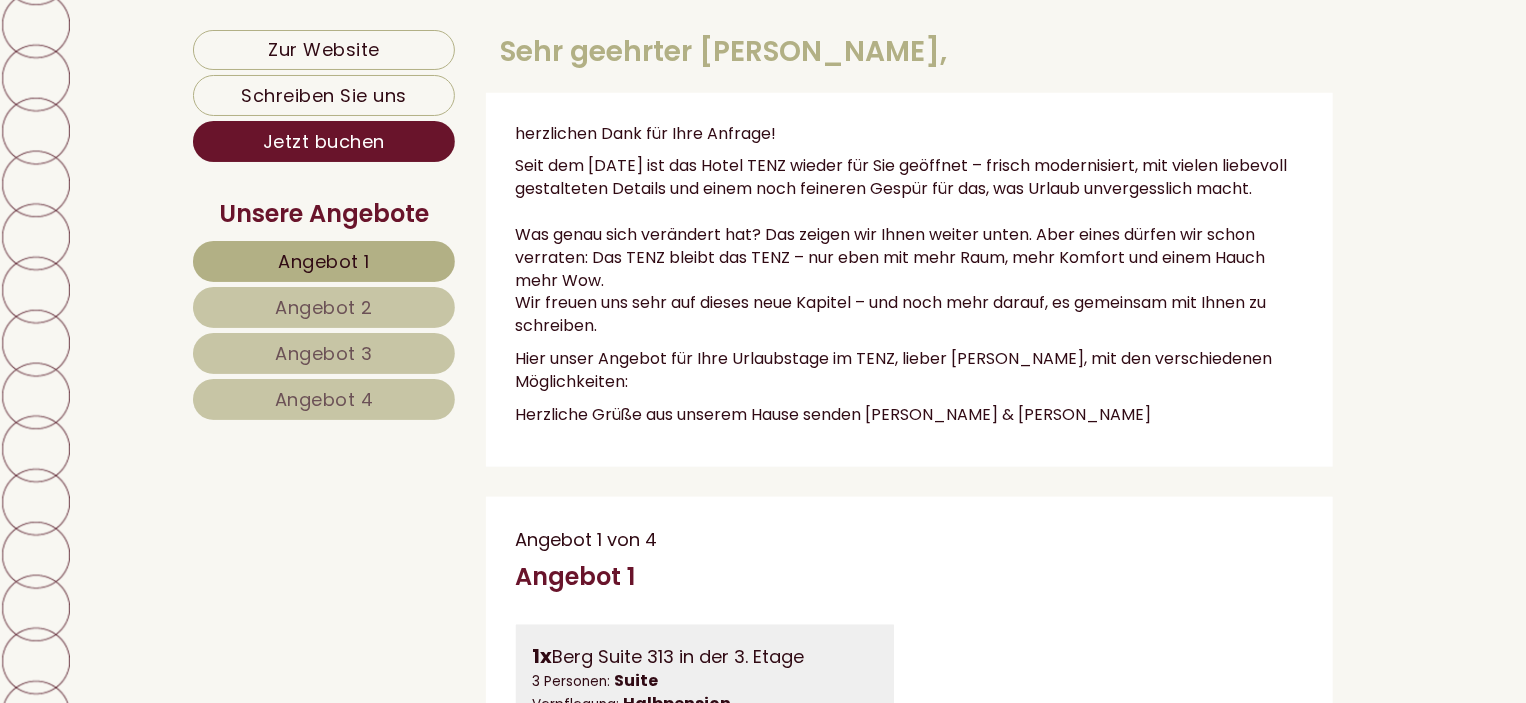 scroll, scrollTop: 1000, scrollLeft: 0, axis: vertical 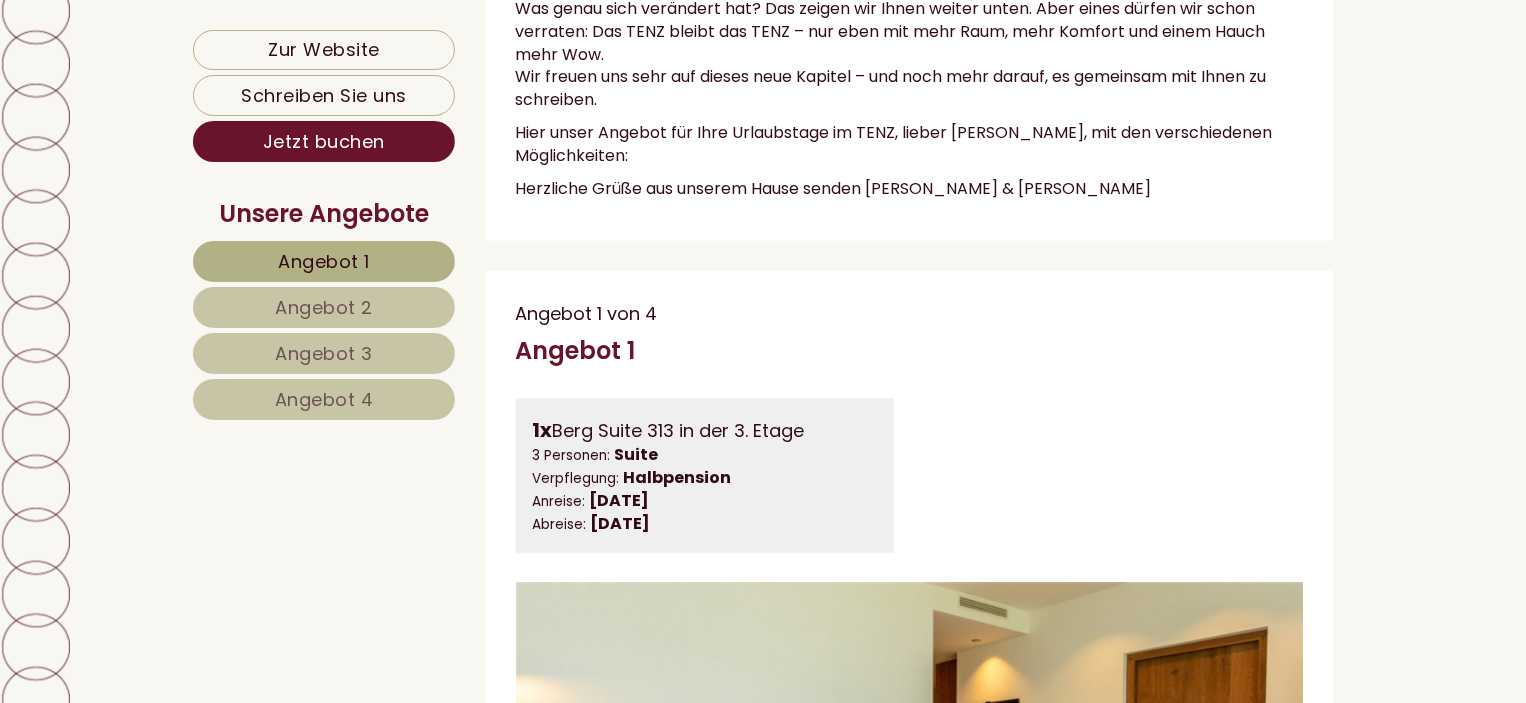 click on "Angebot 4" at bounding box center (324, 399) 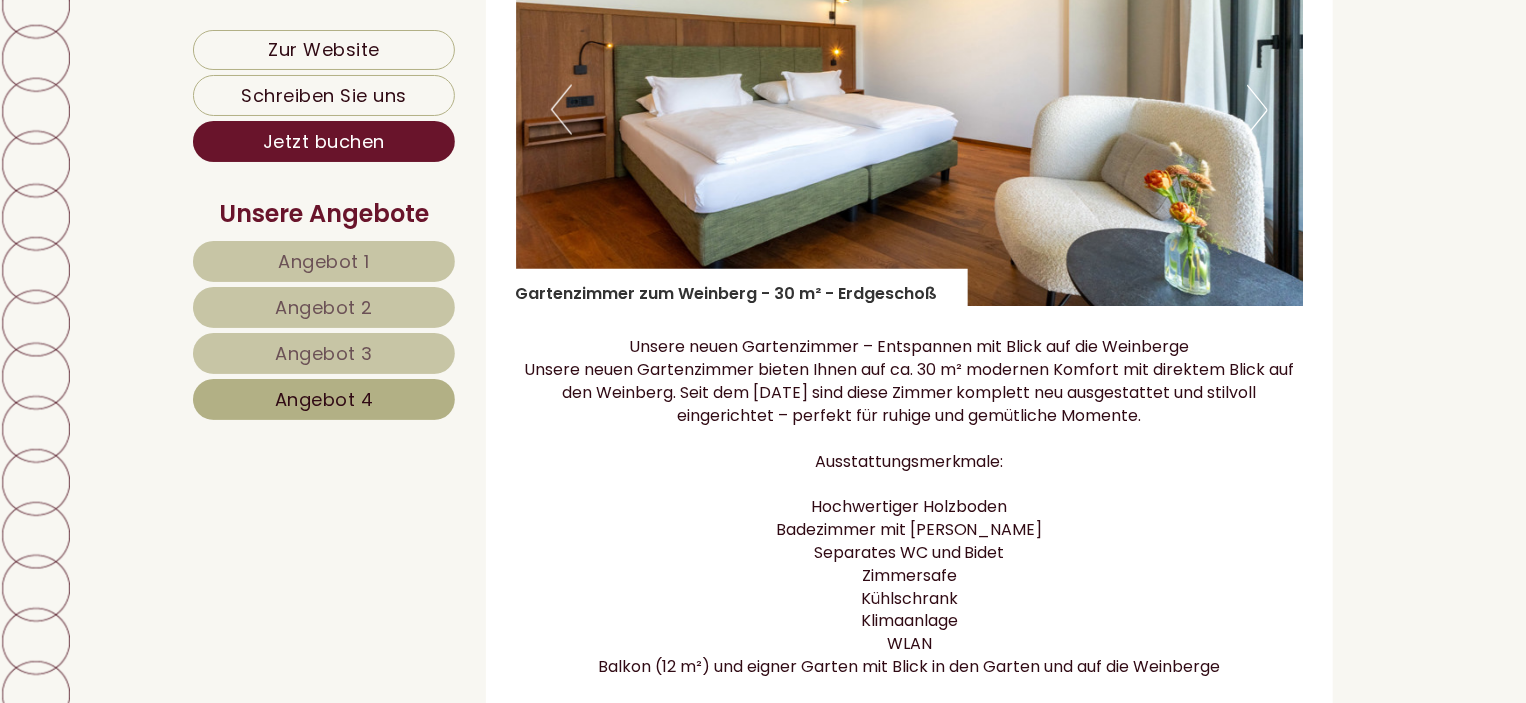 scroll, scrollTop: 1694, scrollLeft: 0, axis: vertical 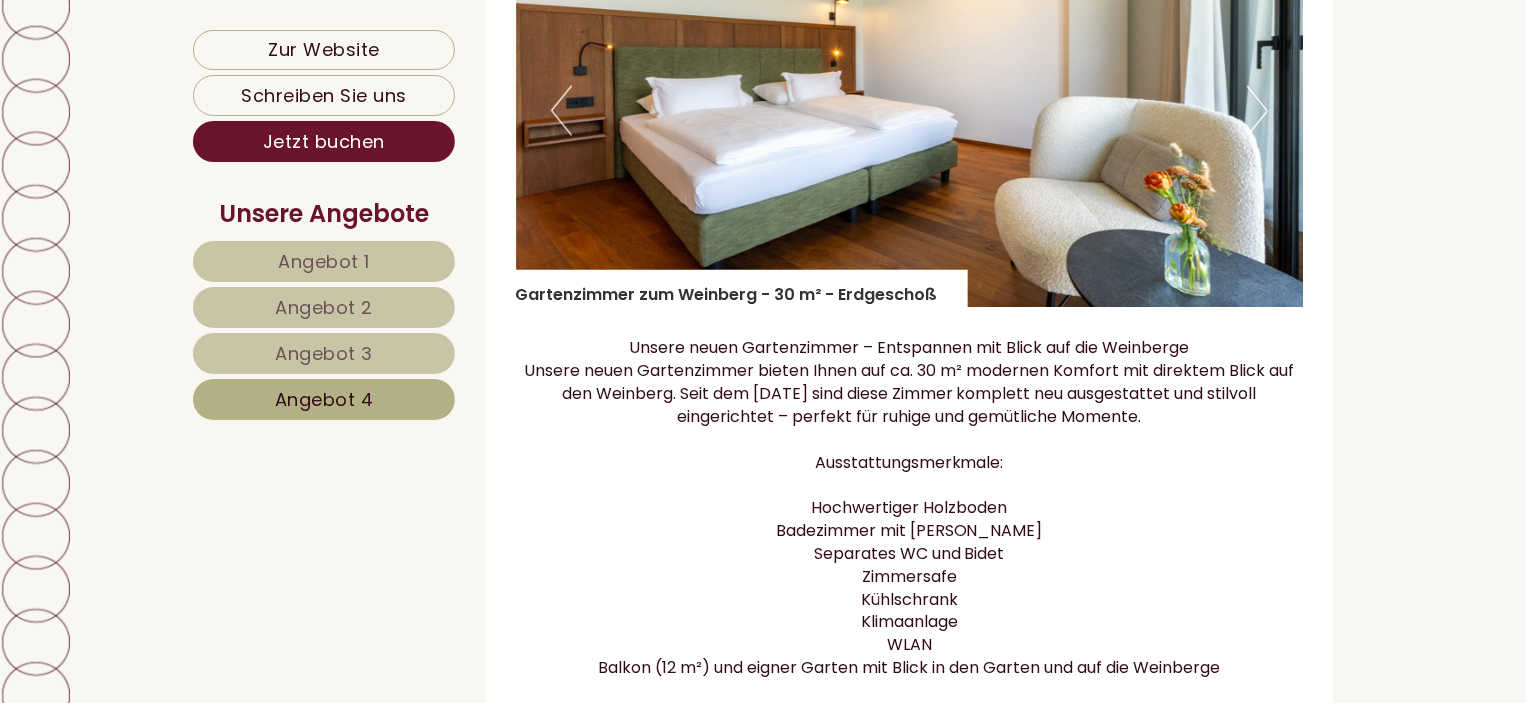 click on "Next" at bounding box center [1257, 111] 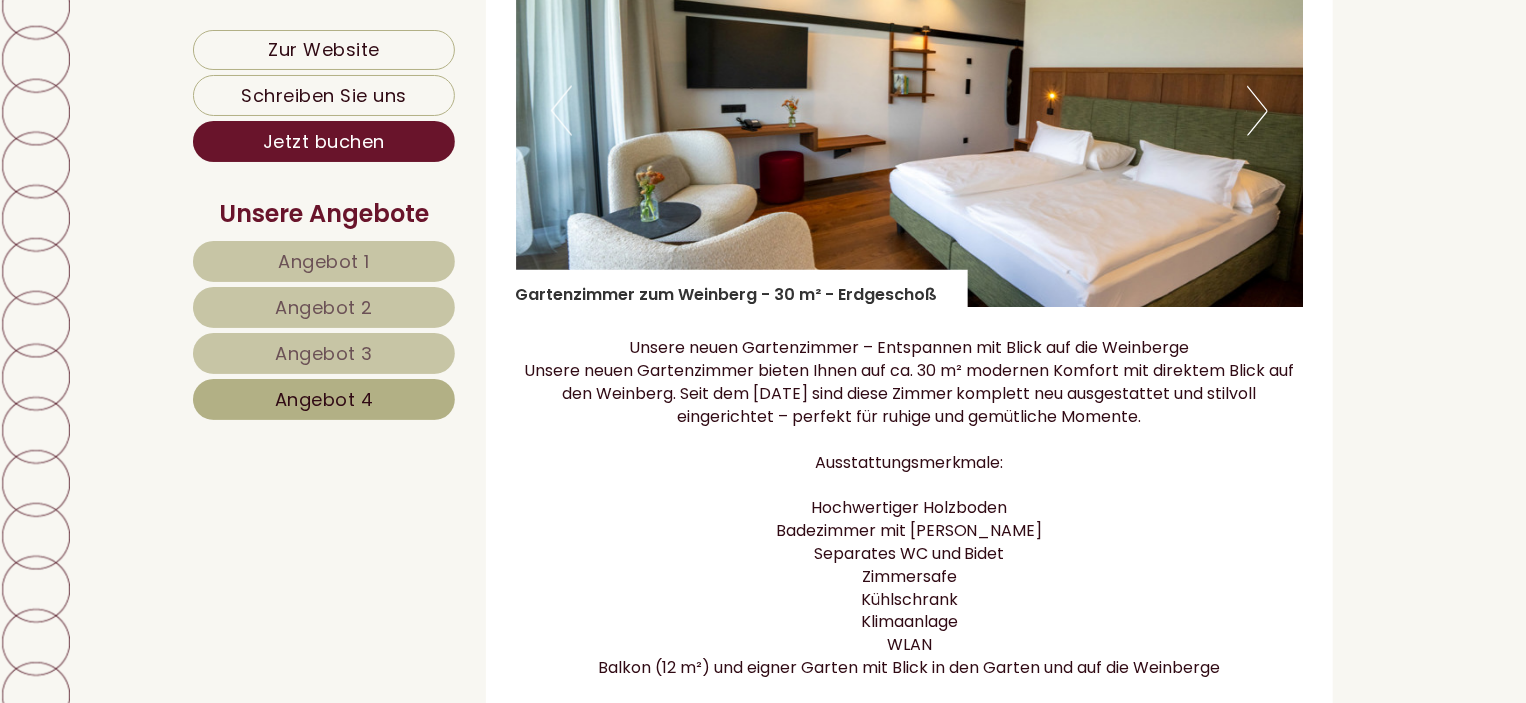 click on "Next" at bounding box center (1257, 111) 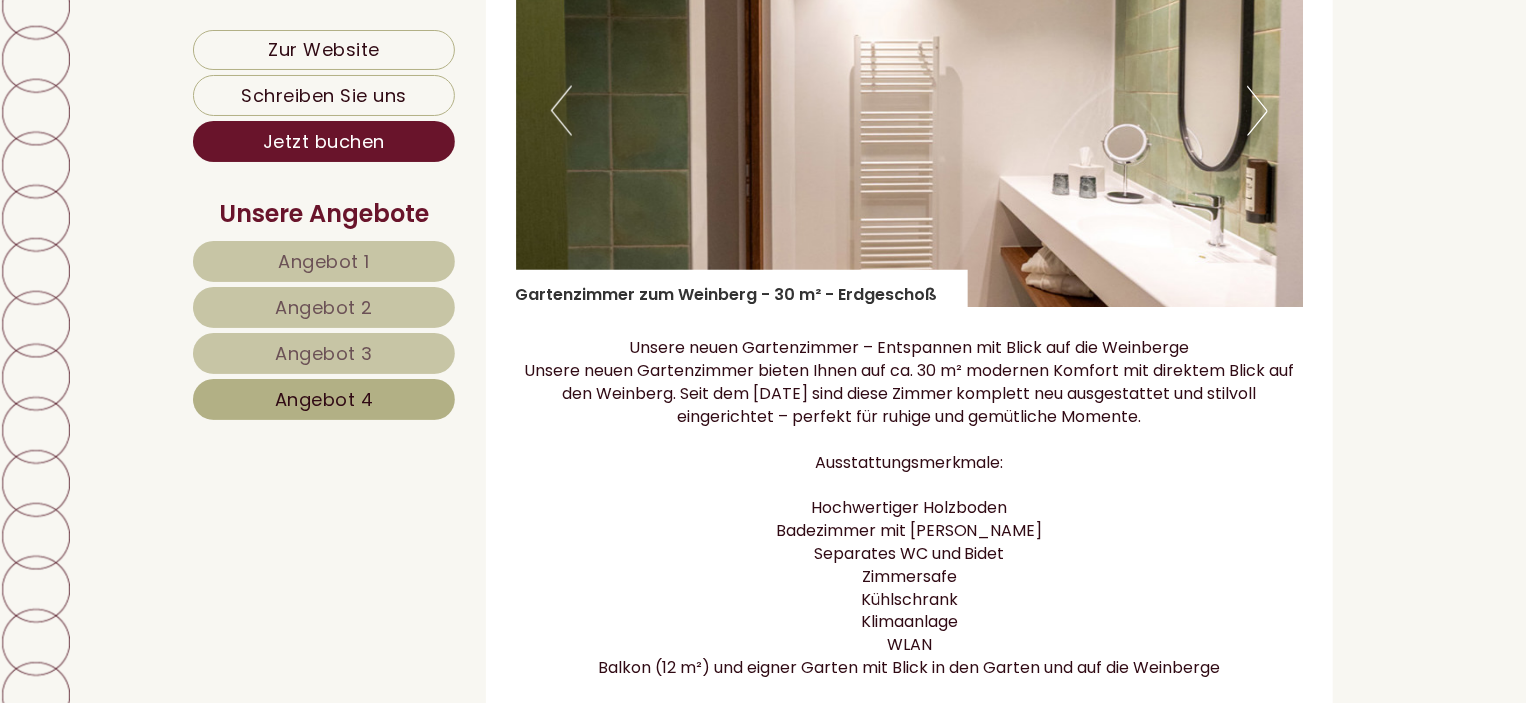 click on "Next" at bounding box center (1257, 111) 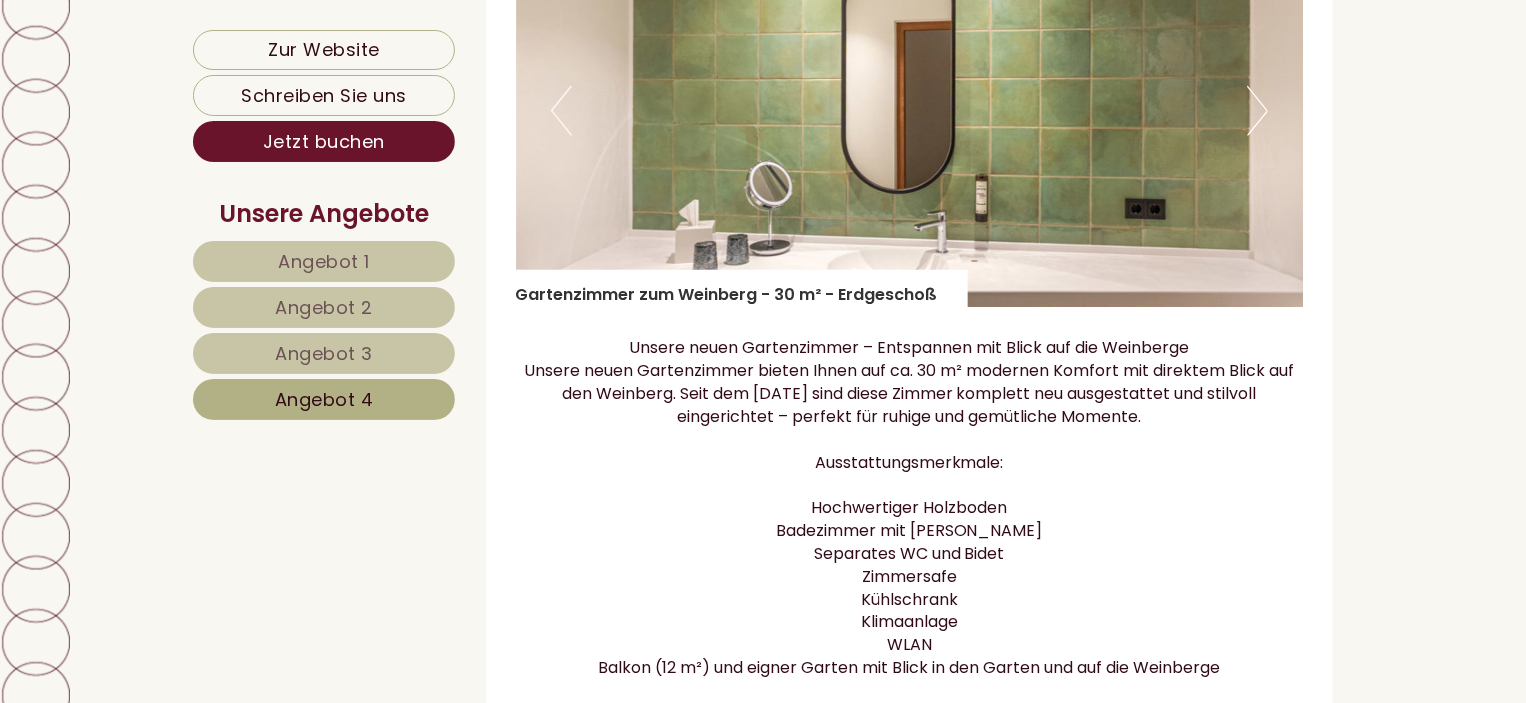 click on "Next" at bounding box center (1257, 111) 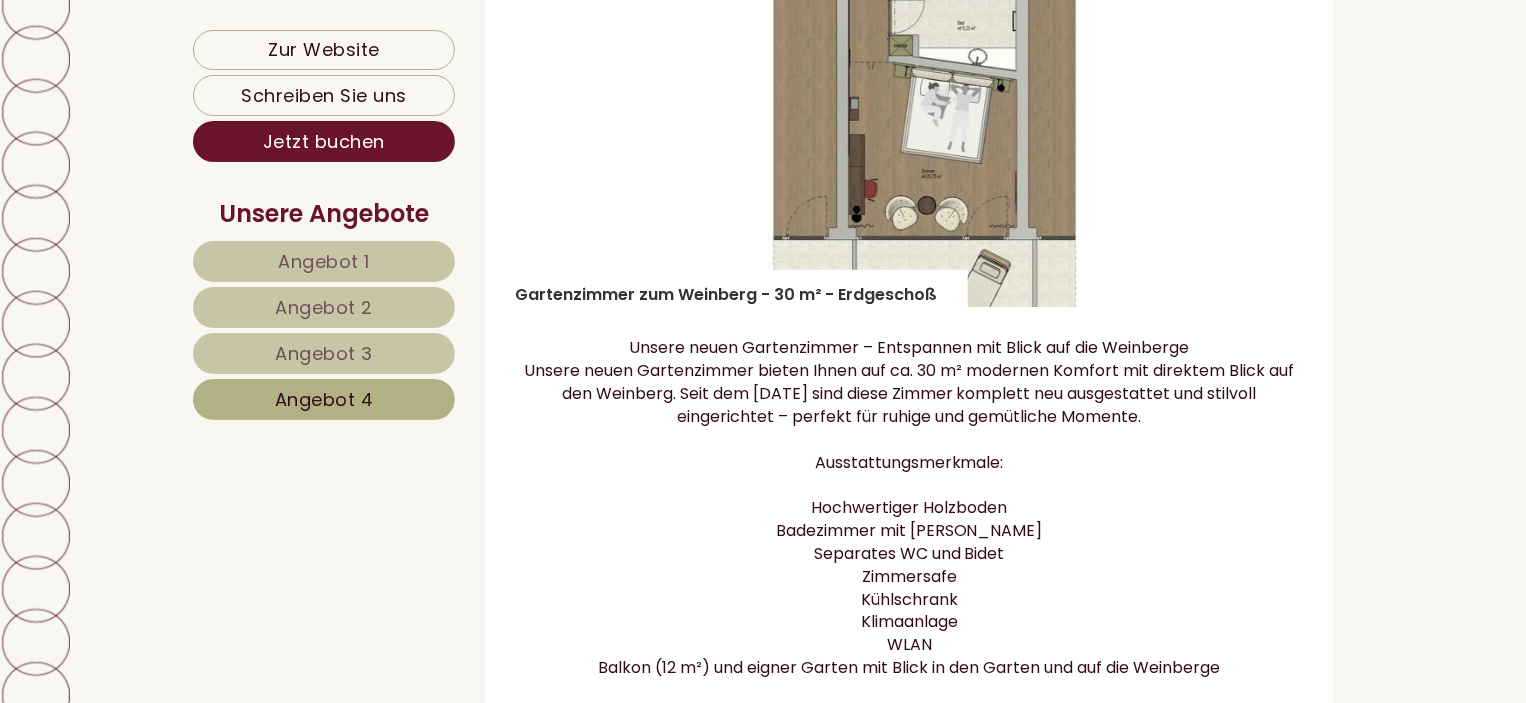 click on "Next" at bounding box center [1257, 111] 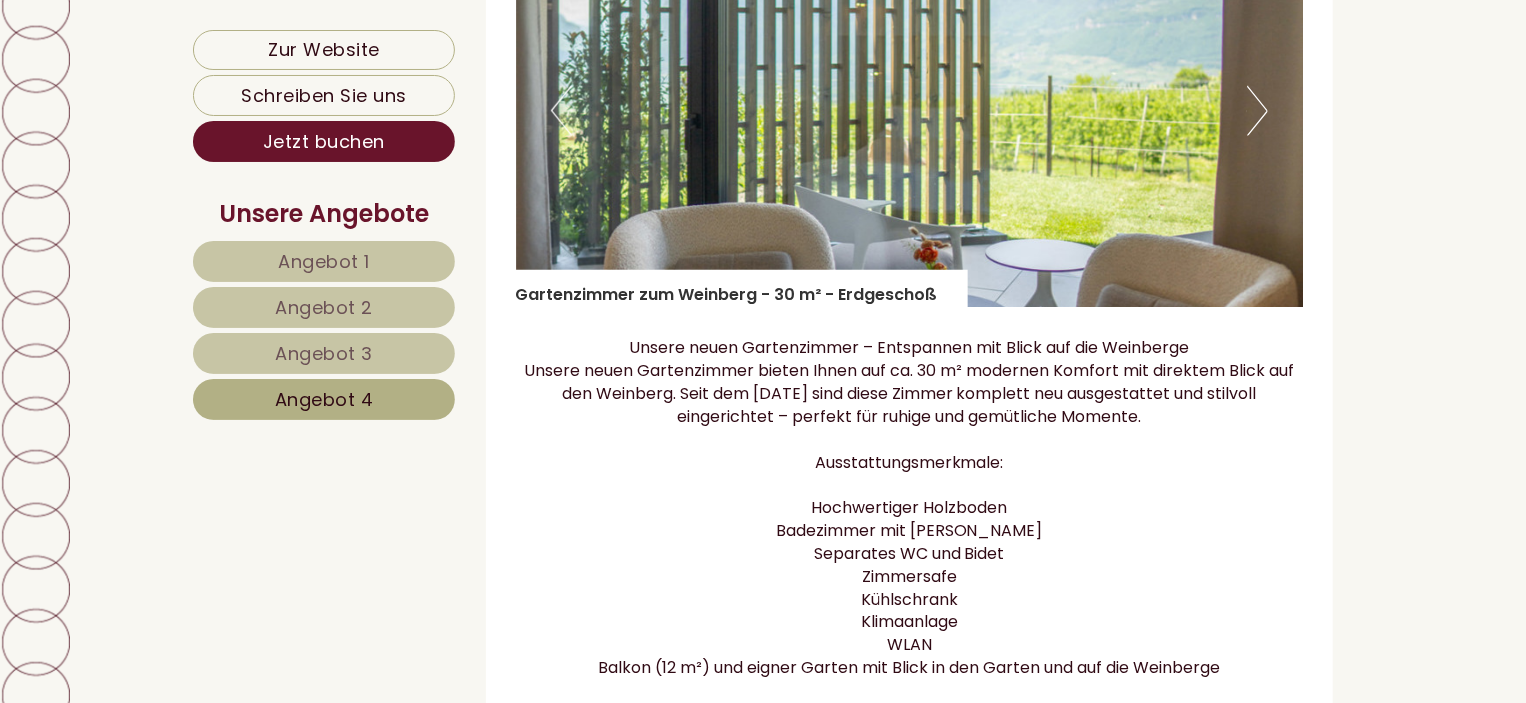 click on "Next" at bounding box center (1257, 111) 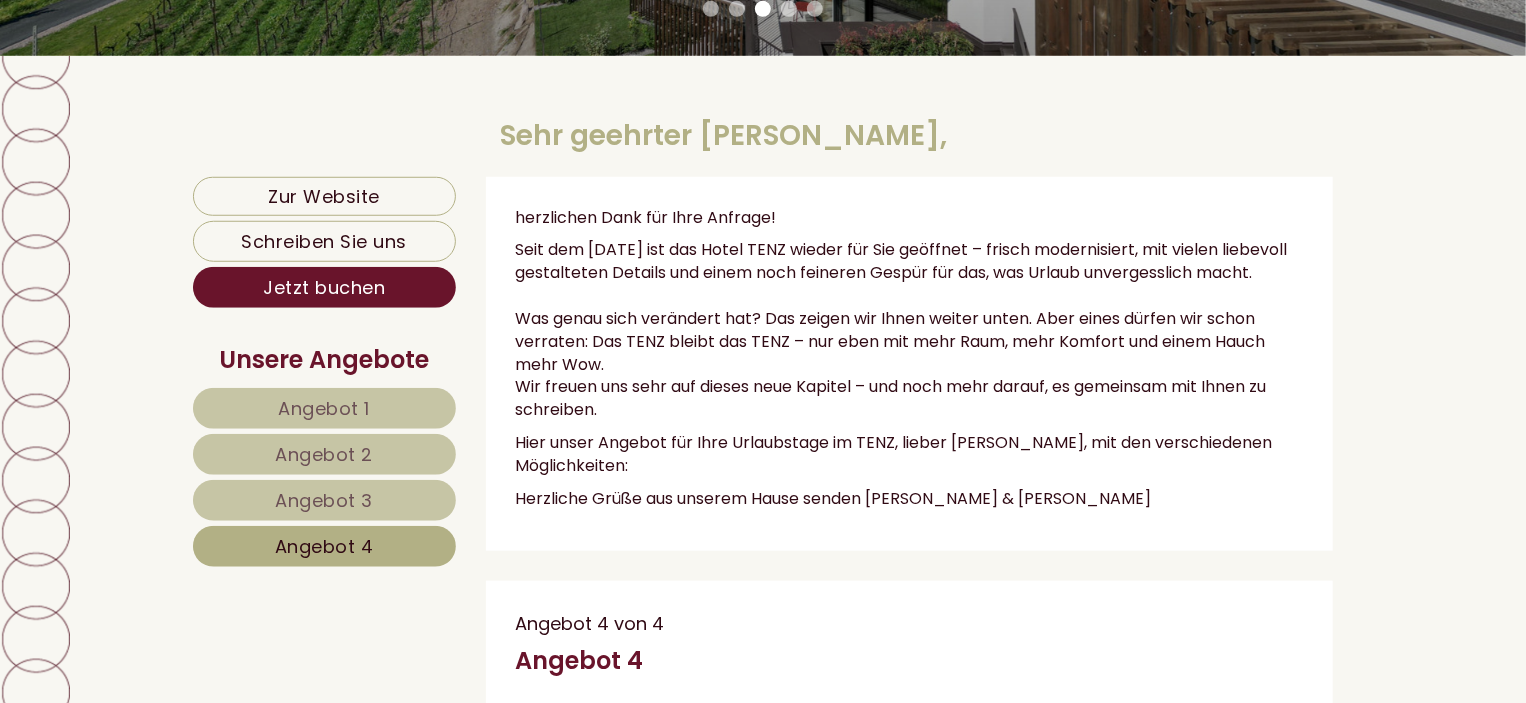 scroll, scrollTop: 794, scrollLeft: 0, axis: vertical 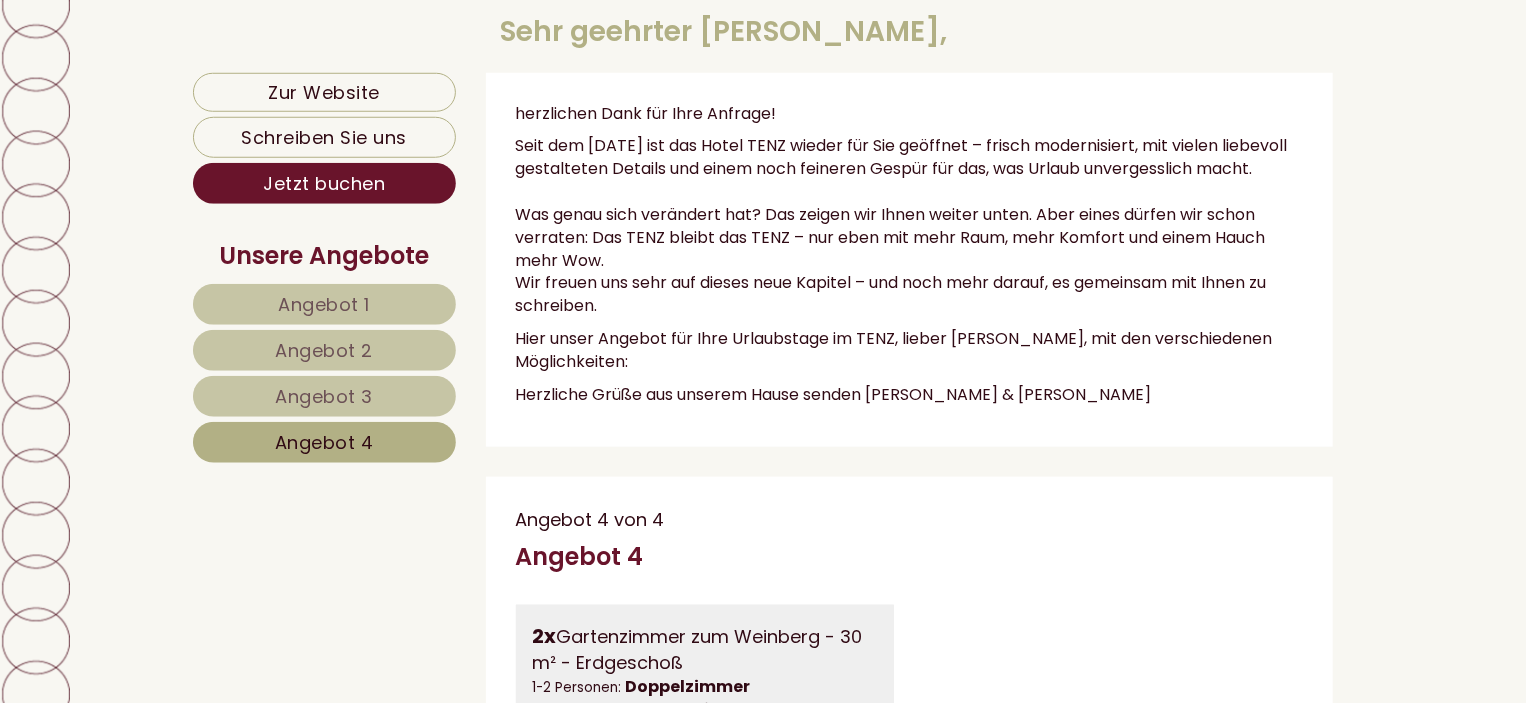 click on "Angebot 3" at bounding box center [325, 396] 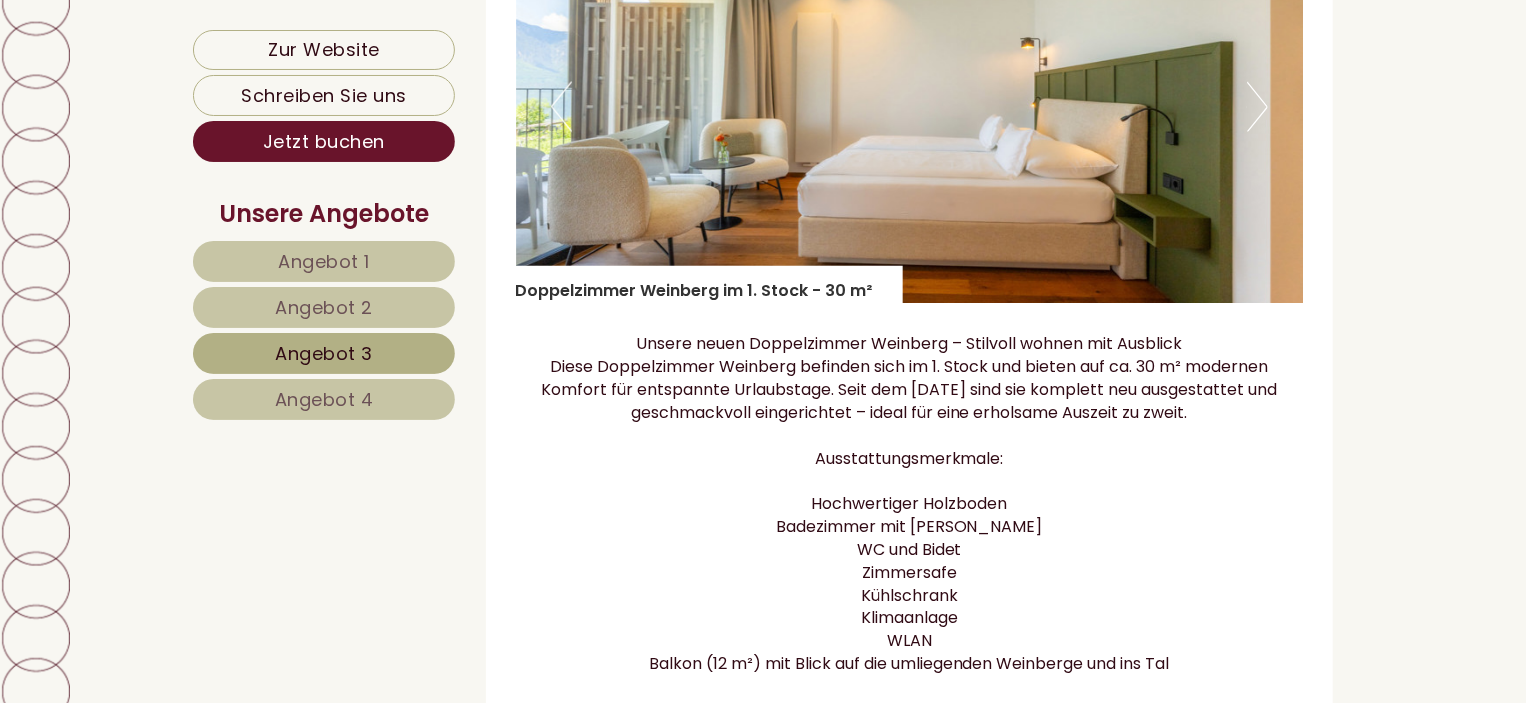 scroll, scrollTop: 1594, scrollLeft: 0, axis: vertical 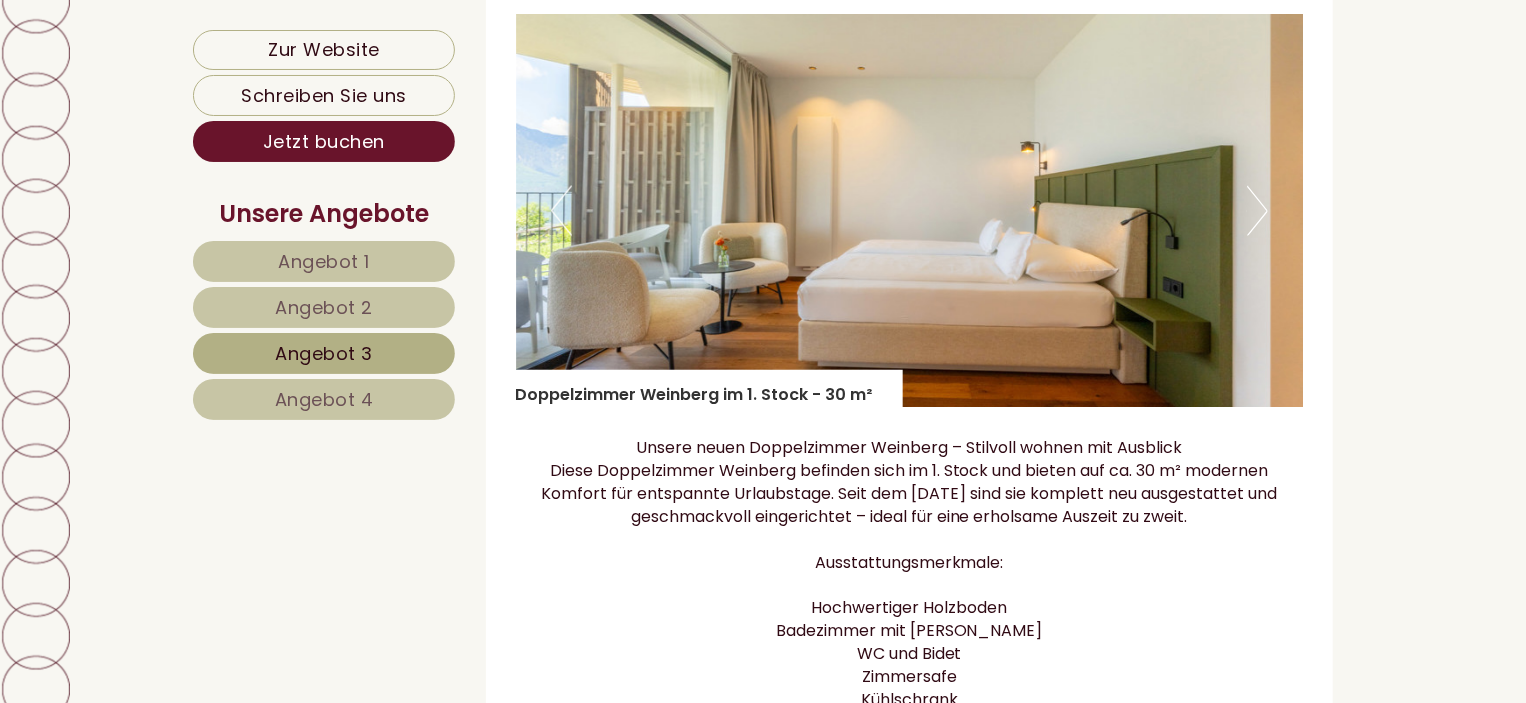 click on "Next" at bounding box center [1257, 211] 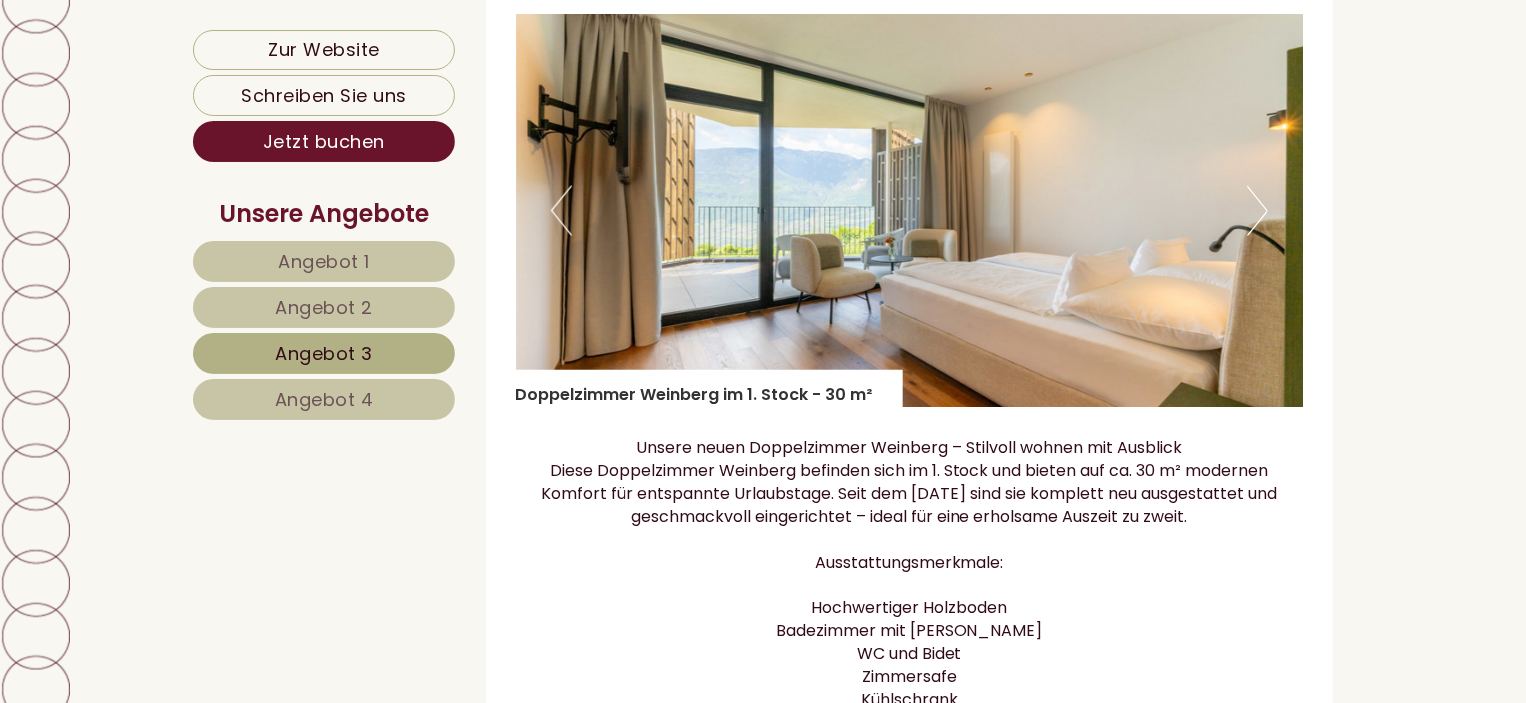 click on "Next" at bounding box center (1257, 211) 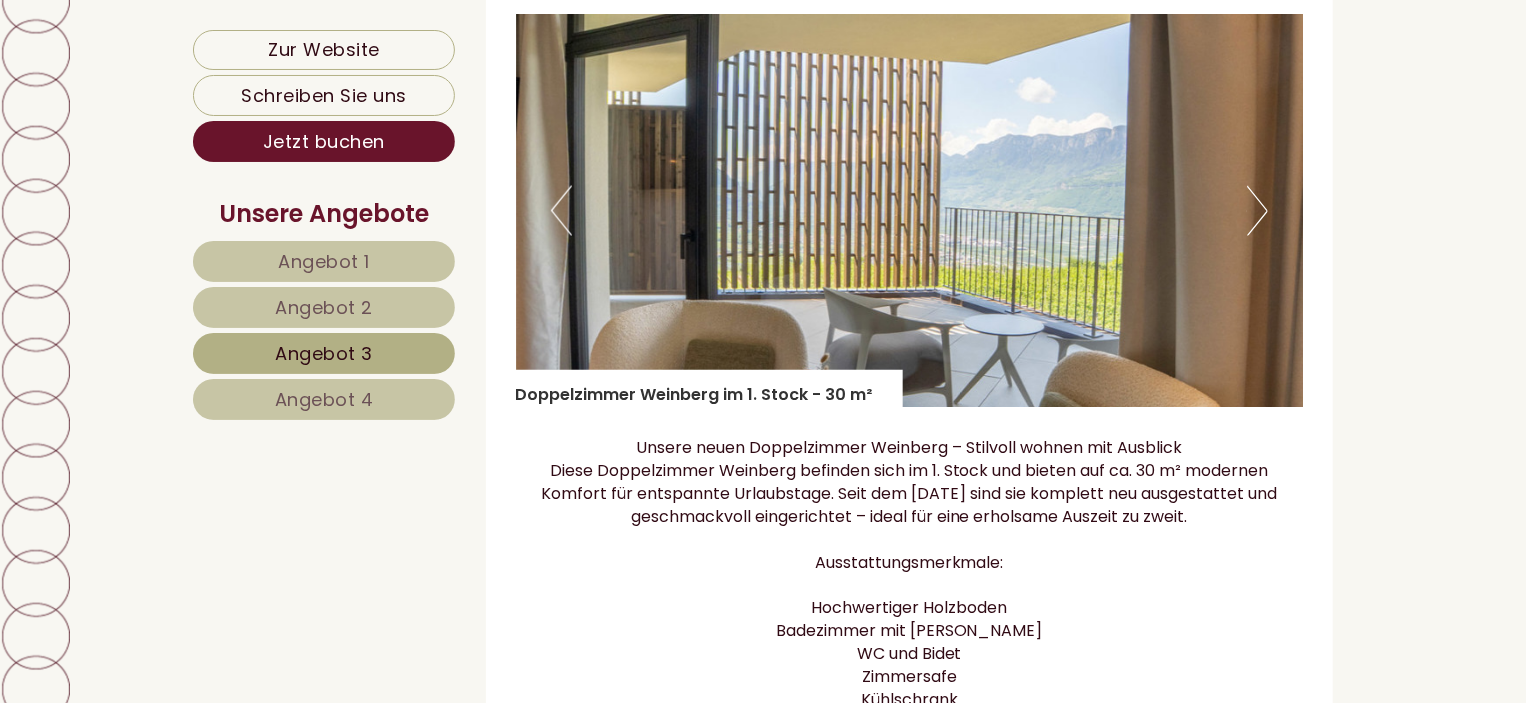 click on "Next" at bounding box center (1257, 211) 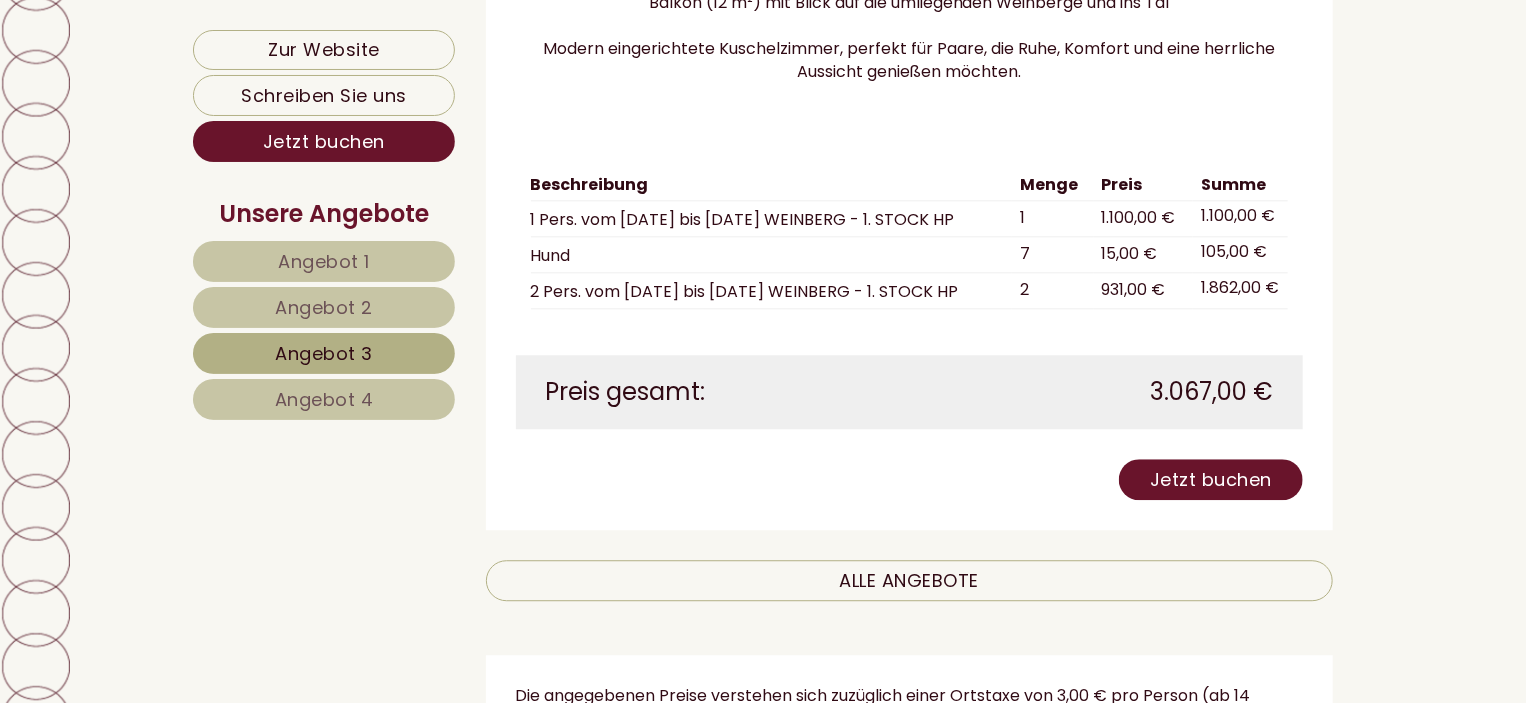 scroll, scrollTop: 2394, scrollLeft: 0, axis: vertical 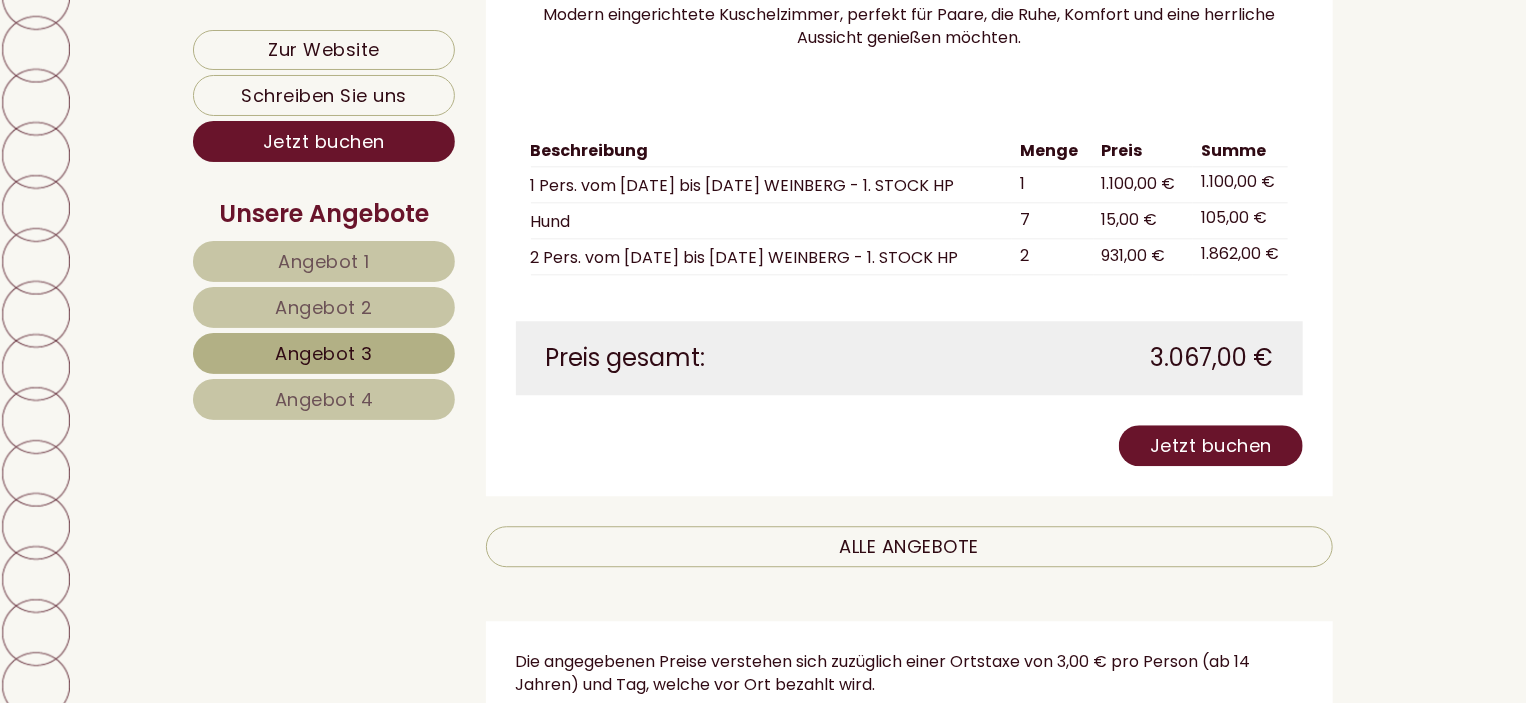 click on "Angebot 4" at bounding box center (324, 399) 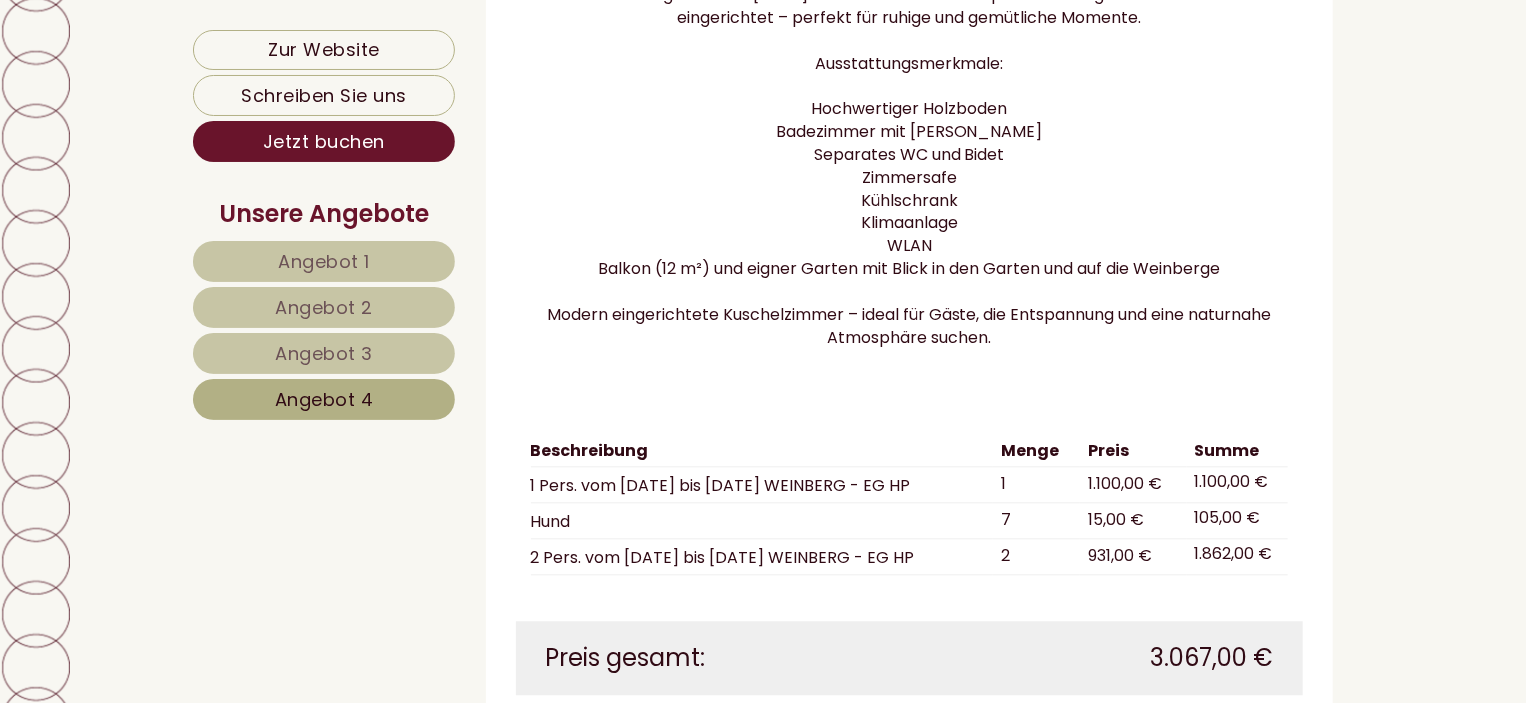 scroll, scrollTop: 2294, scrollLeft: 0, axis: vertical 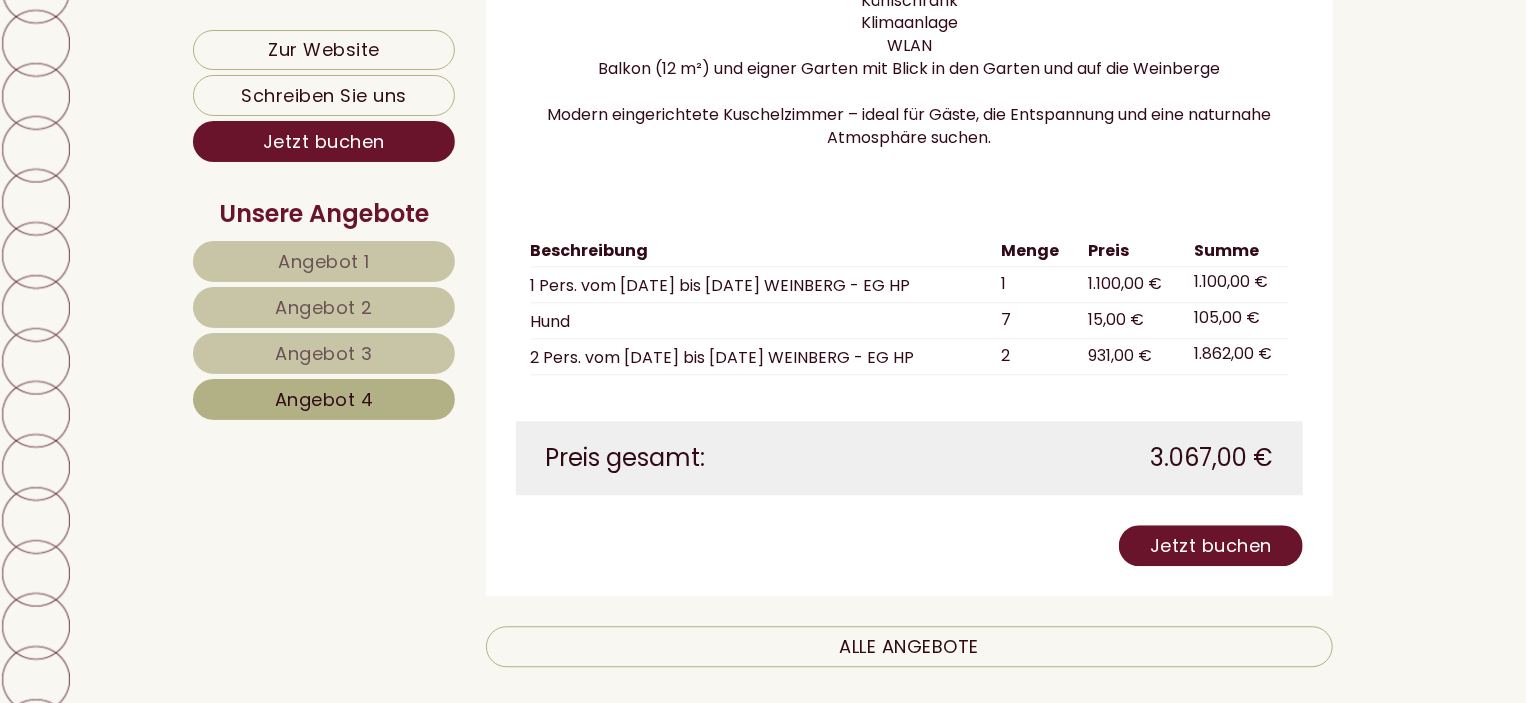 click on "Angebot 3" at bounding box center [324, 353] 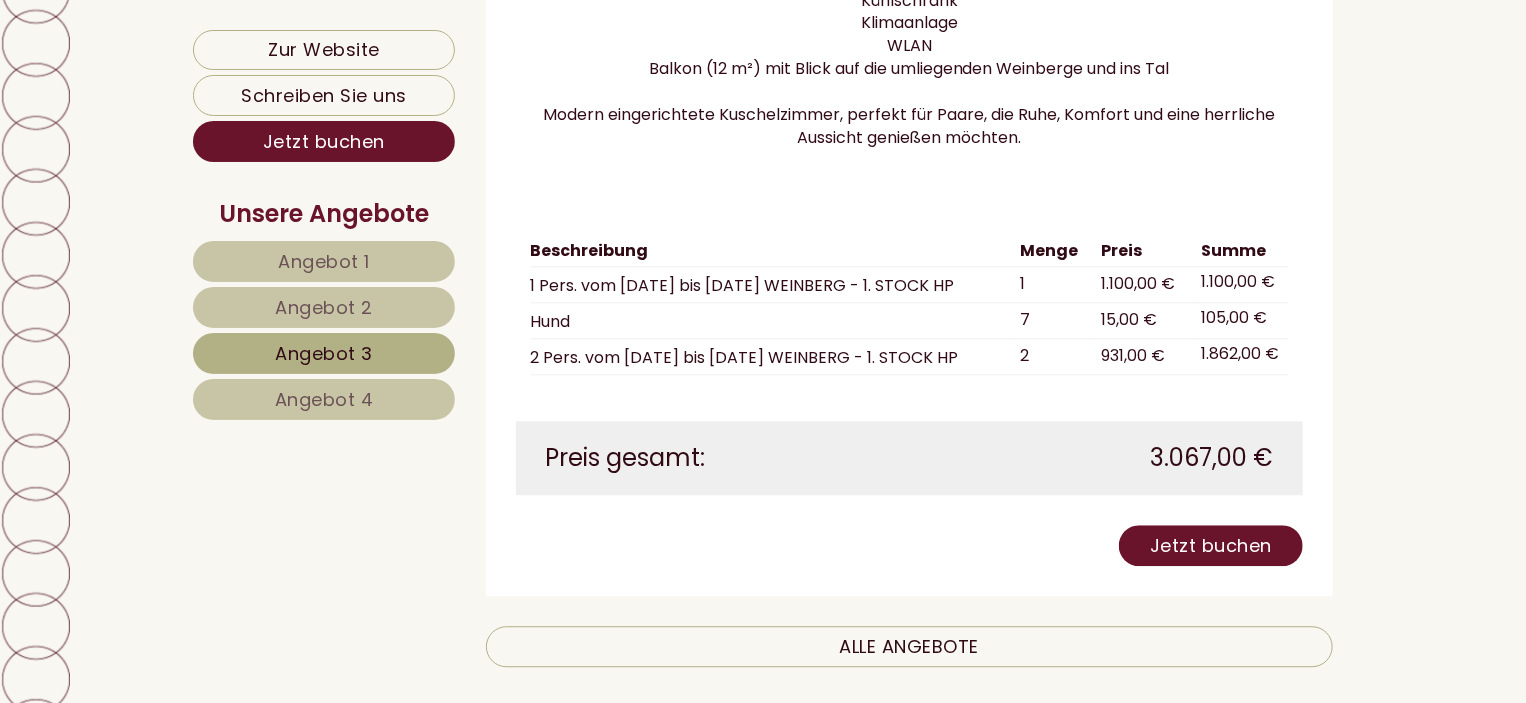 scroll, scrollTop: 1294, scrollLeft: 0, axis: vertical 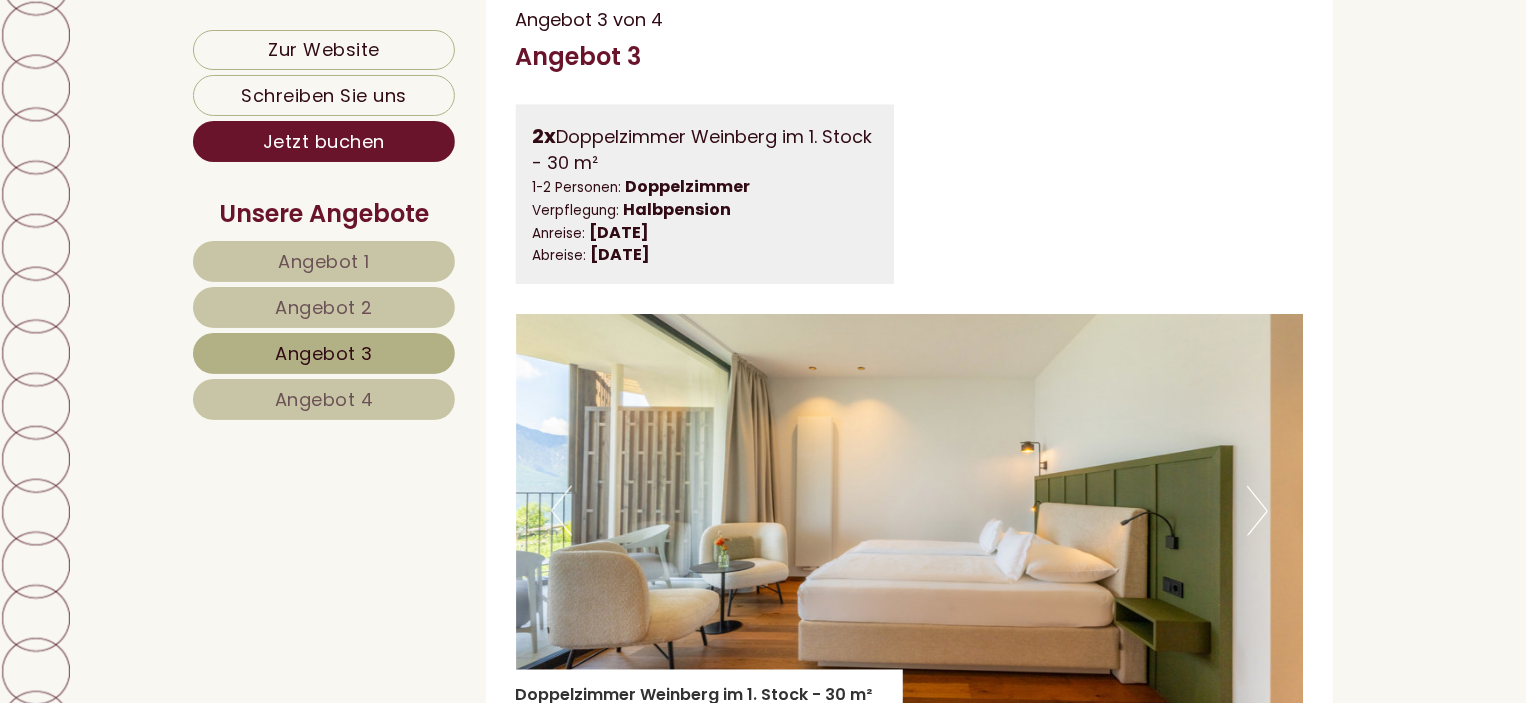 click on "Angebot 2" at bounding box center [324, 307] 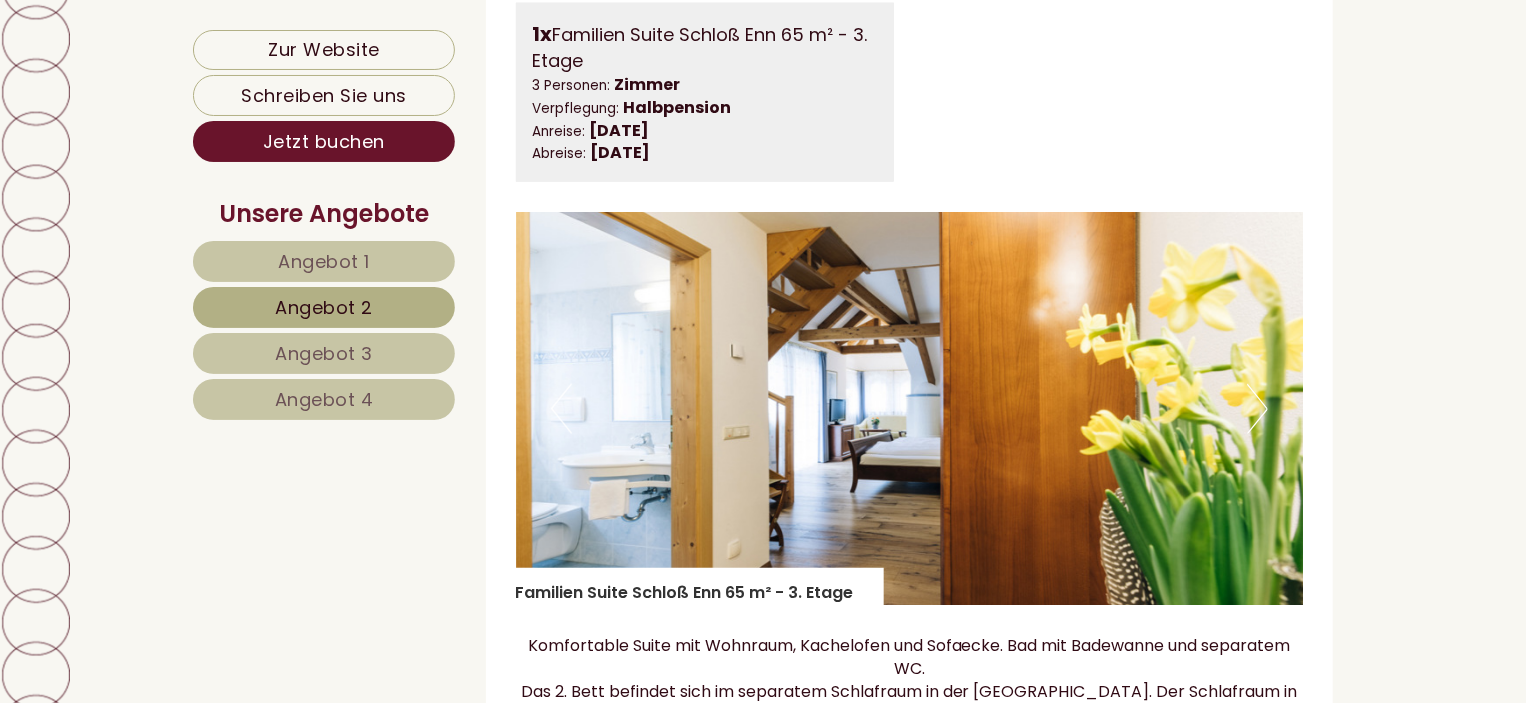 scroll, scrollTop: 1494, scrollLeft: 0, axis: vertical 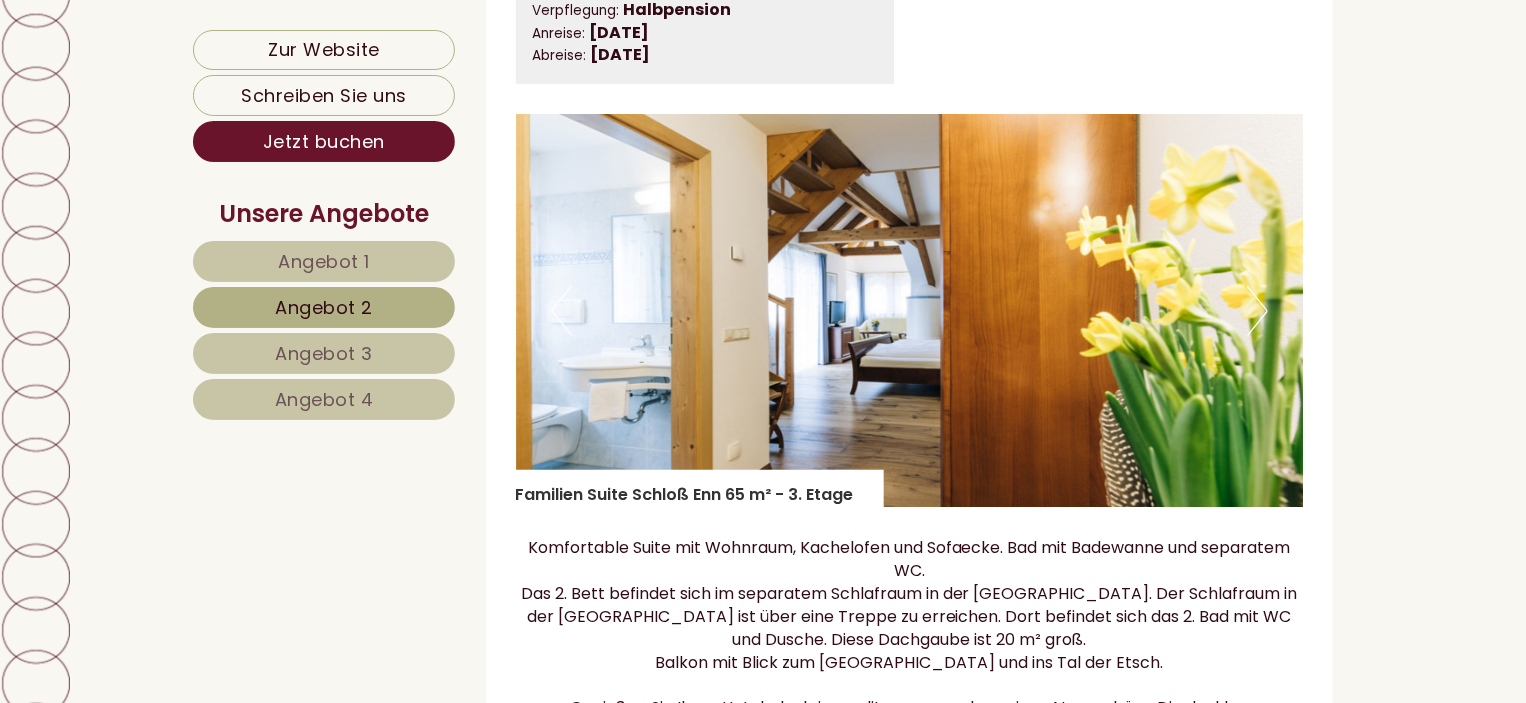 click on "Next" at bounding box center [1257, 311] 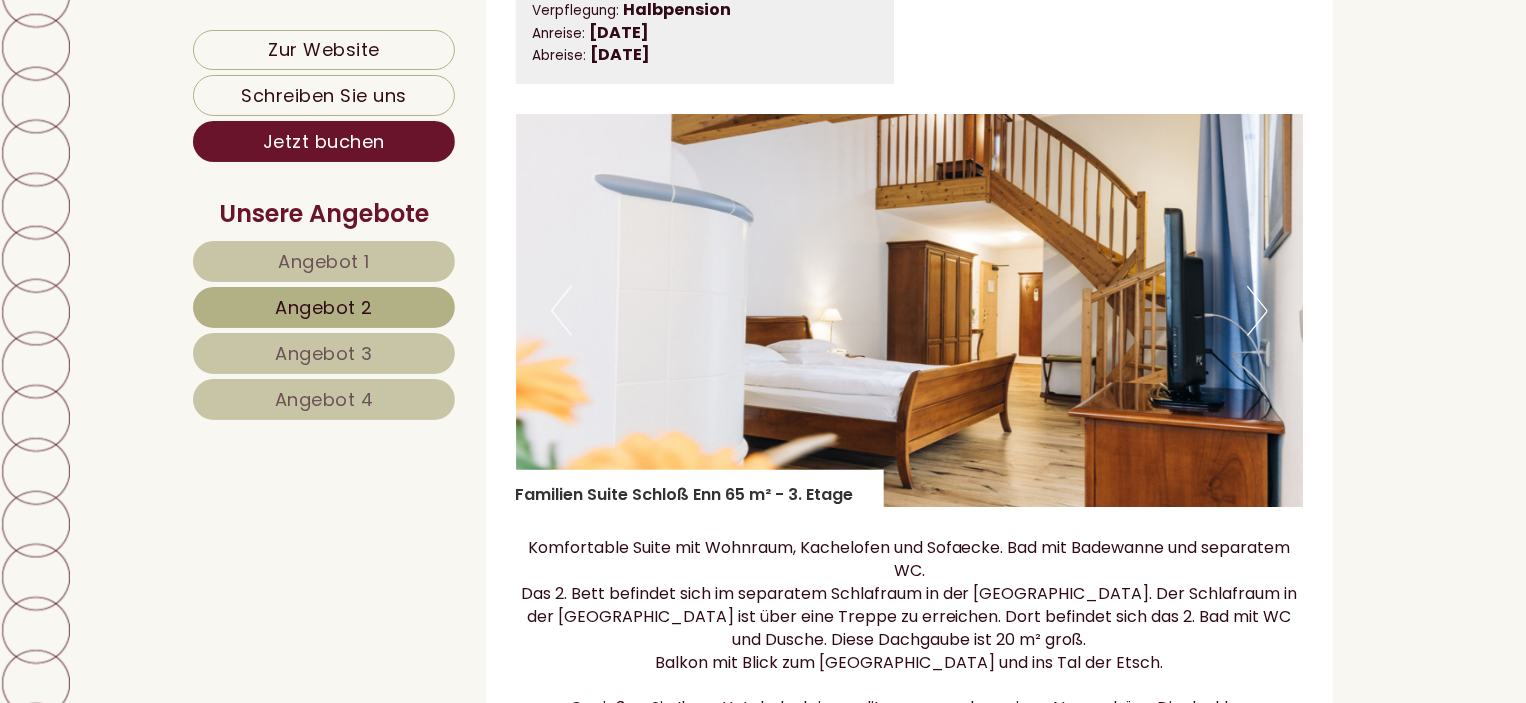 click on "Next" at bounding box center (1257, 311) 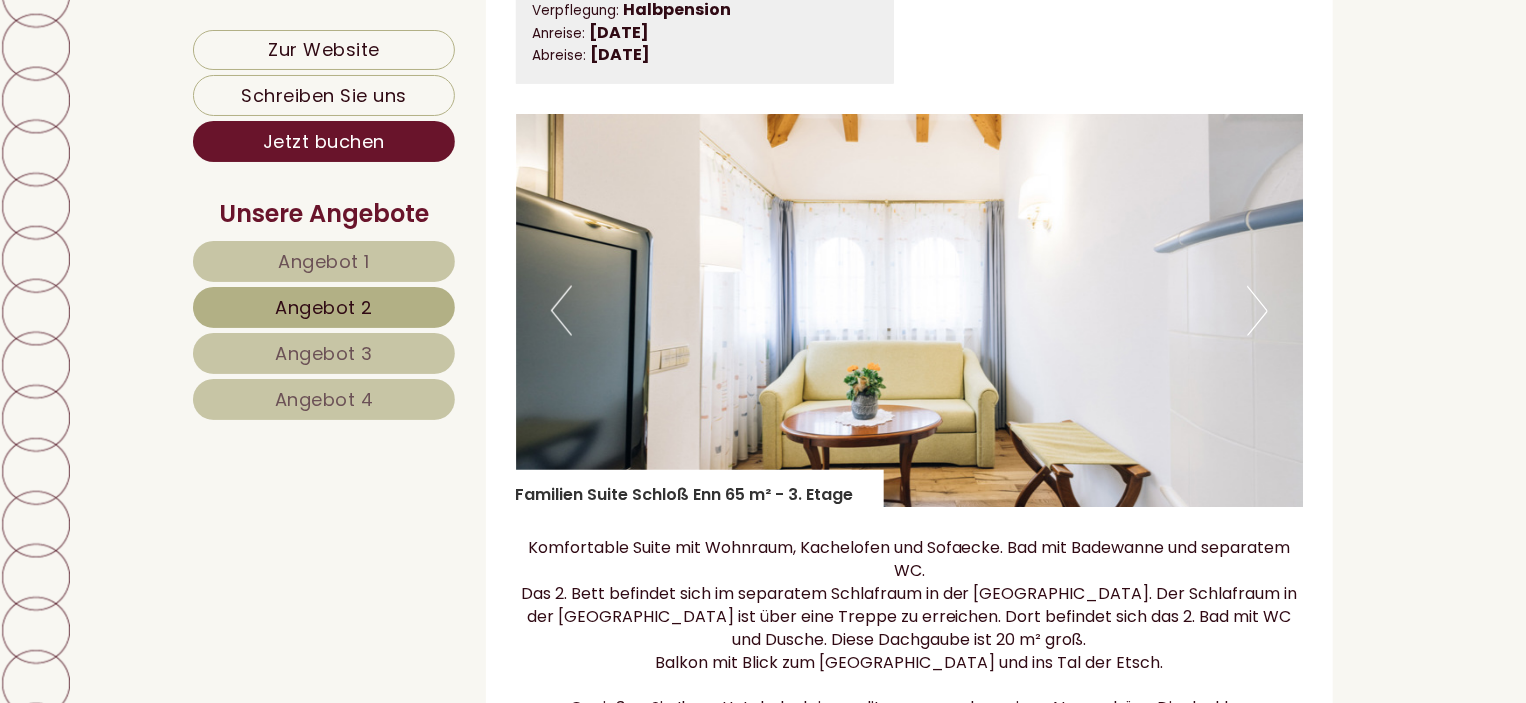 click on "Next" at bounding box center (1257, 311) 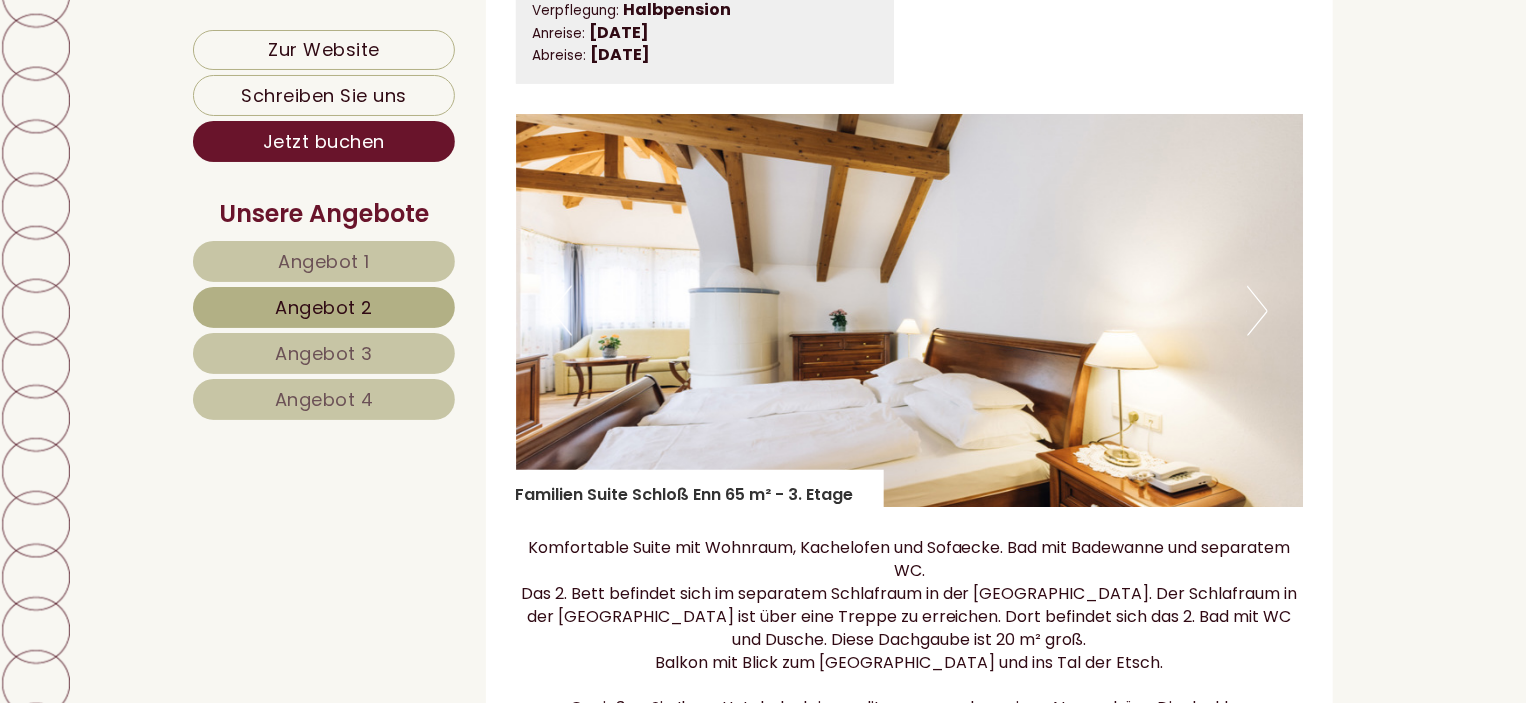 click on "Next" at bounding box center (1257, 311) 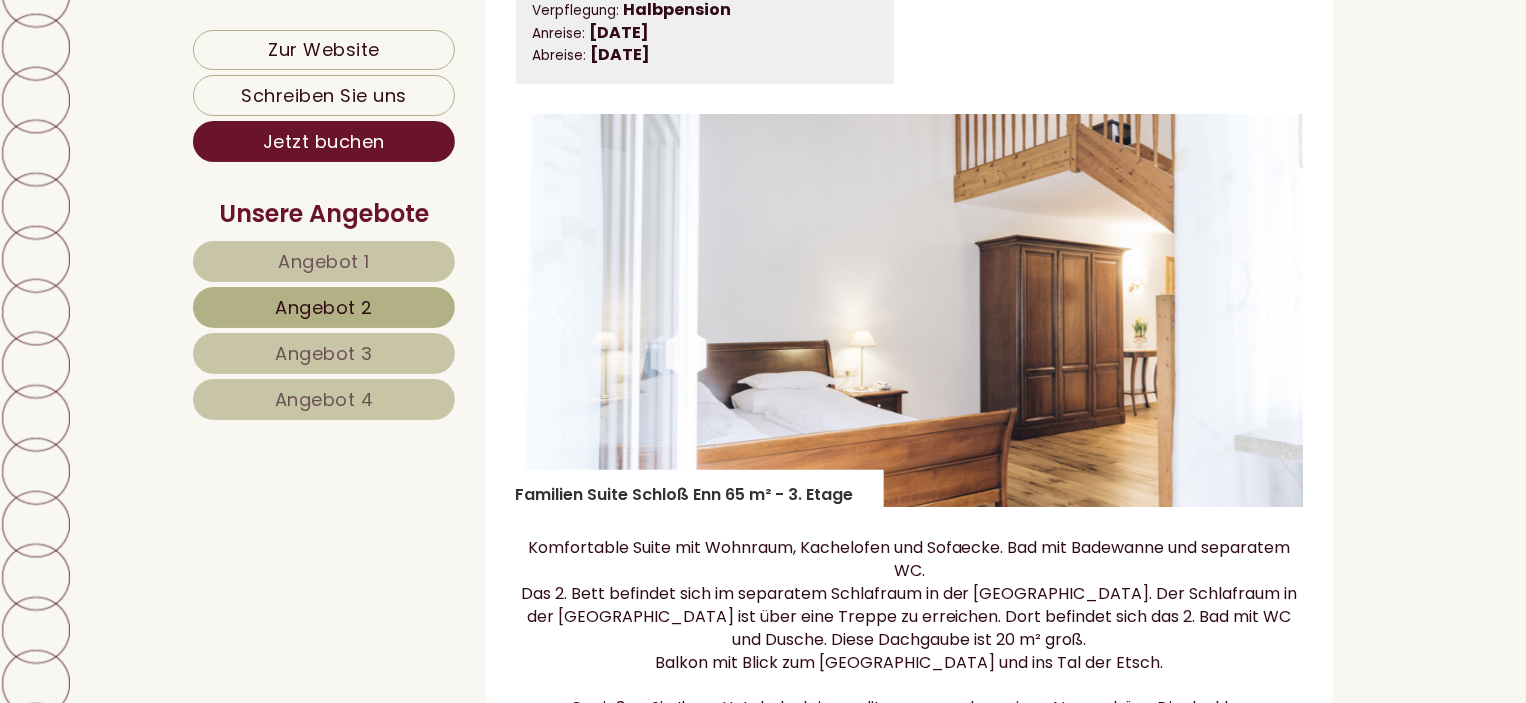 click on "Next" at bounding box center (1257, 311) 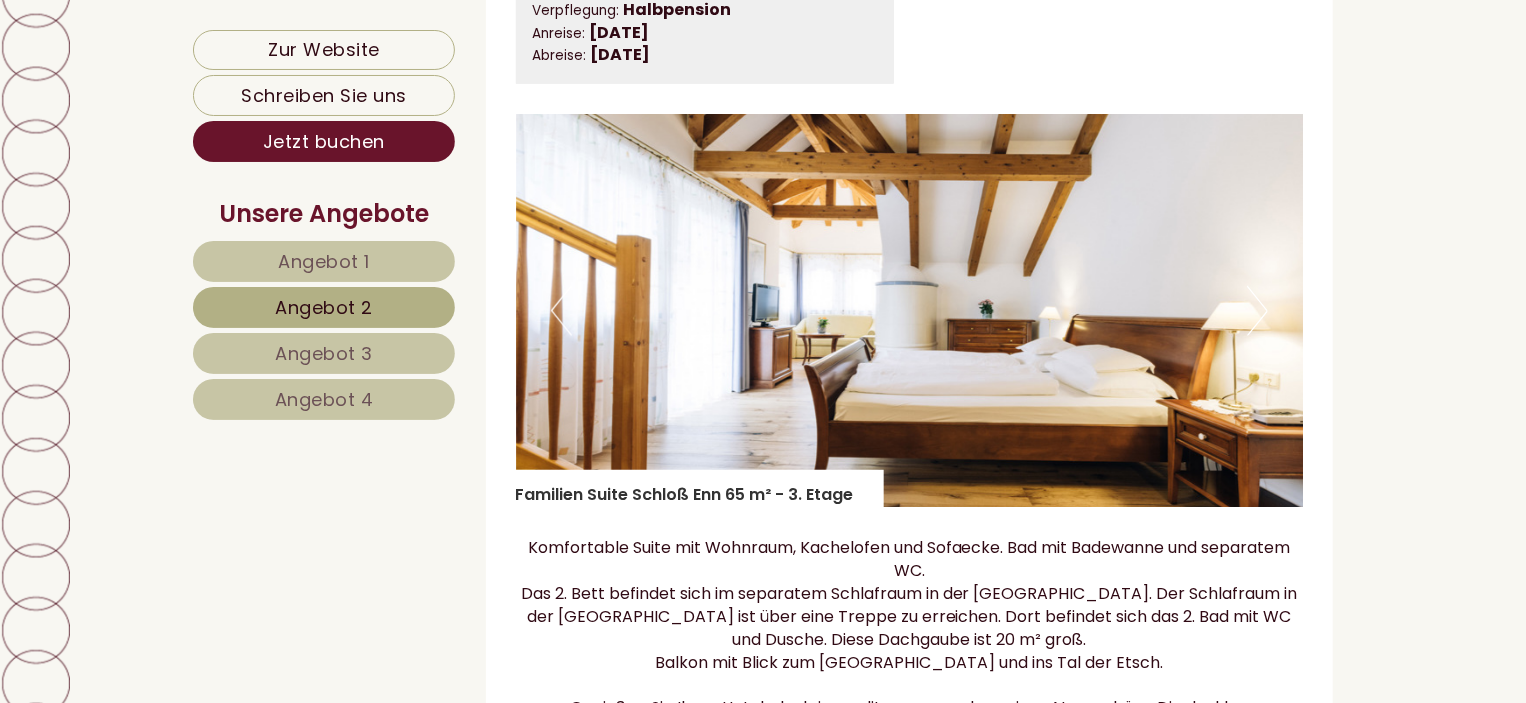 click on "Next" at bounding box center [1257, 311] 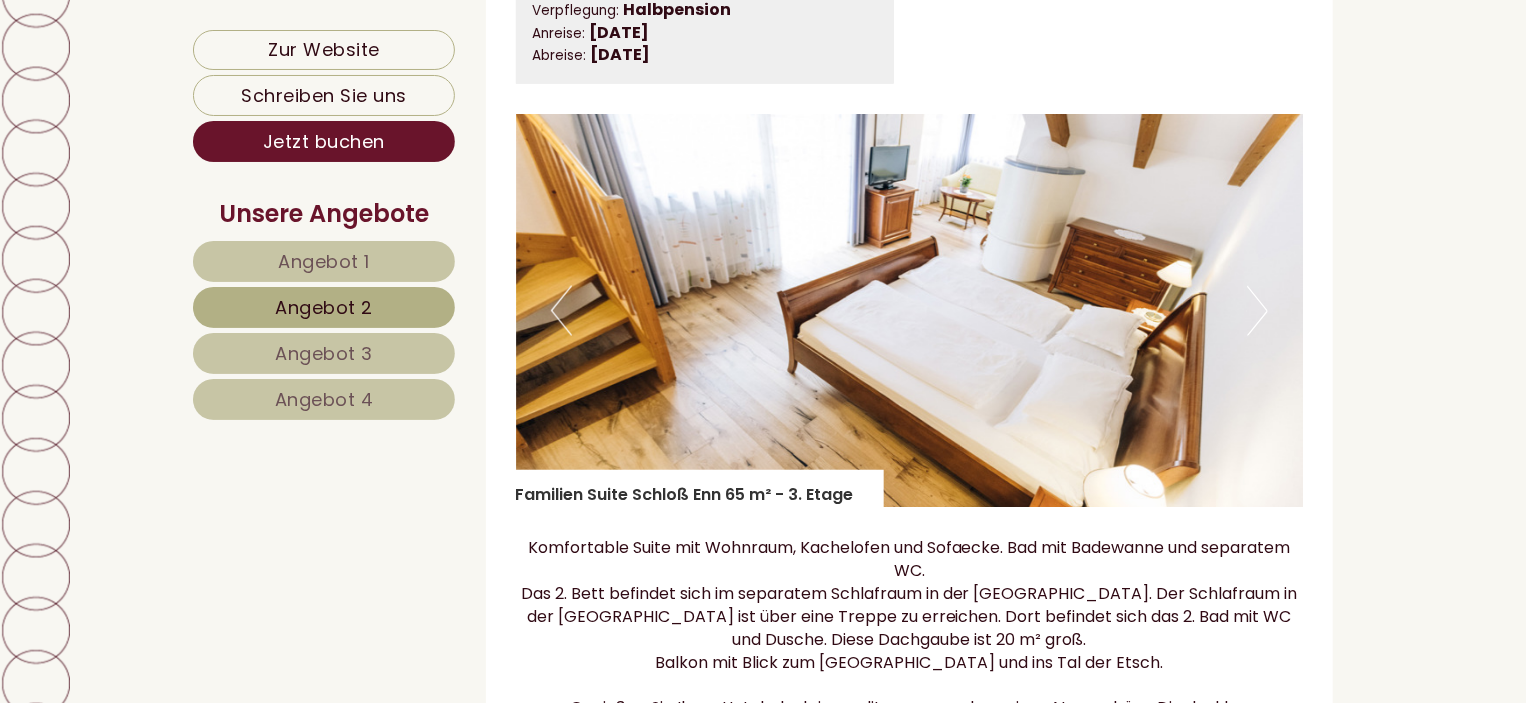 click on "Next" at bounding box center (1257, 311) 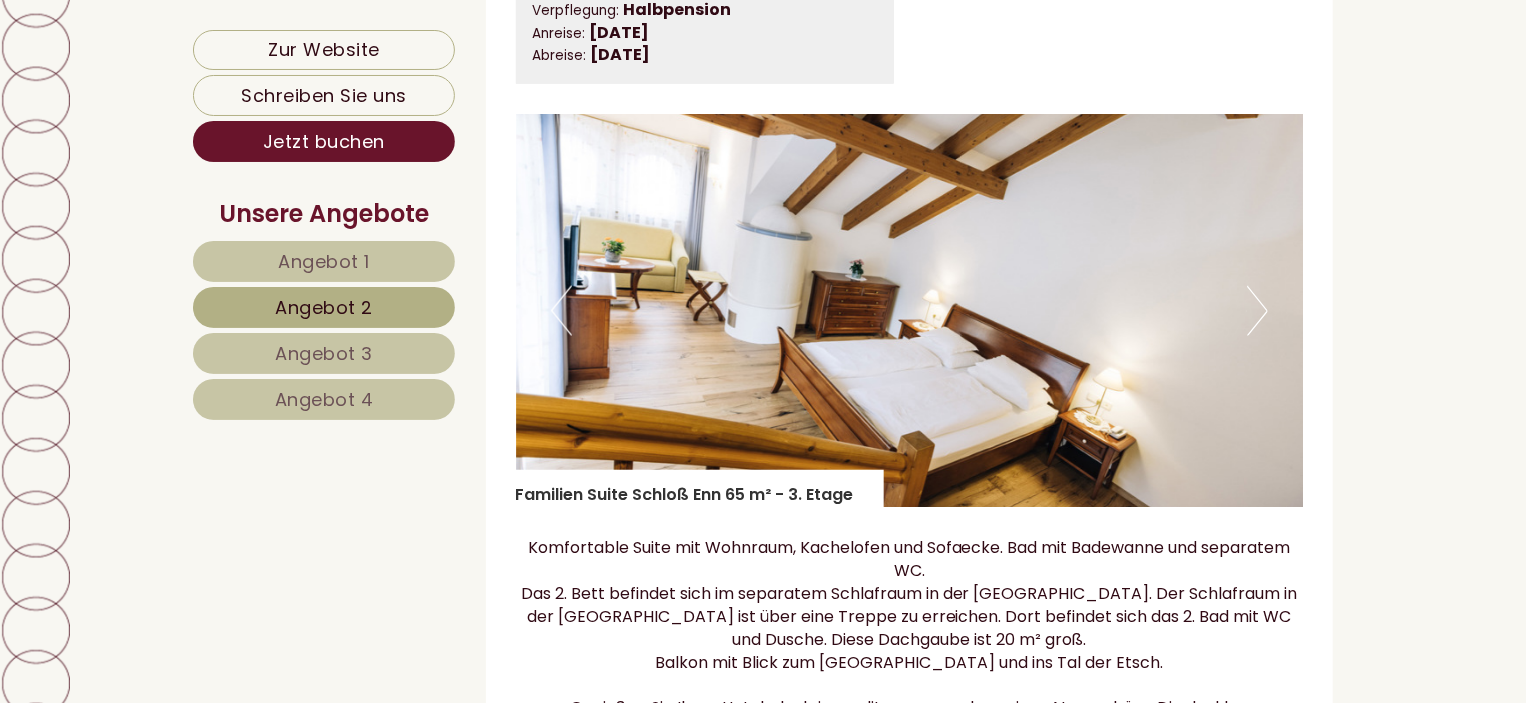 click on "Next" at bounding box center (1257, 311) 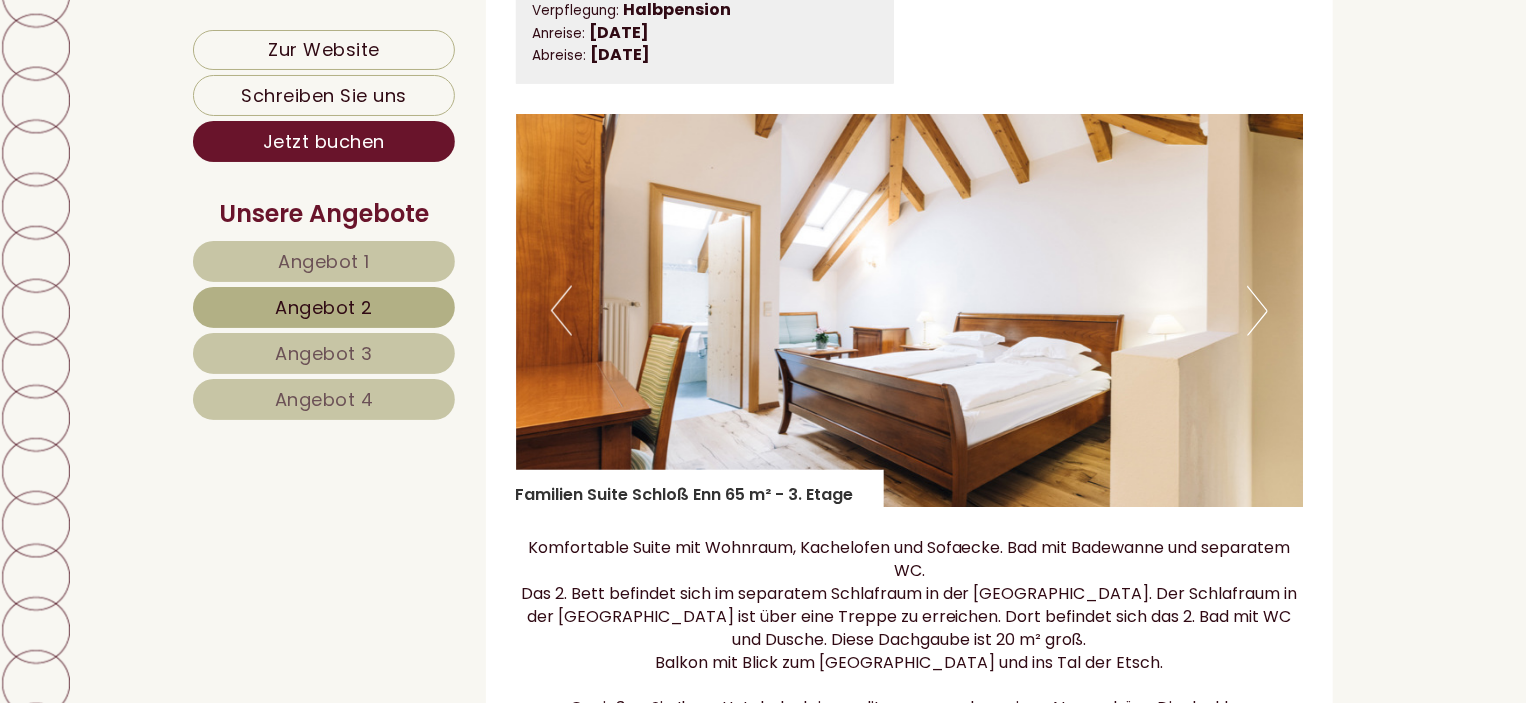 click on "Next" at bounding box center [1257, 311] 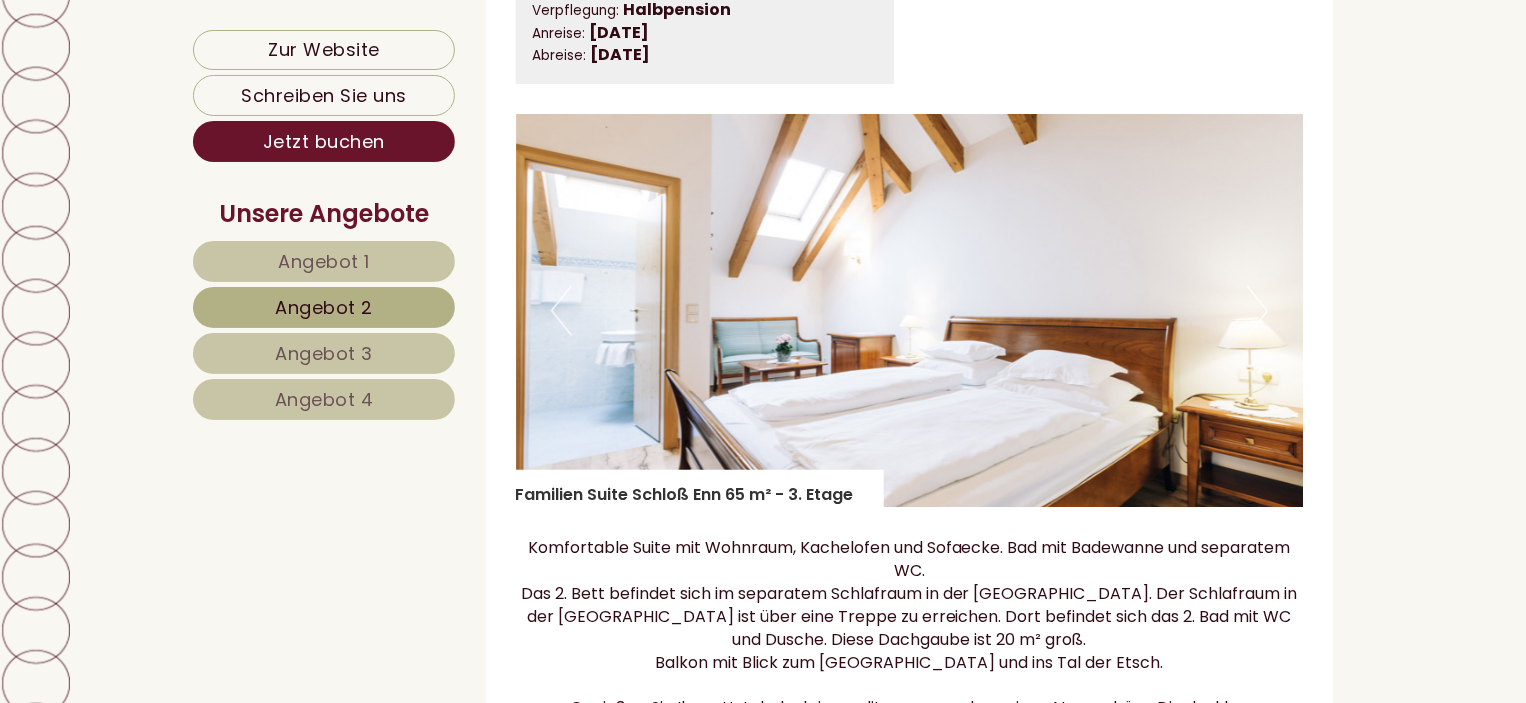 click on "Next" at bounding box center [1257, 311] 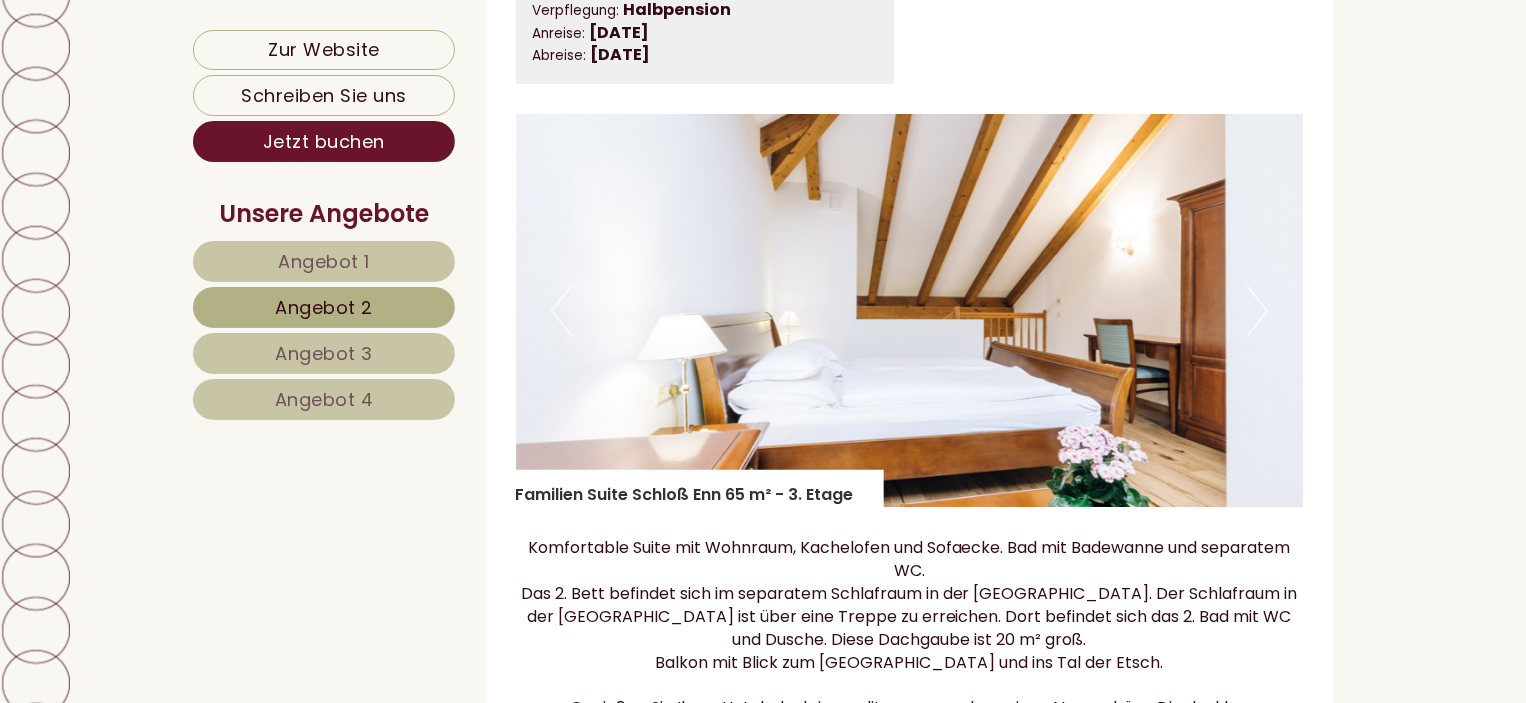 click on "Next" at bounding box center (1257, 311) 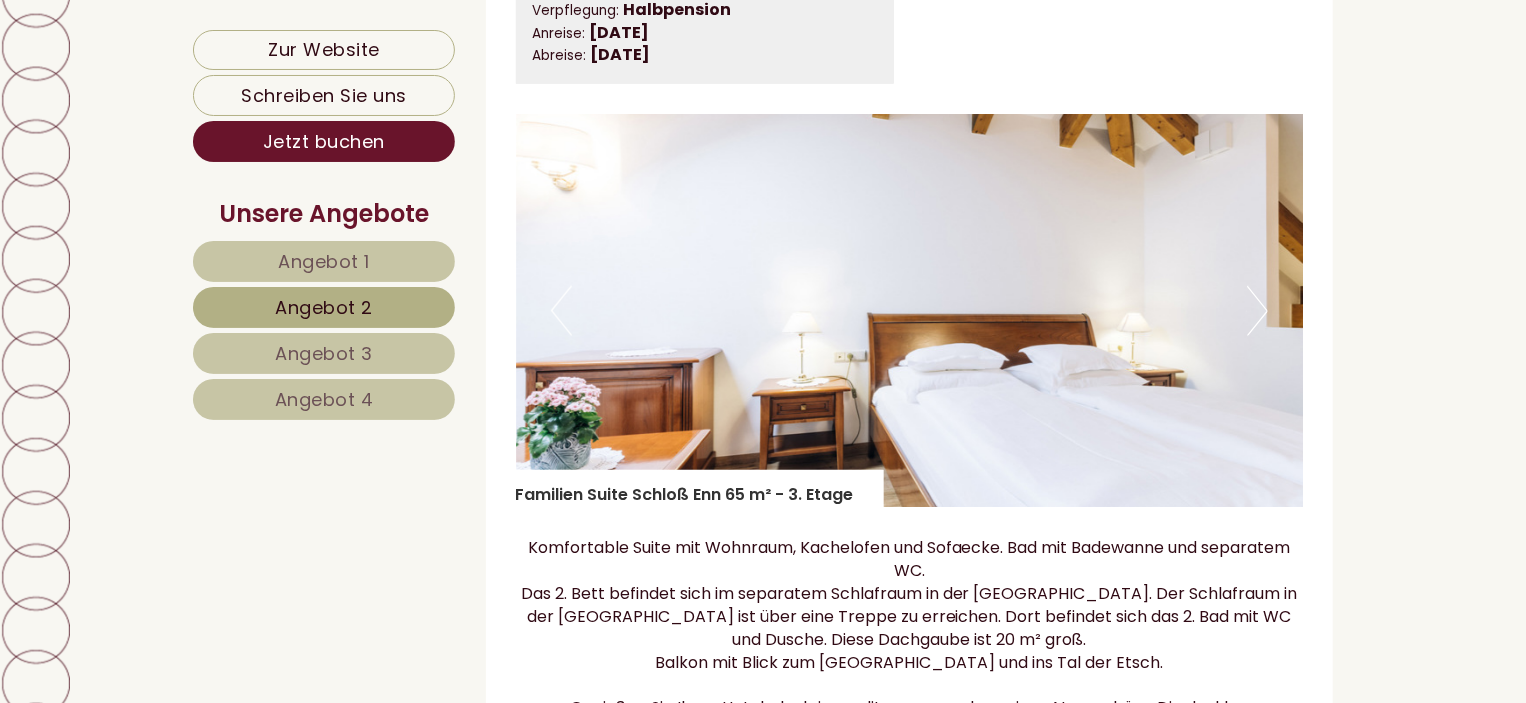 click on "Angebot 1" at bounding box center (324, 261) 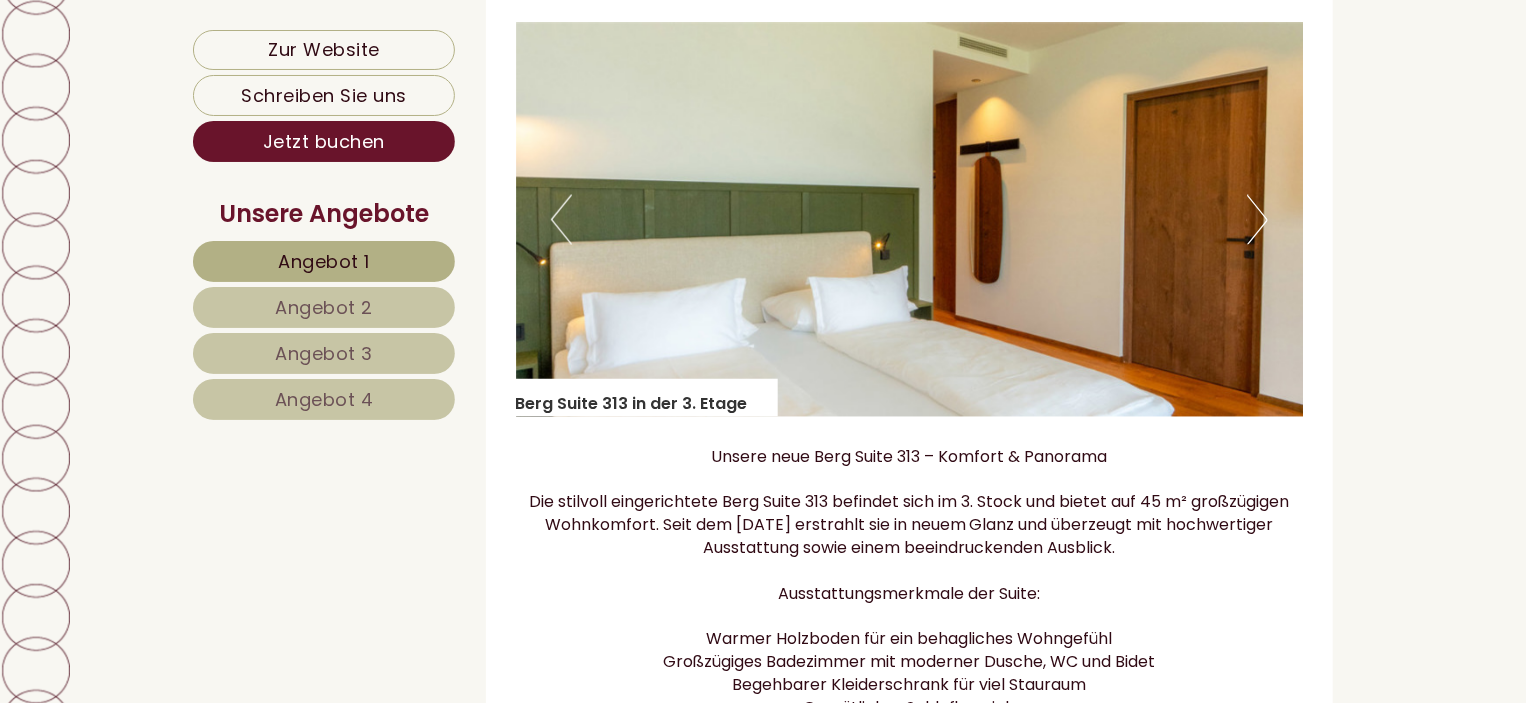 scroll, scrollTop: 1594, scrollLeft: 0, axis: vertical 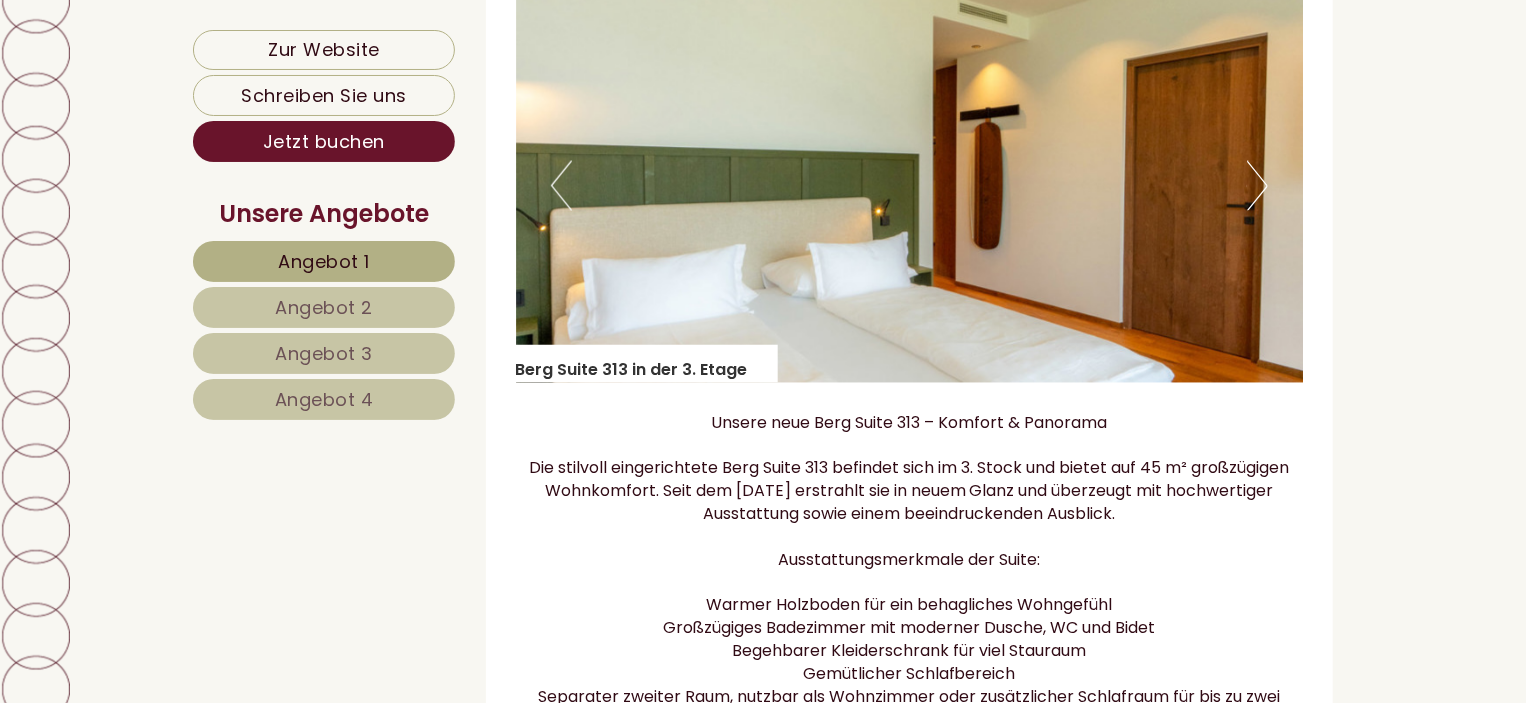click on "Next" at bounding box center [1257, 186] 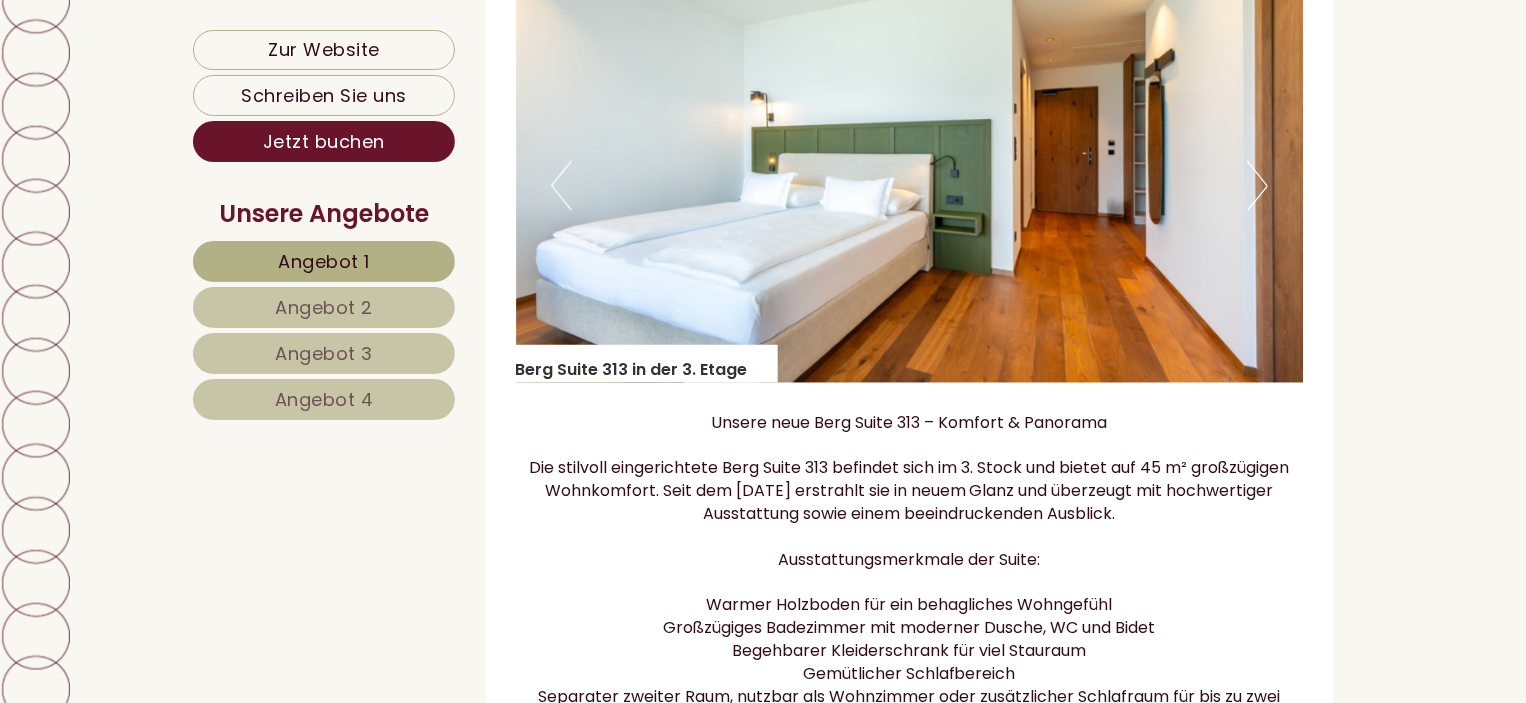 click on "Next" at bounding box center (1257, 186) 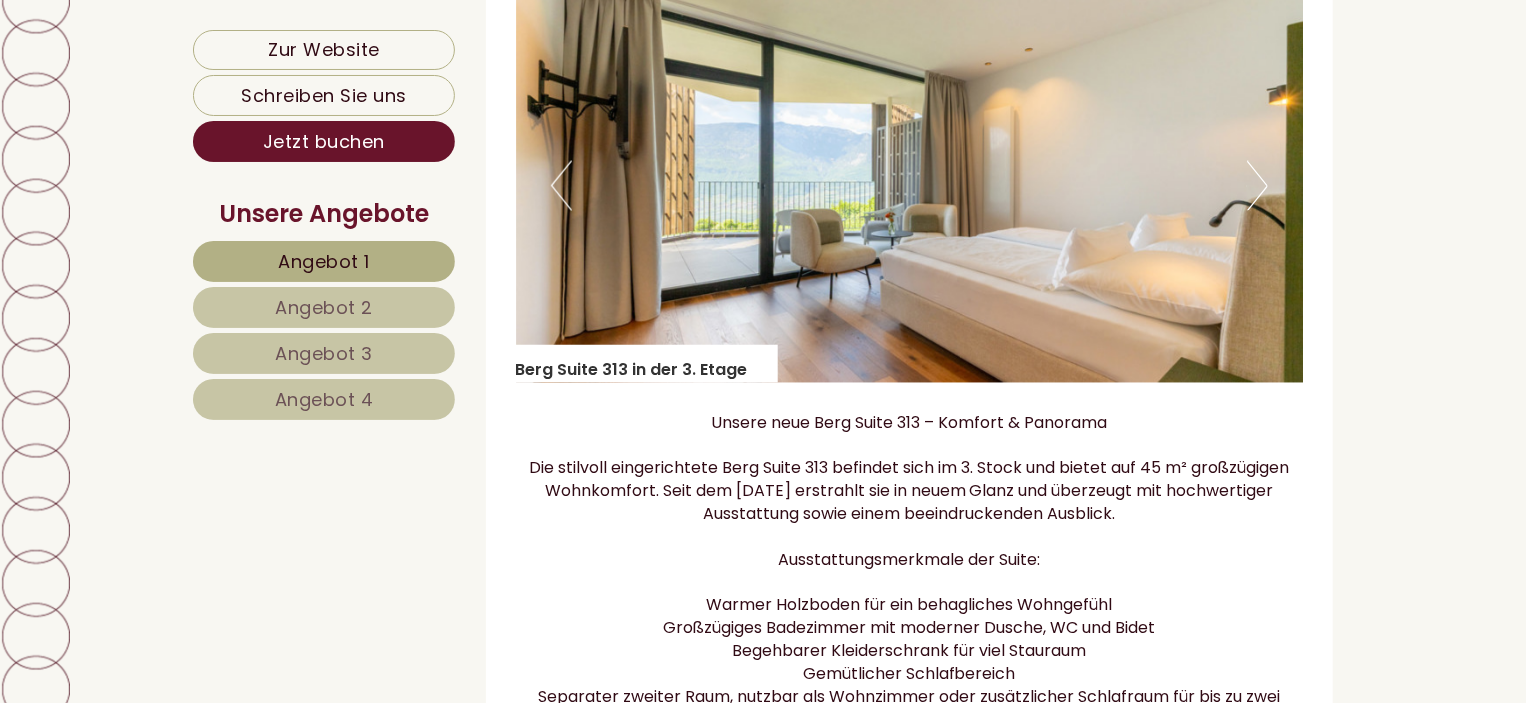 click on "Next" at bounding box center (1257, 186) 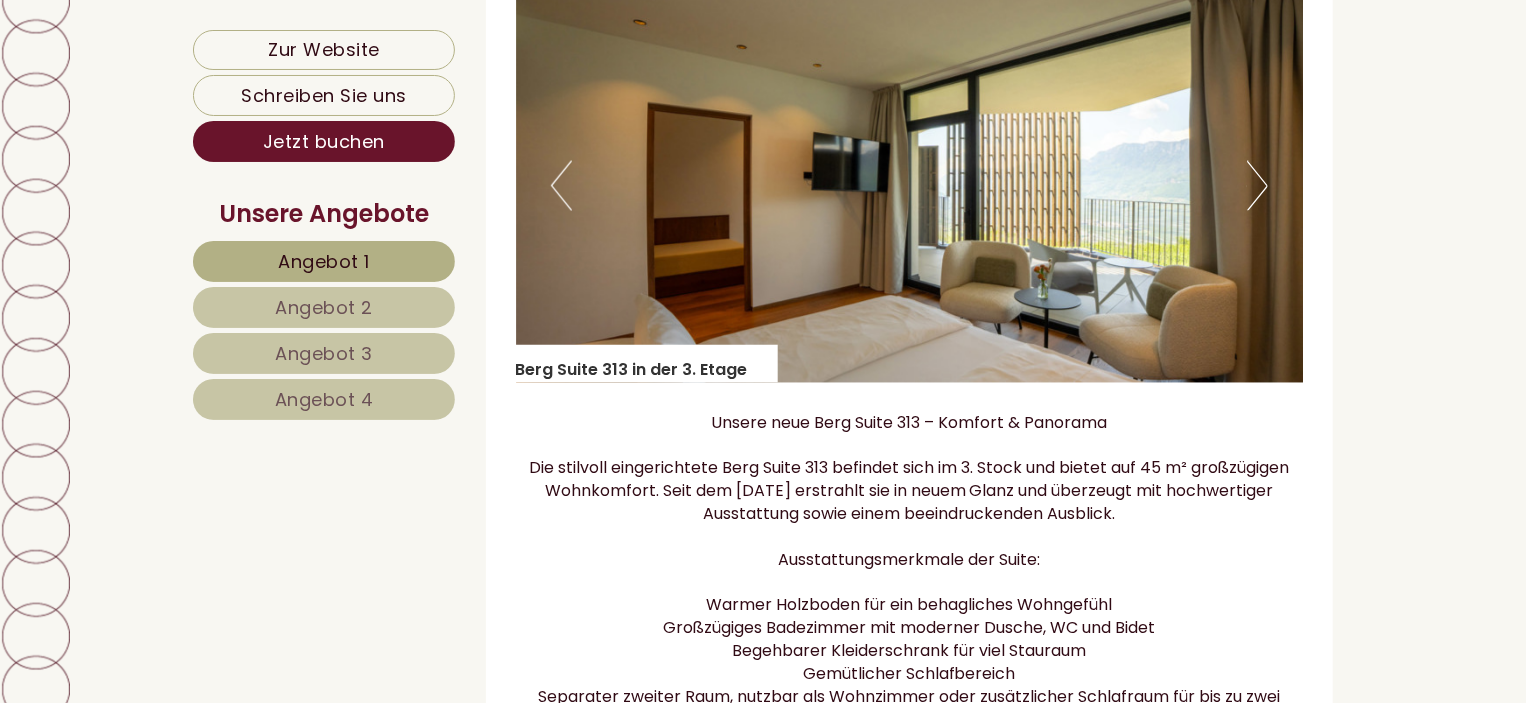 click on "Next" at bounding box center [1257, 186] 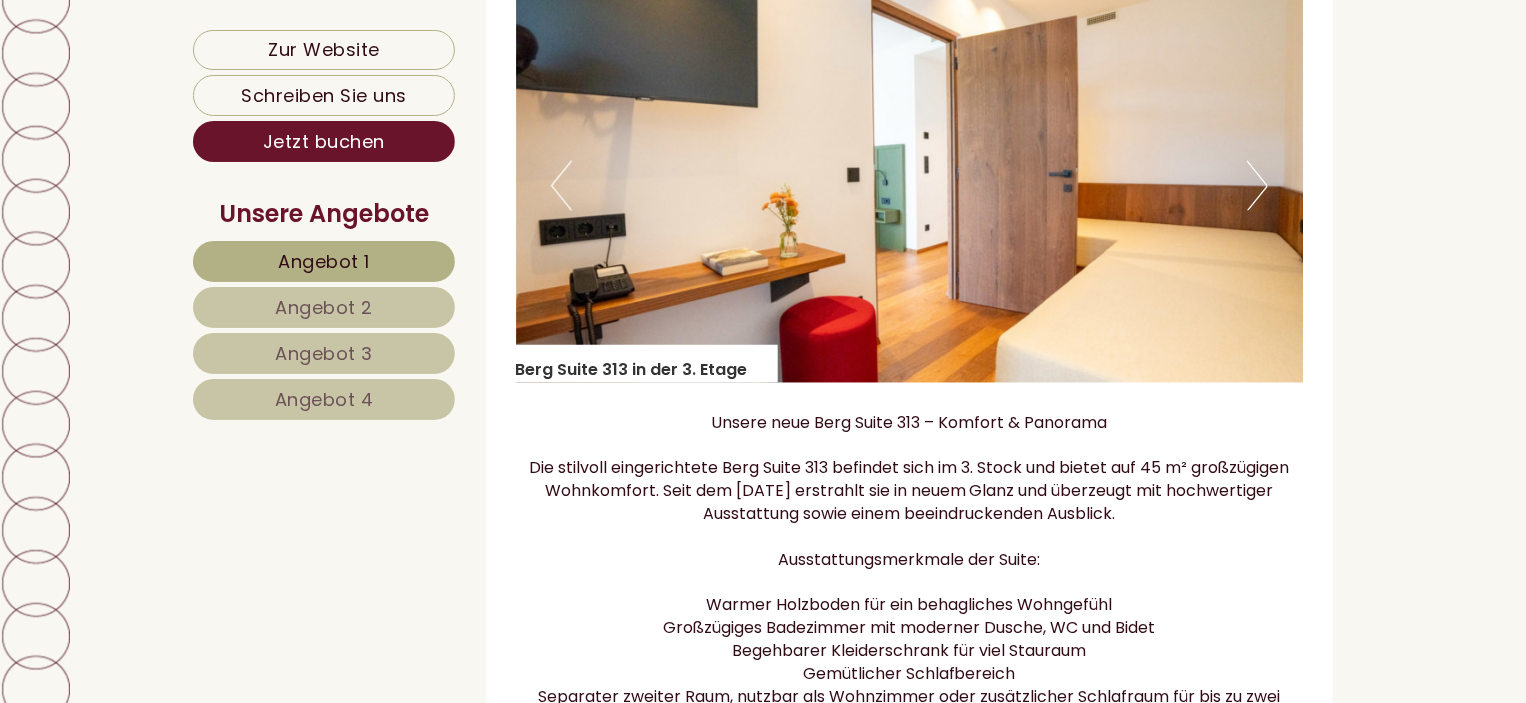 click on "Next" at bounding box center [1257, 186] 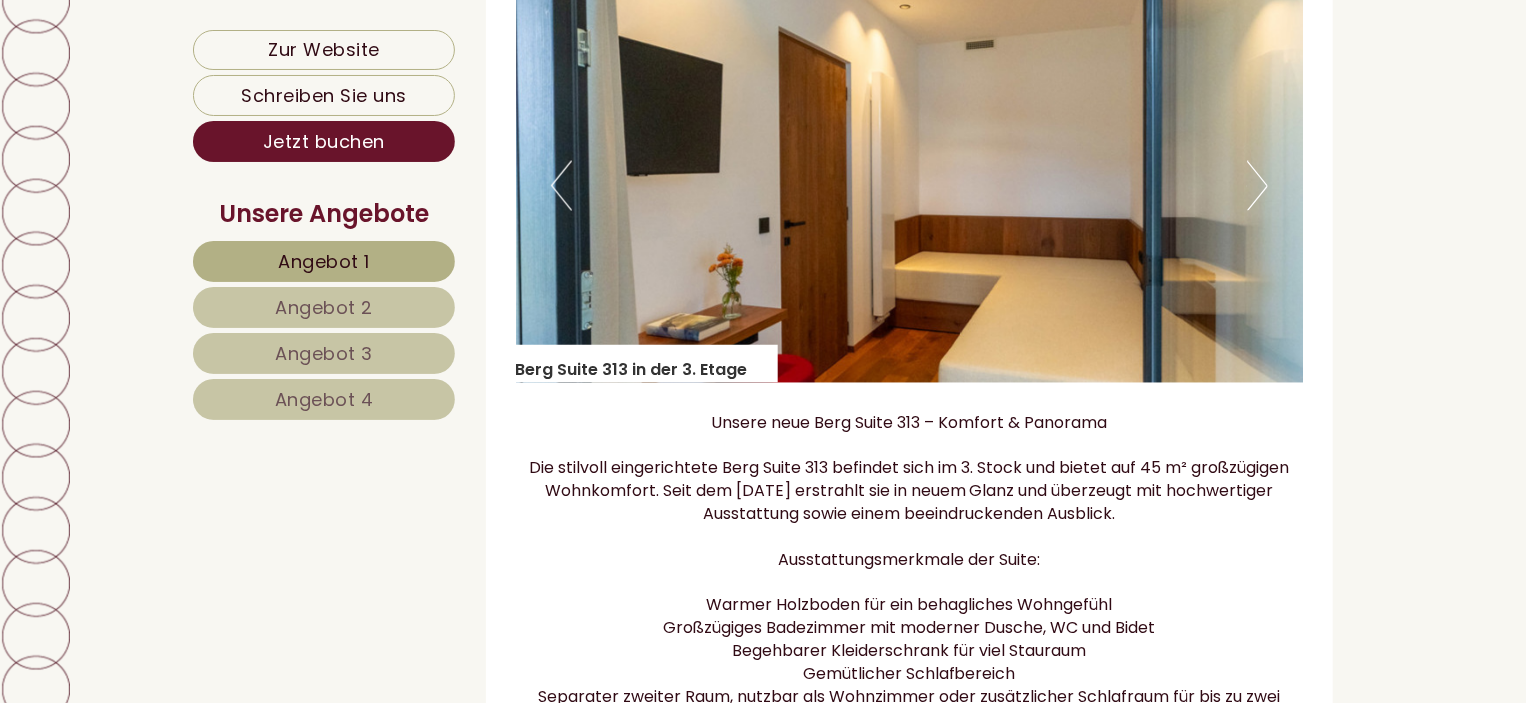 click on "Next" at bounding box center (1257, 186) 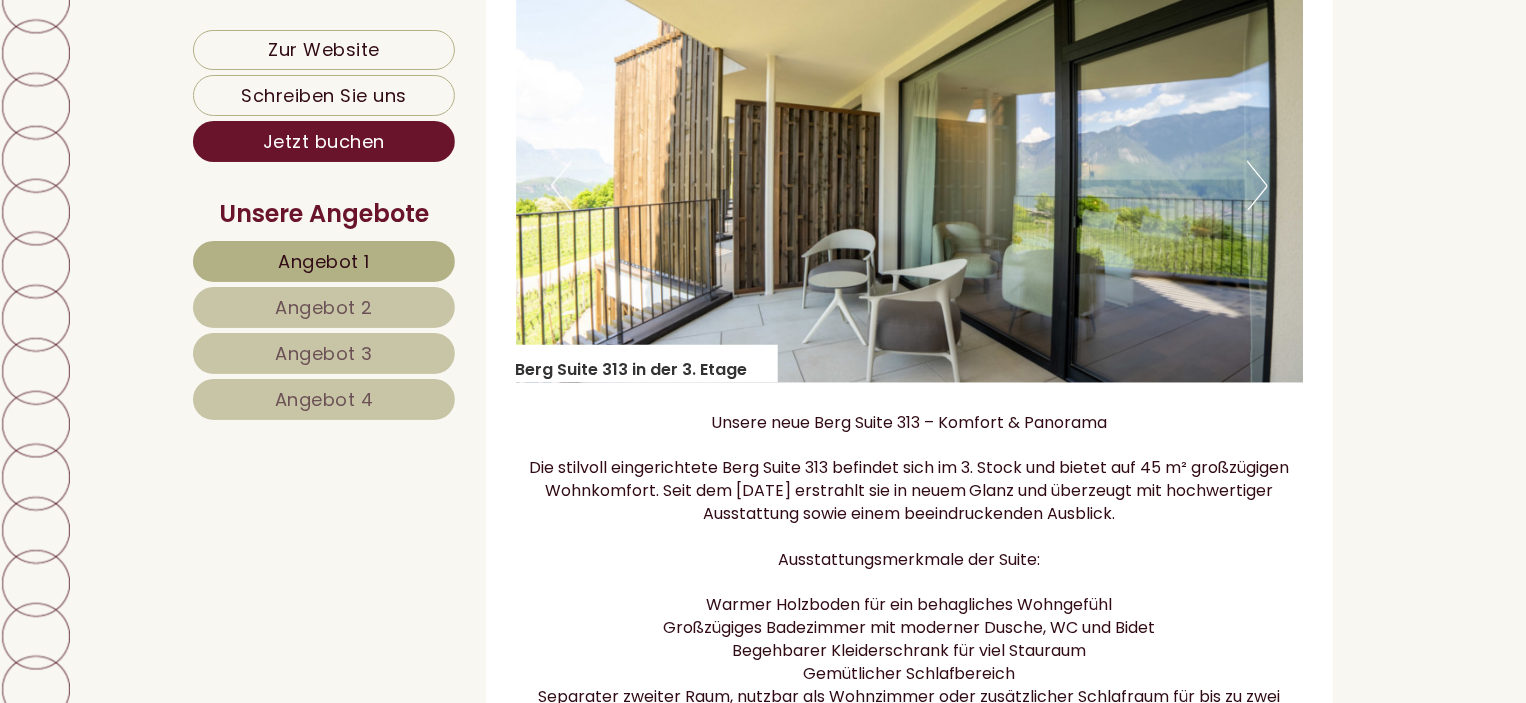 click on "Next" at bounding box center (1257, 186) 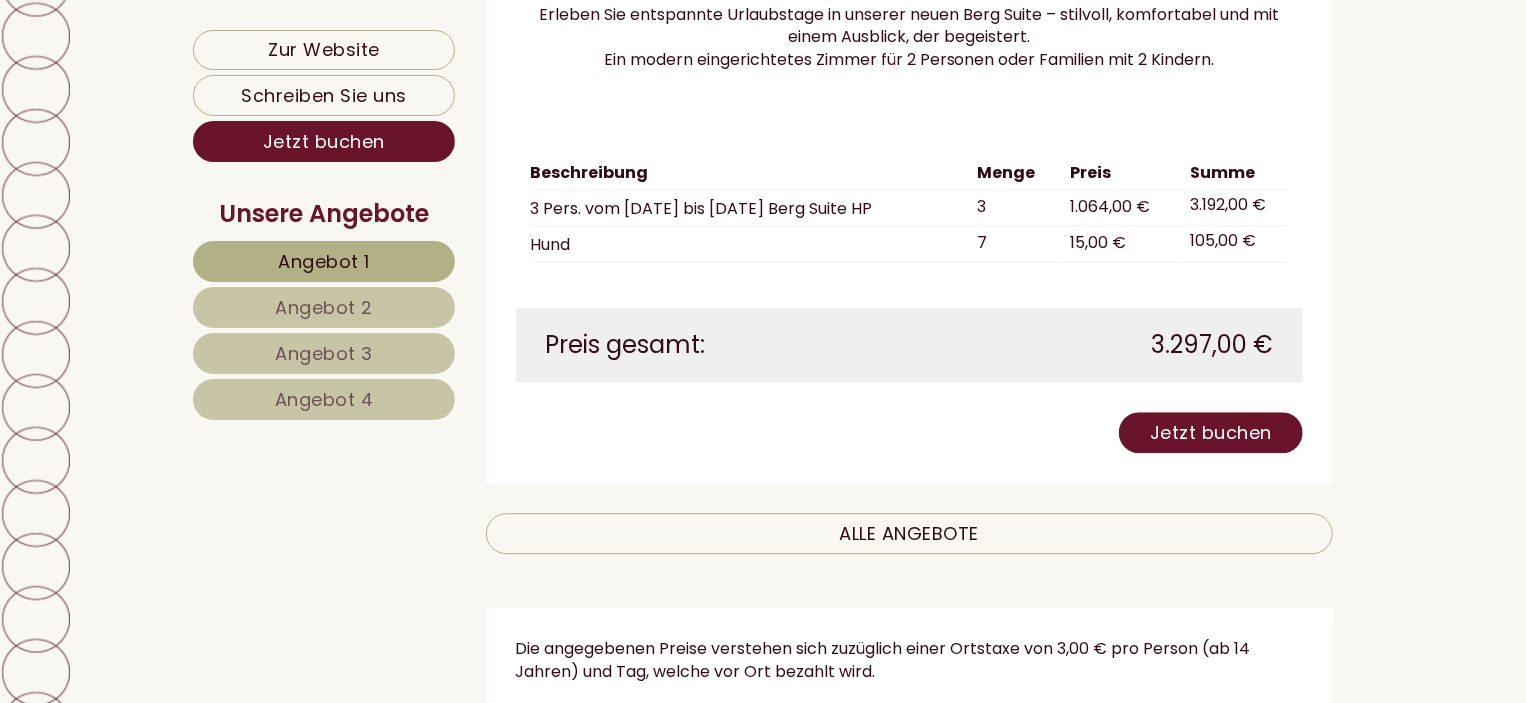 scroll, scrollTop: 2494, scrollLeft: 0, axis: vertical 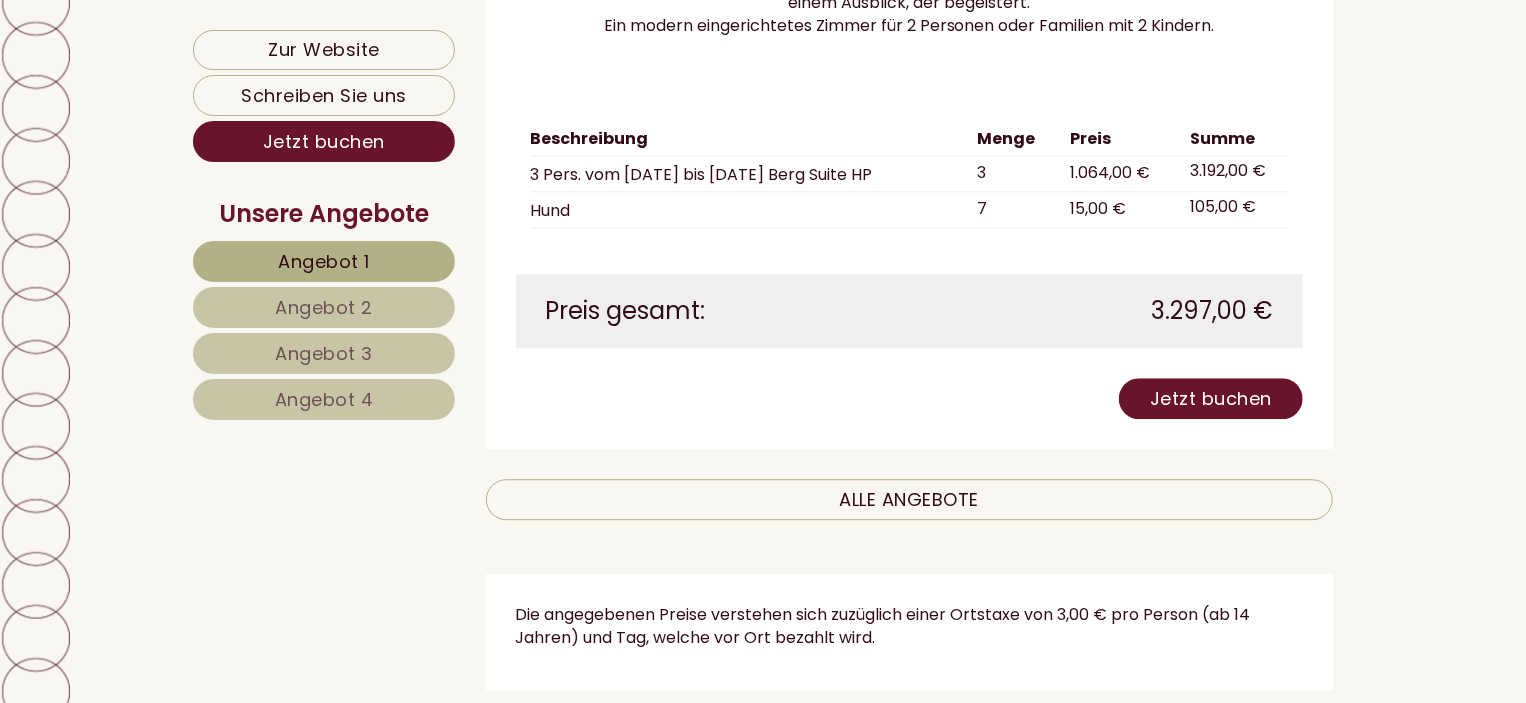 click on "Angebot 4" at bounding box center [324, 399] 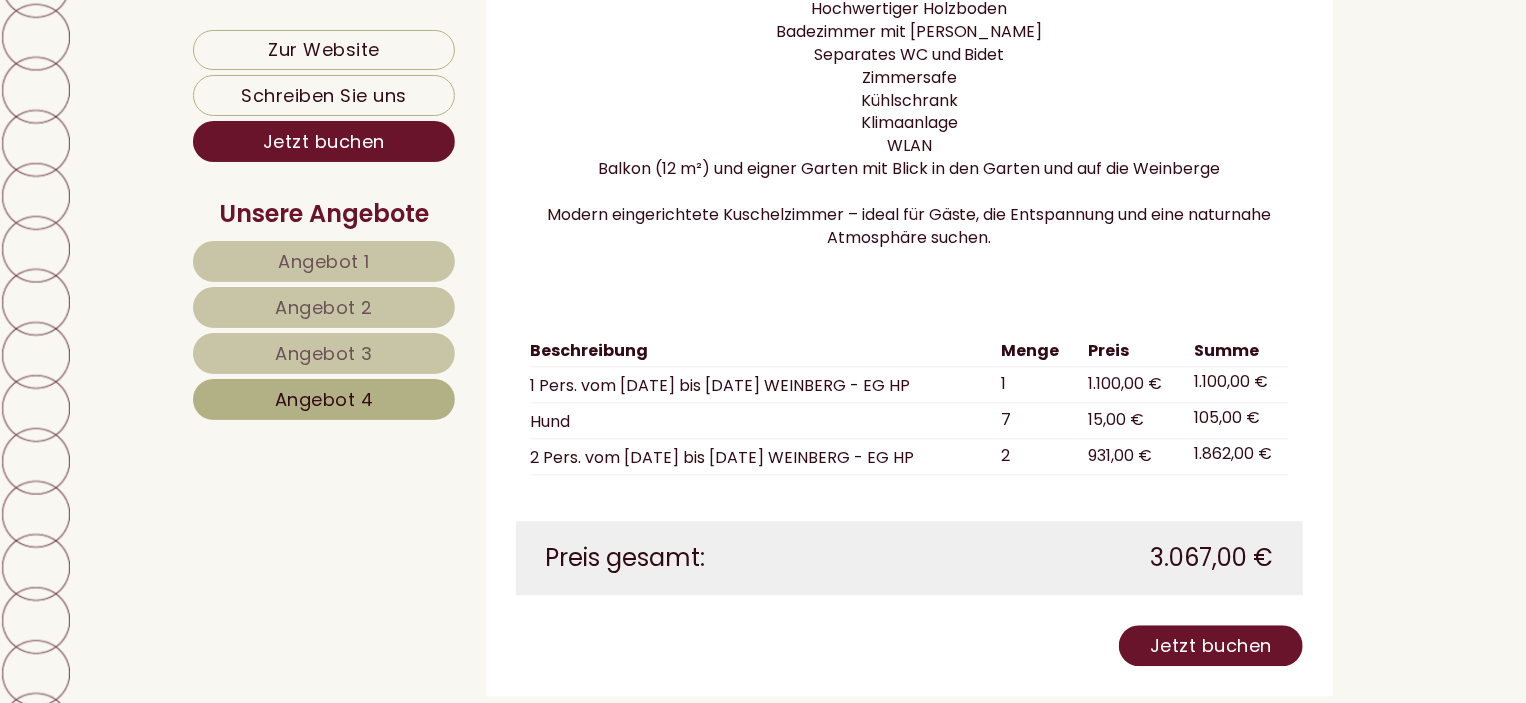 scroll, scrollTop: 2294, scrollLeft: 0, axis: vertical 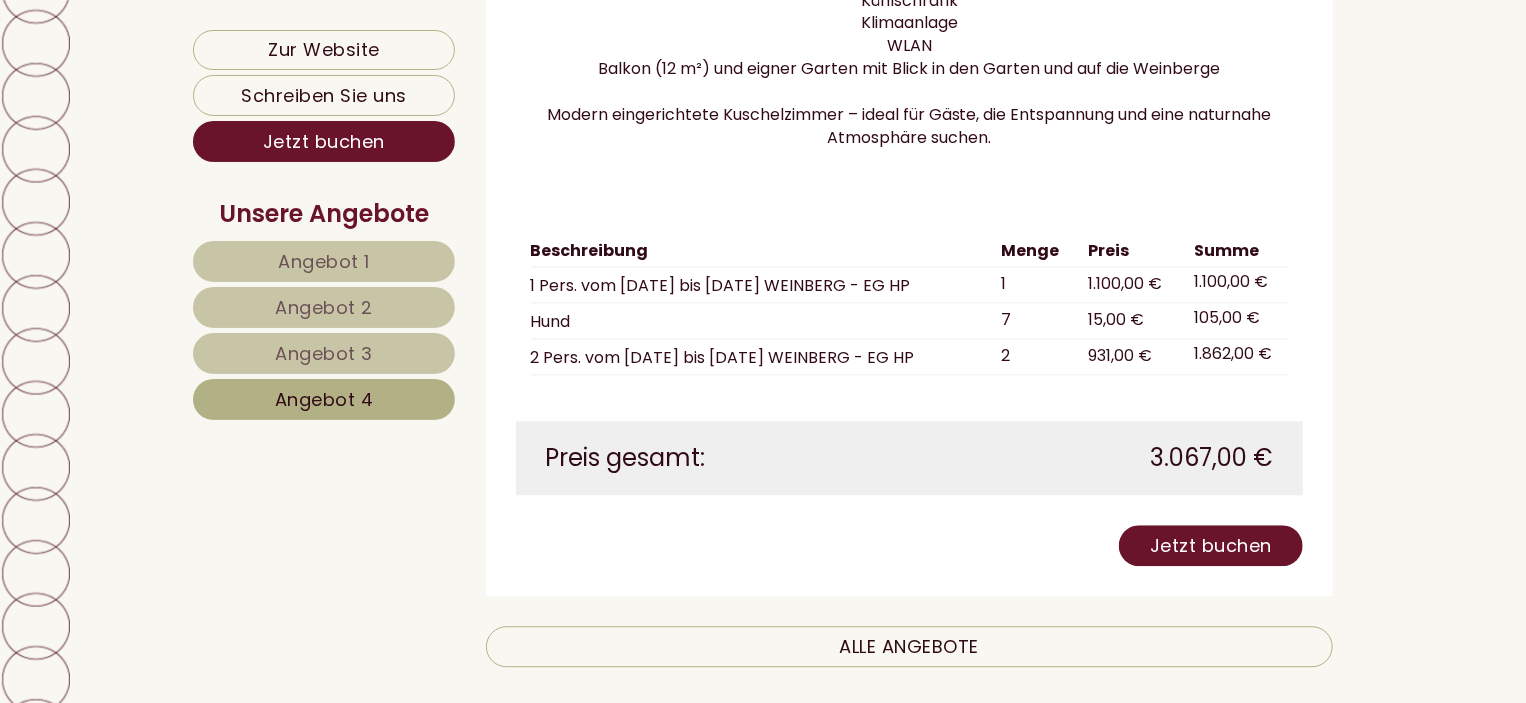 drag, startPoint x: 1151, startPoint y: 493, endPoint x: 1075, endPoint y: 472, distance: 78.84795 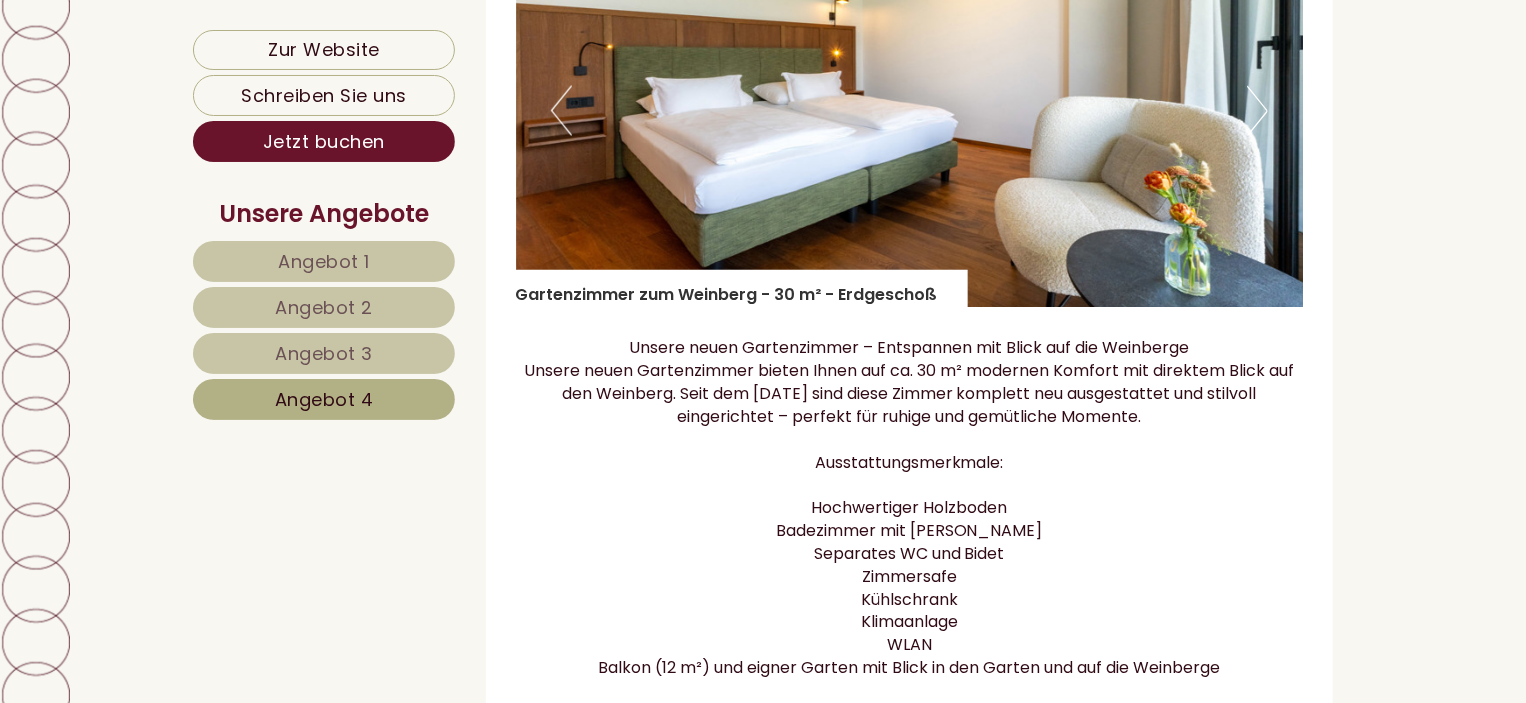 scroll, scrollTop: 1594, scrollLeft: 0, axis: vertical 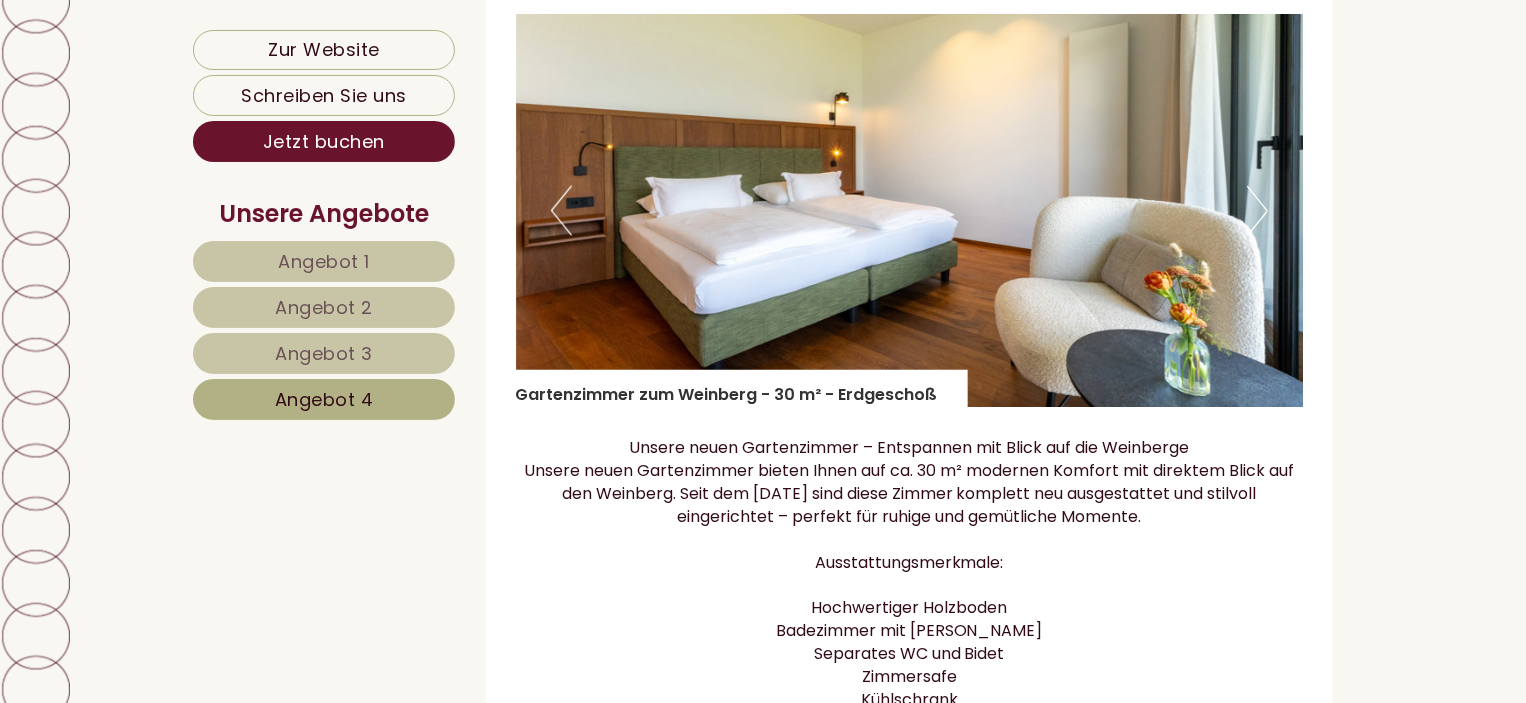 click on "Next" at bounding box center (1257, 211) 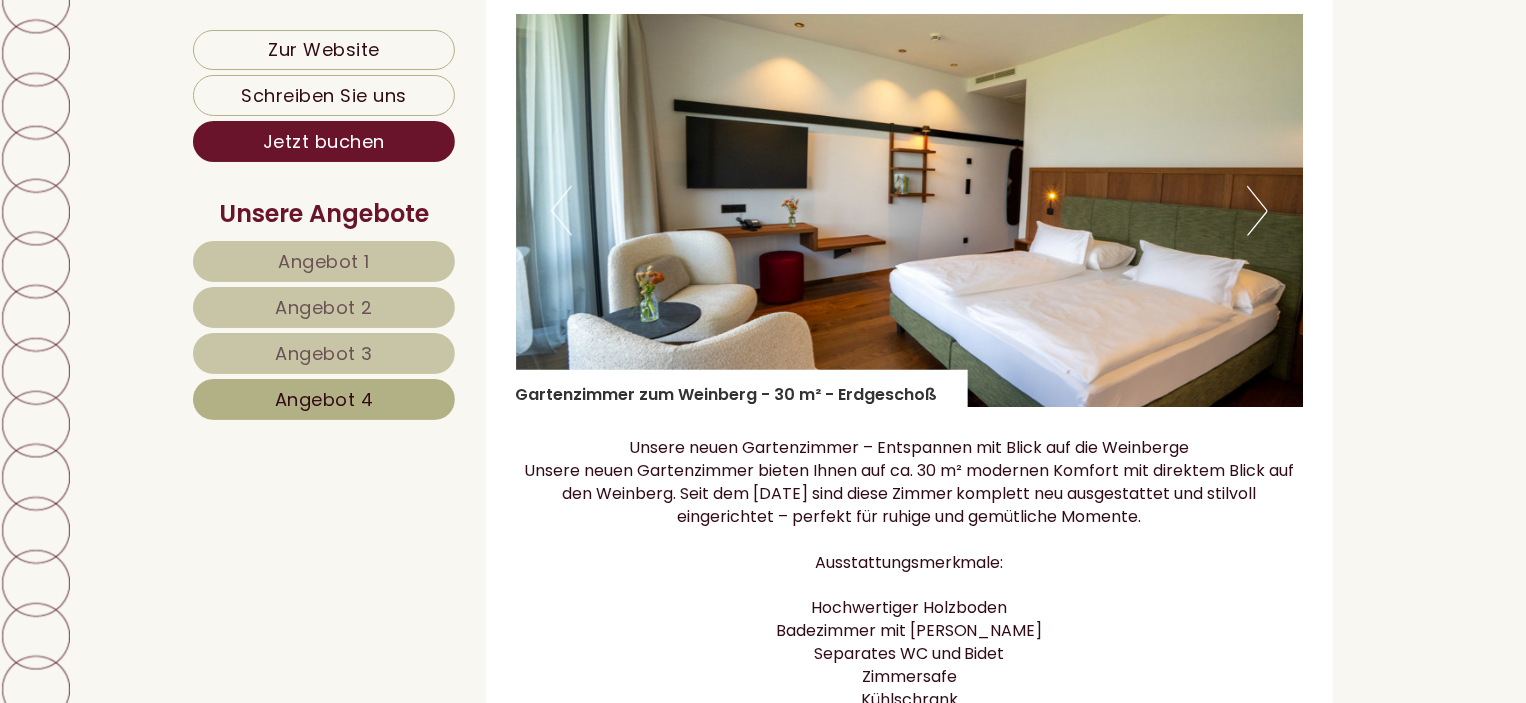 click on "Next" at bounding box center [1257, 211] 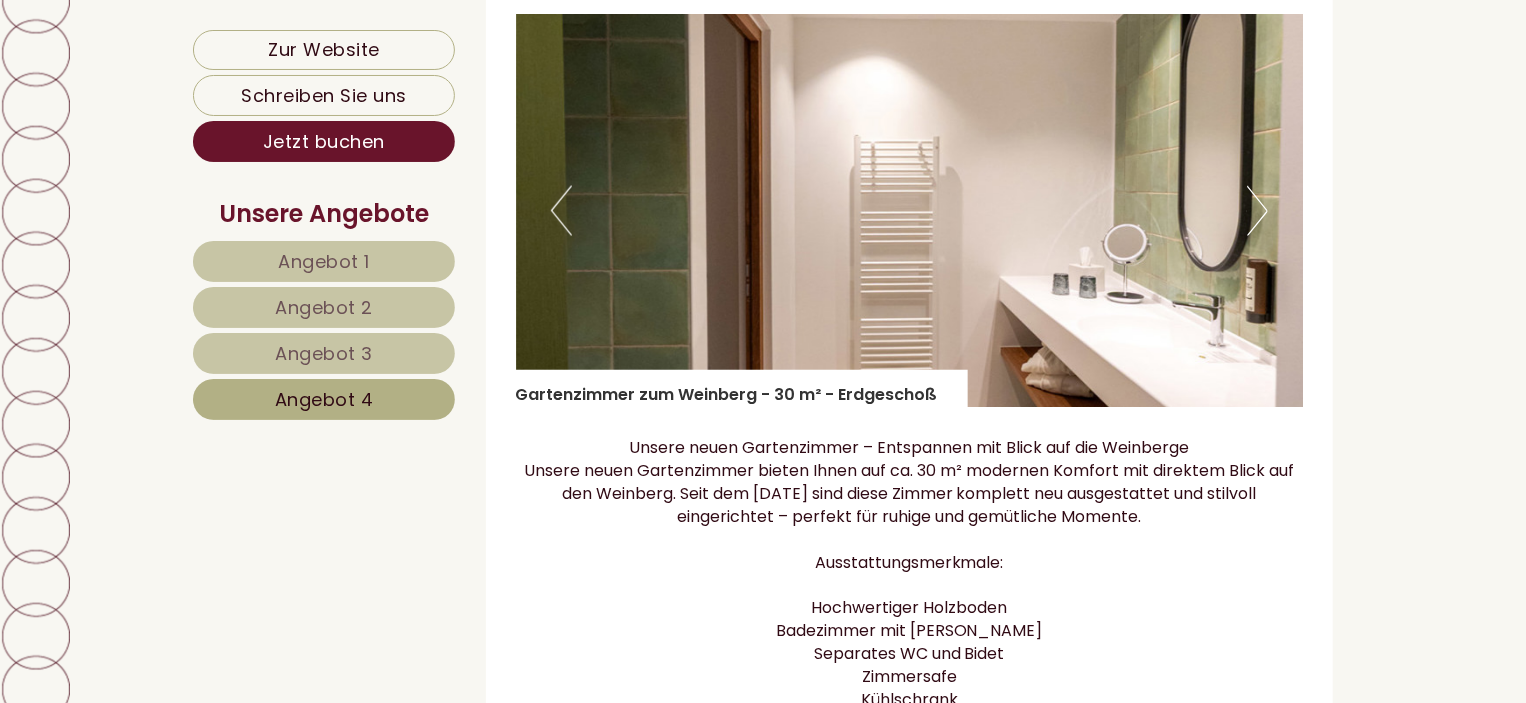 click on "Next" at bounding box center [1257, 211] 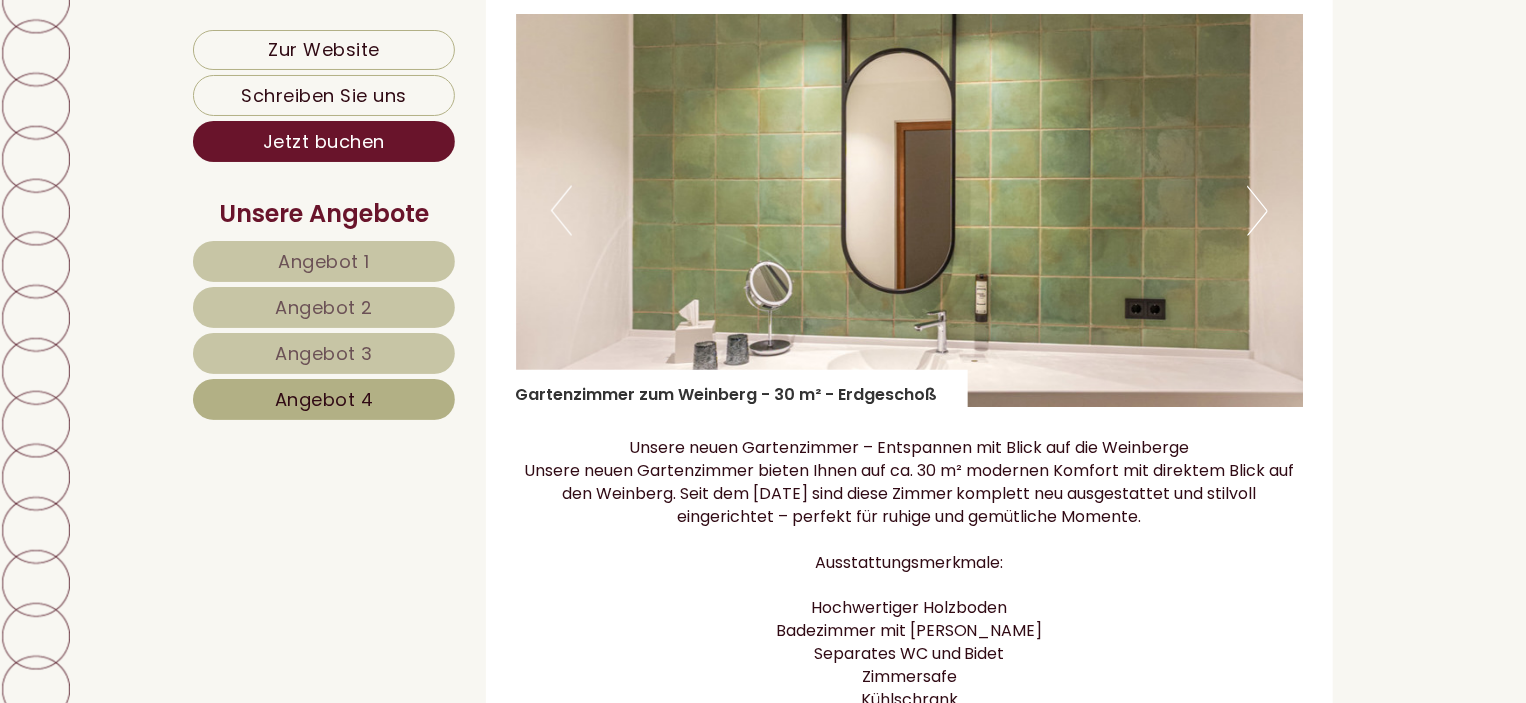 click on "Next" at bounding box center [1257, 211] 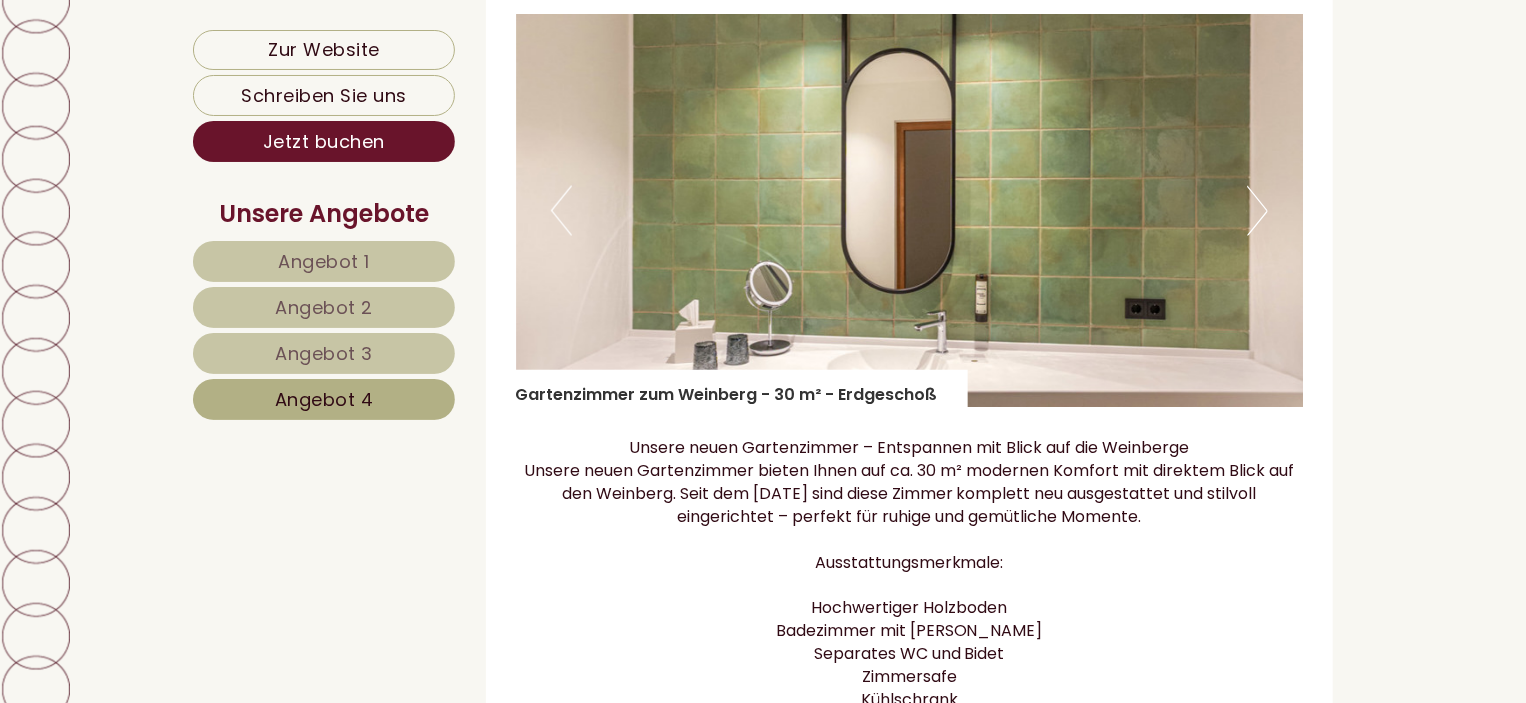 type 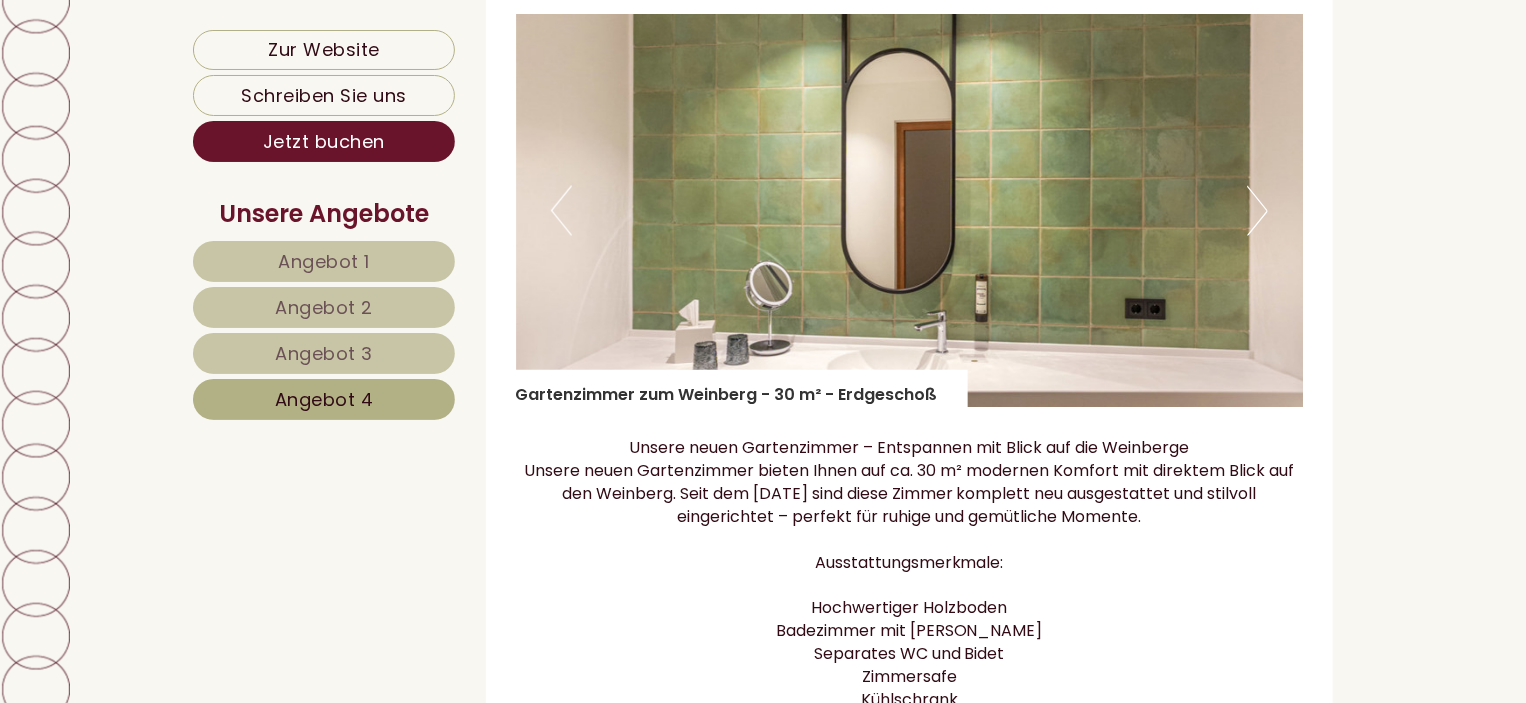 click at bounding box center (910, 211) 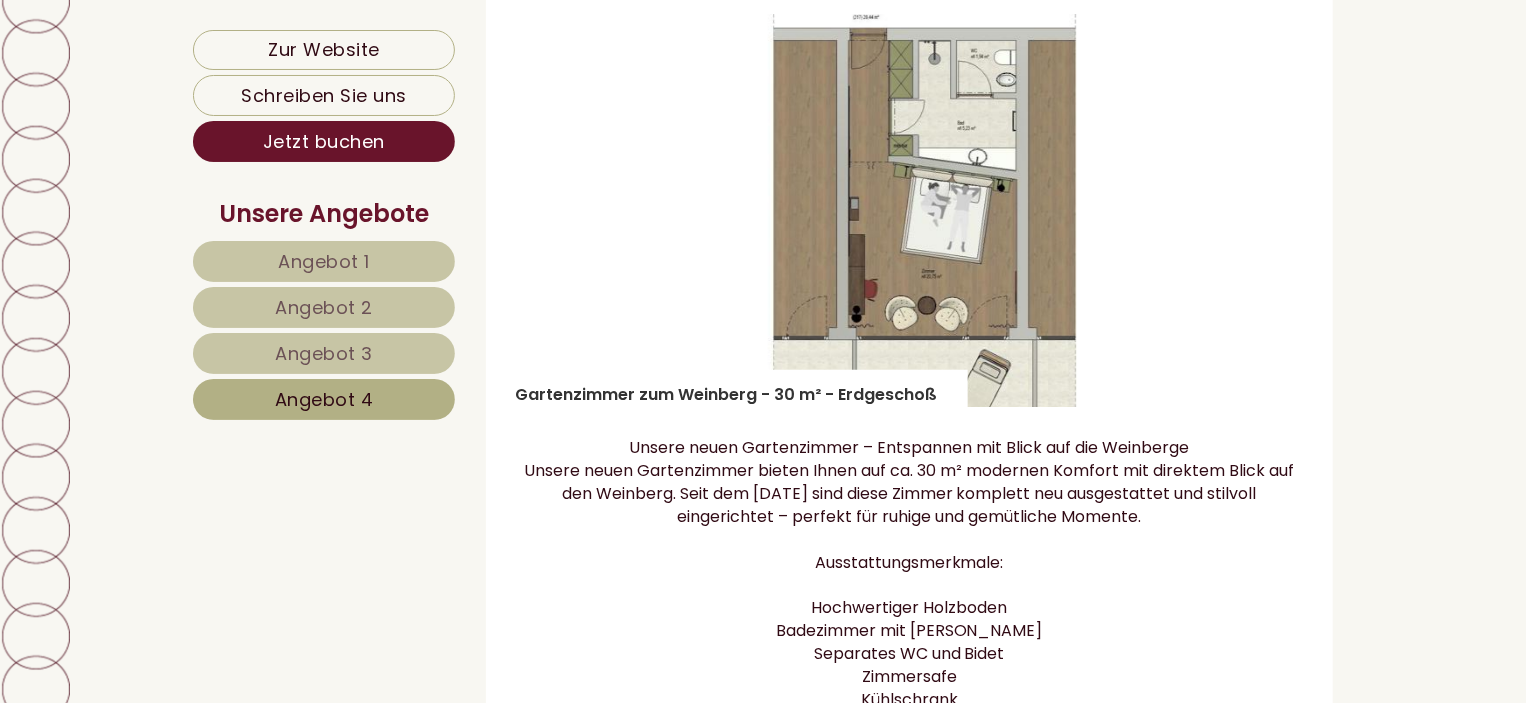 click on "Next" at bounding box center (1257, 211) 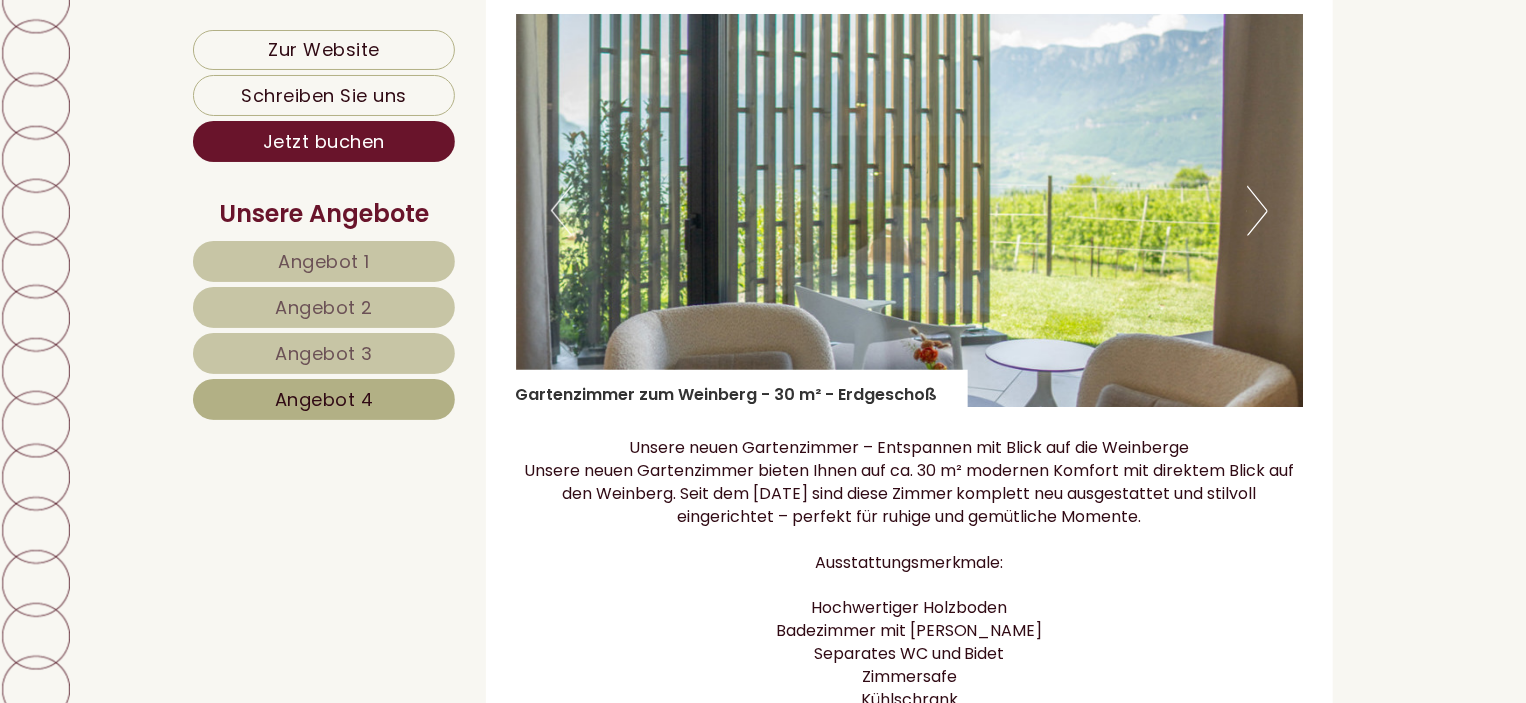 click on "Next" at bounding box center (1257, 211) 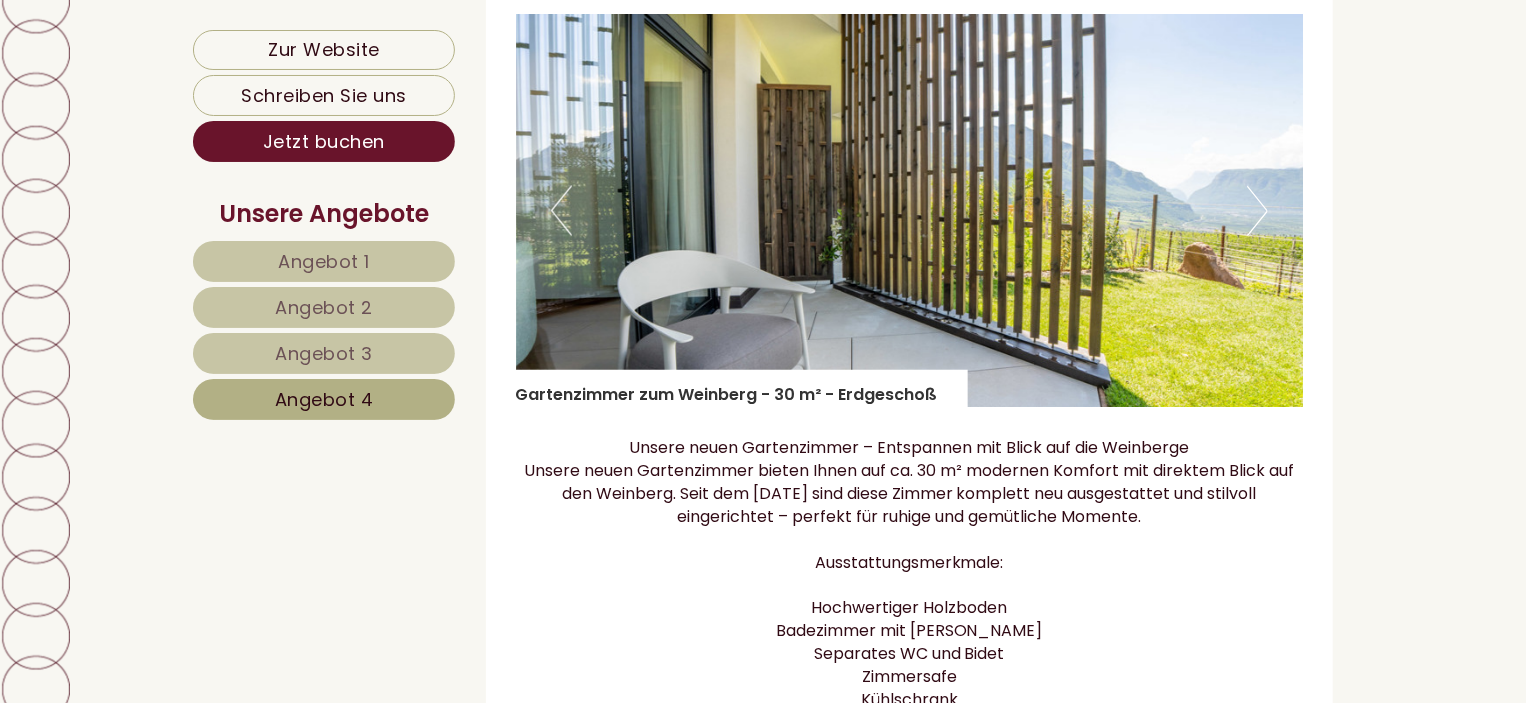 click on "Next" at bounding box center (1257, 211) 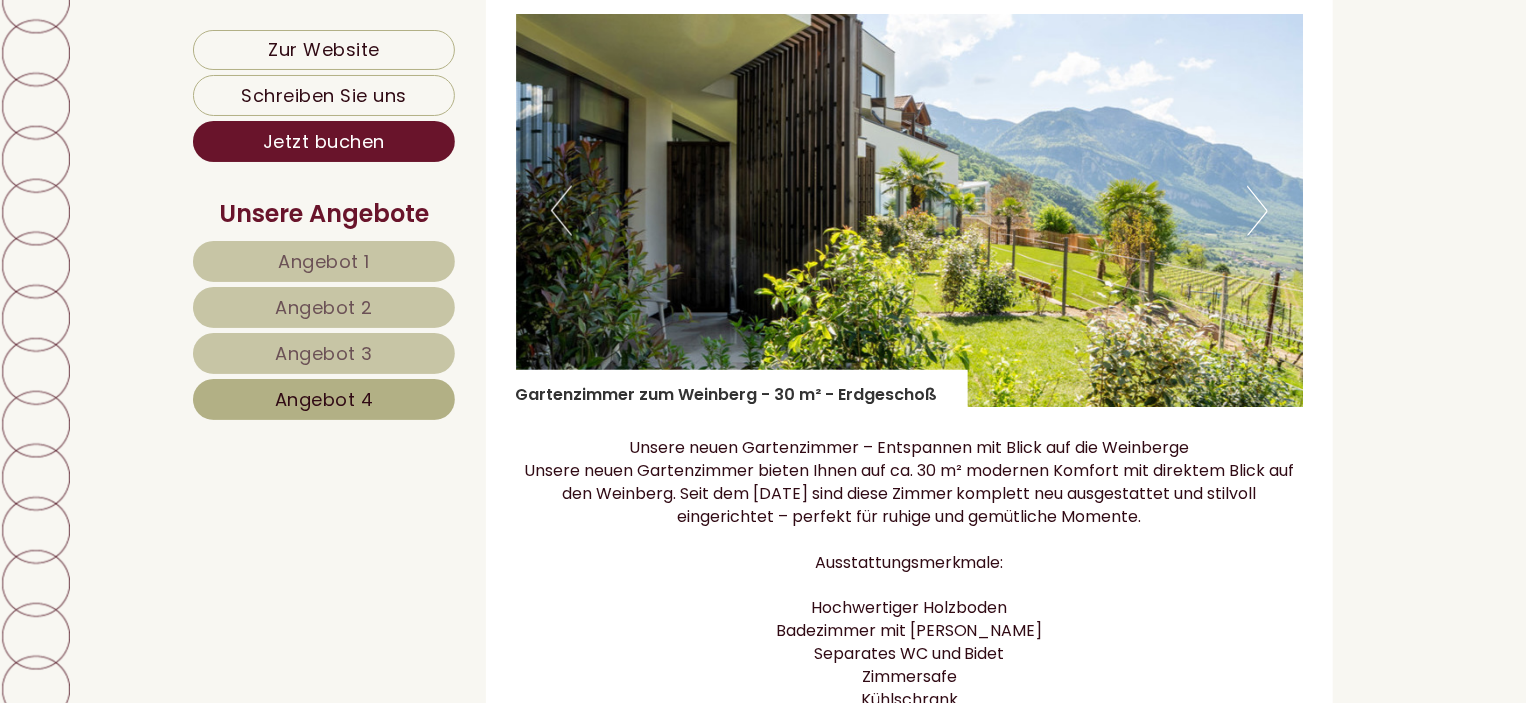 click on "Next" at bounding box center [1257, 211] 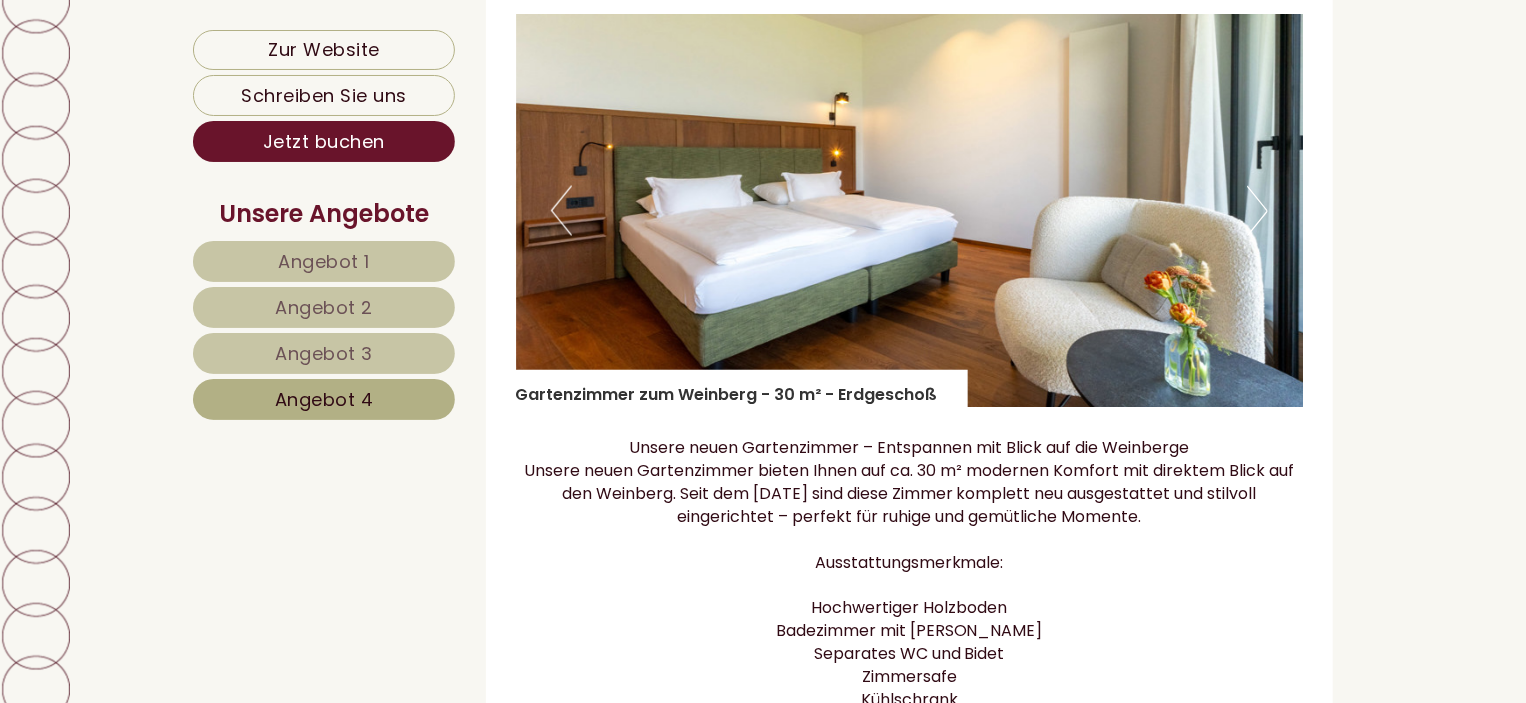 click on "Next" at bounding box center (1257, 211) 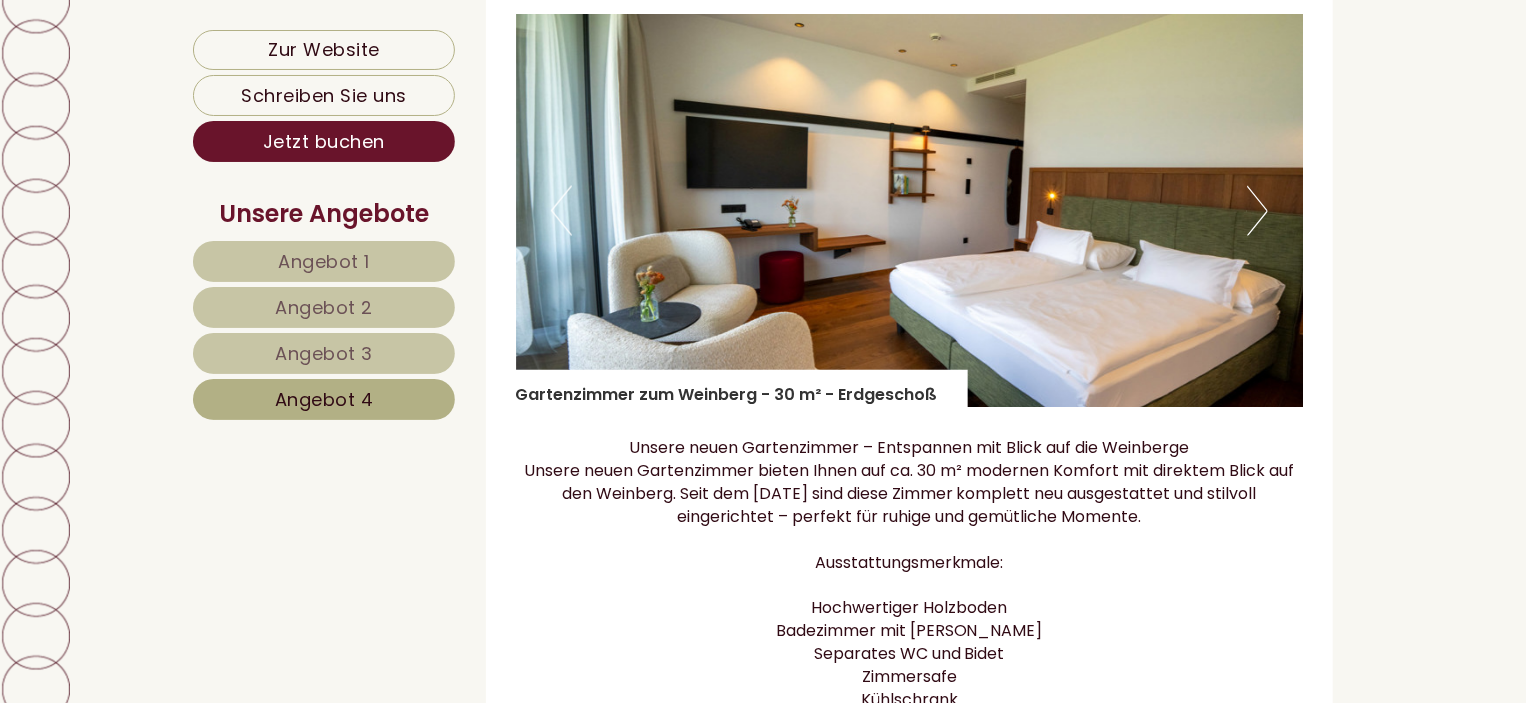 click on "Next" at bounding box center [1257, 211] 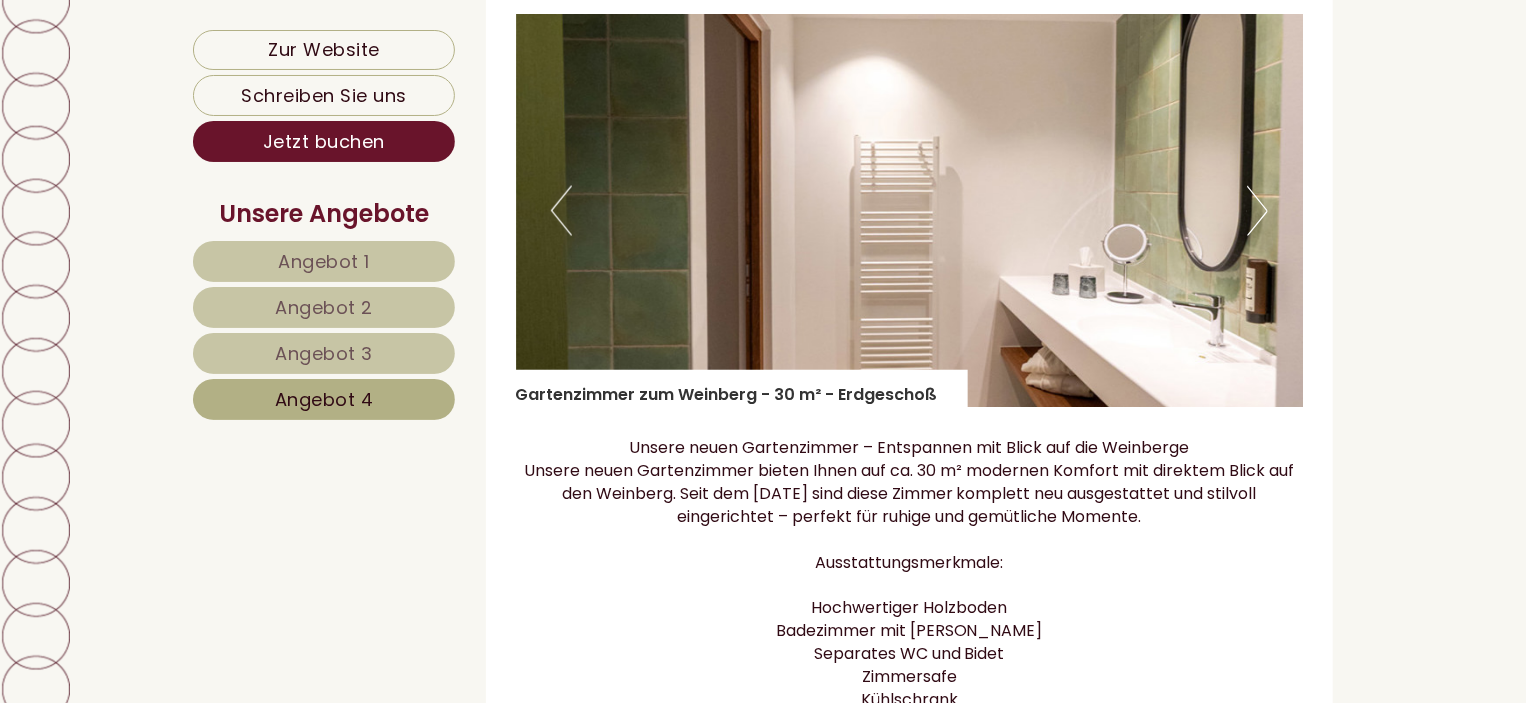 click on "Next" at bounding box center [1257, 211] 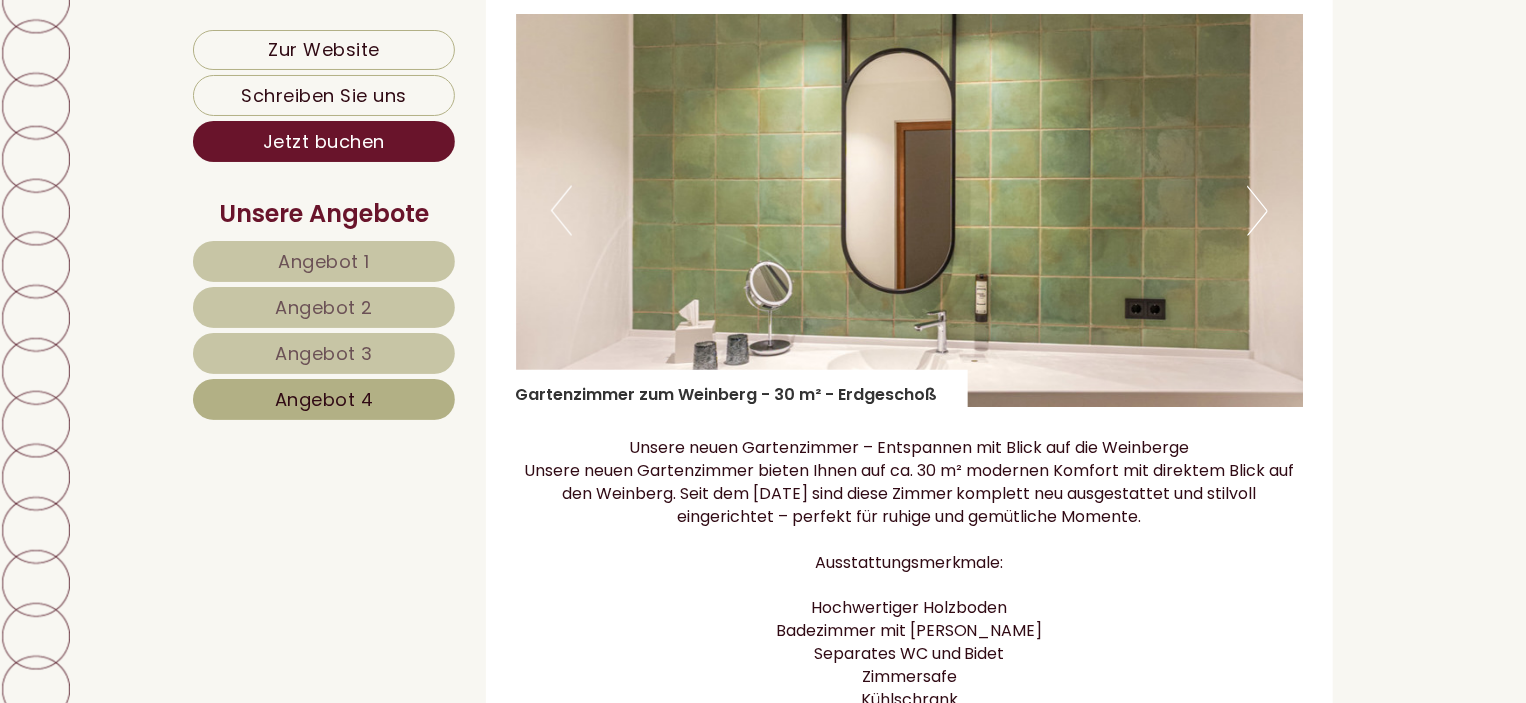 click on "Next" at bounding box center [1257, 211] 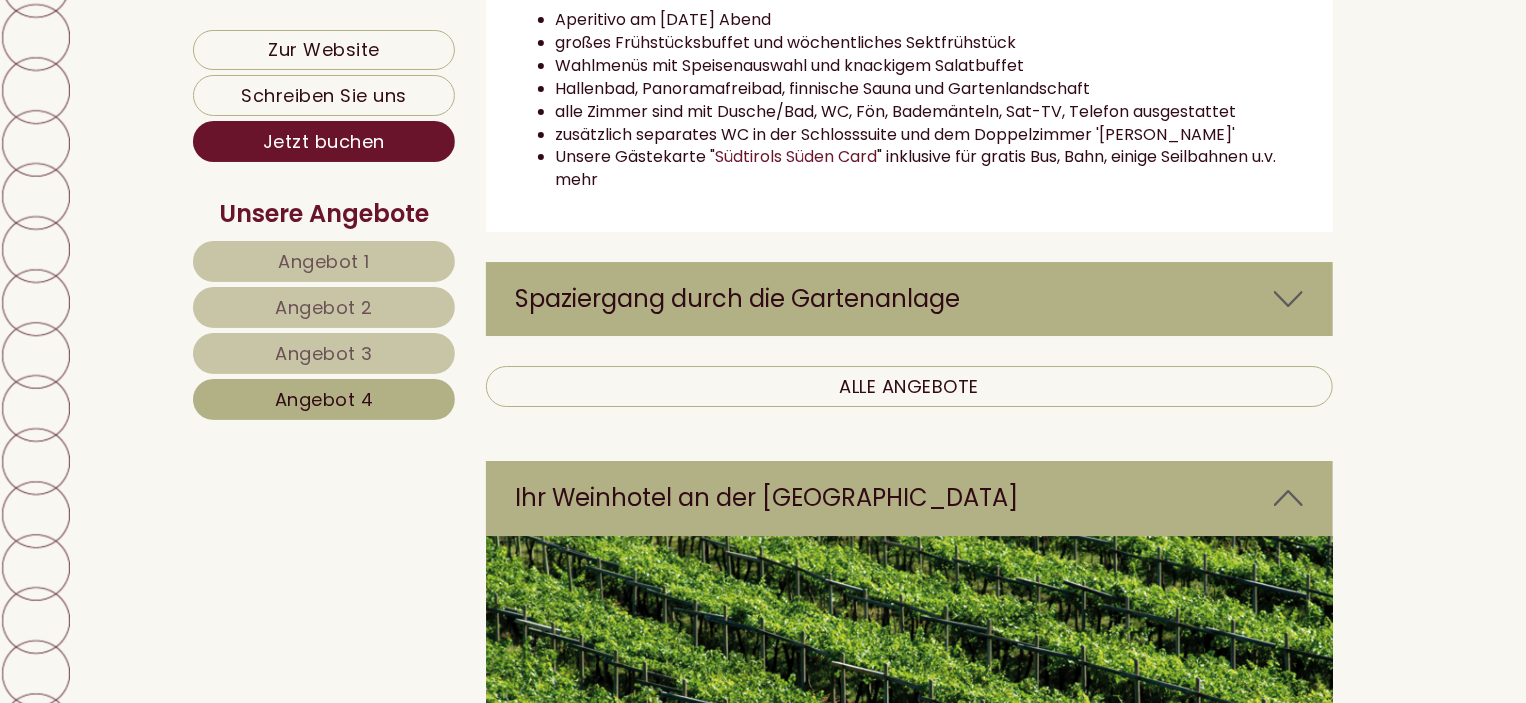 scroll, scrollTop: 3394, scrollLeft: 0, axis: vertical 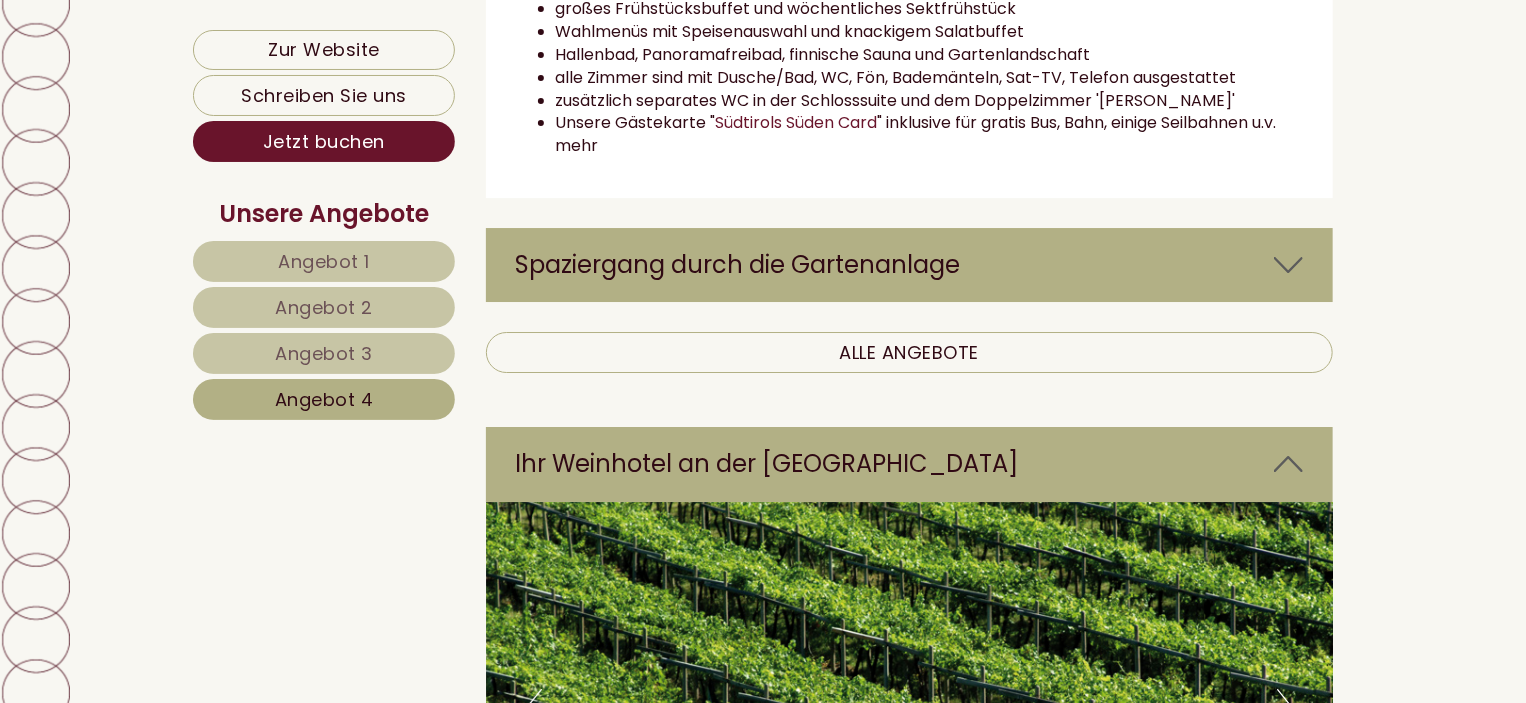 click at bounding box center [1288, 265] 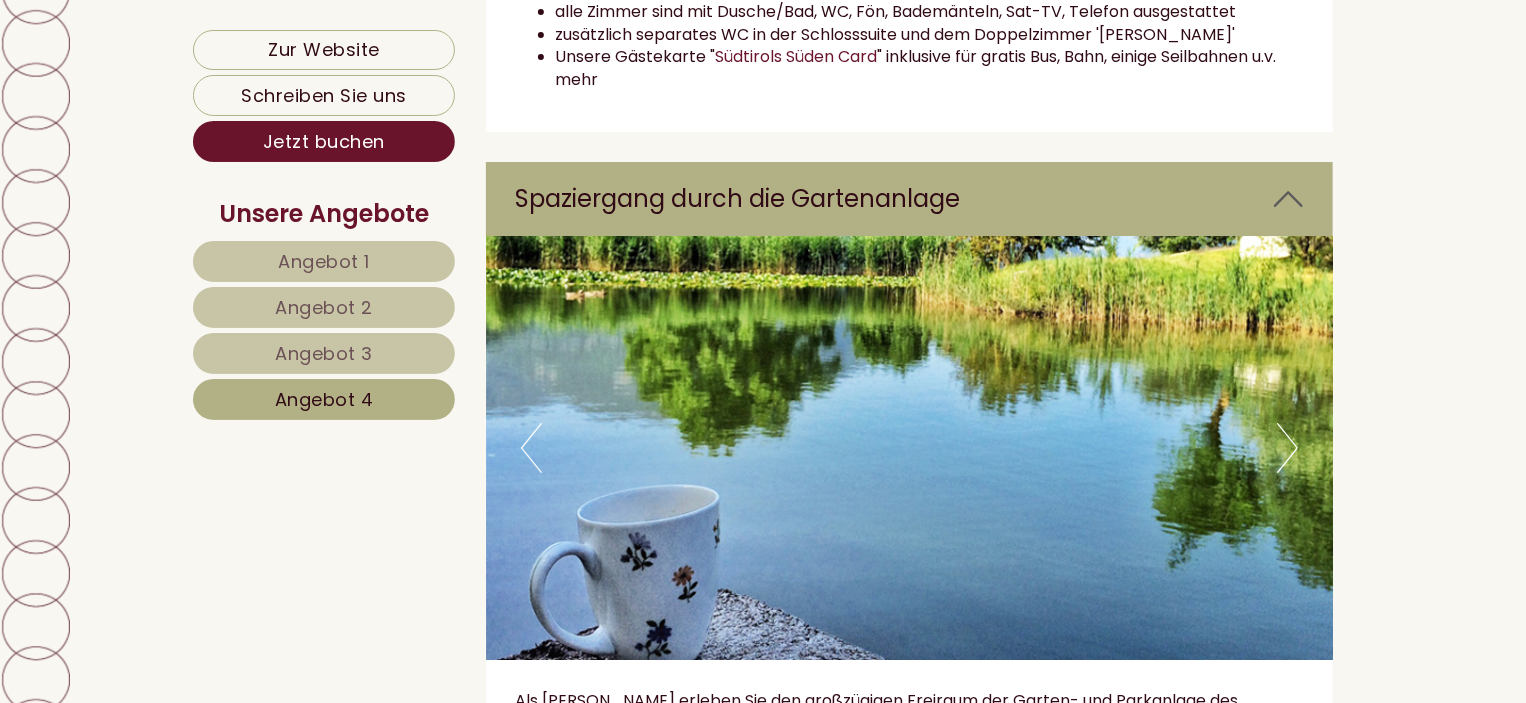 scroll, scrollTop: 3494, scrollLeft: 0, axis: vertical 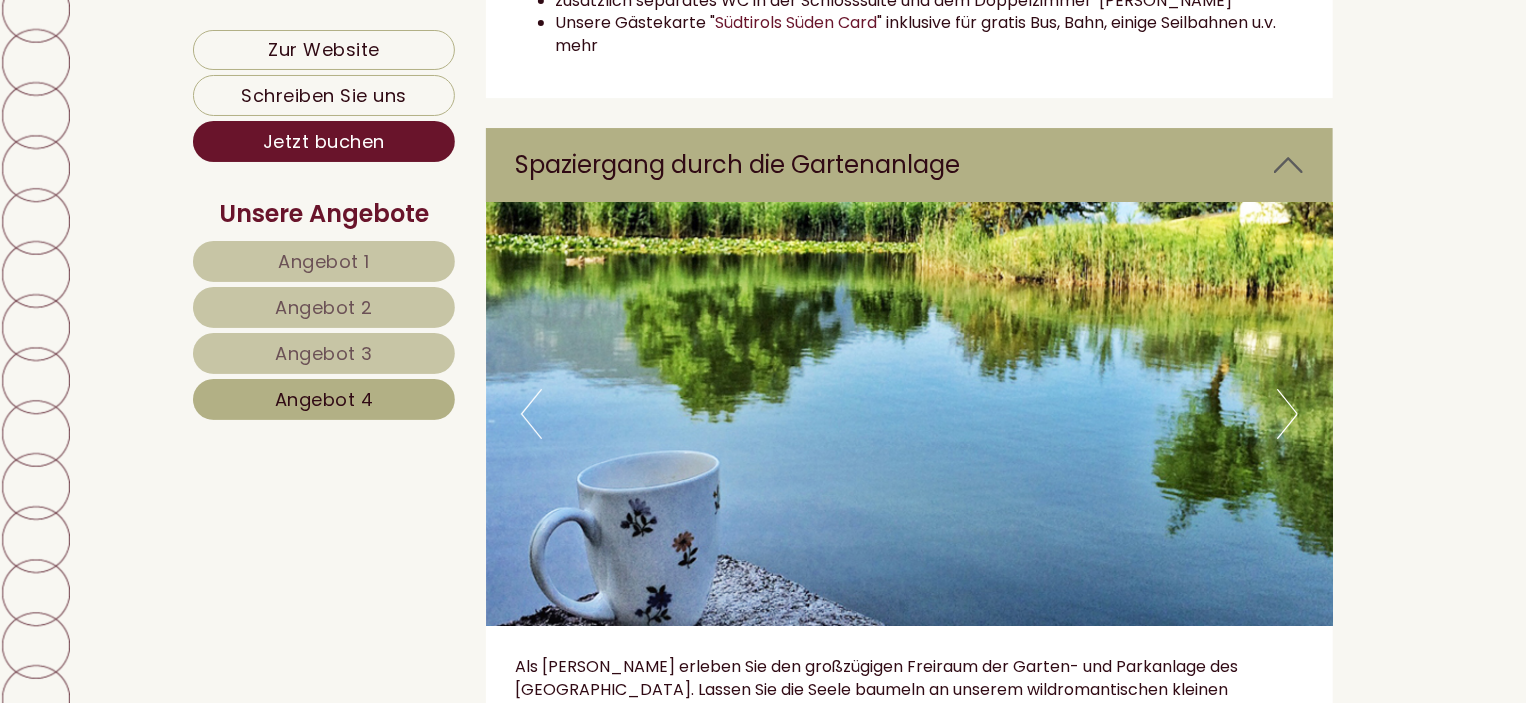 click on "Next" at bounding box center [1287, 414] 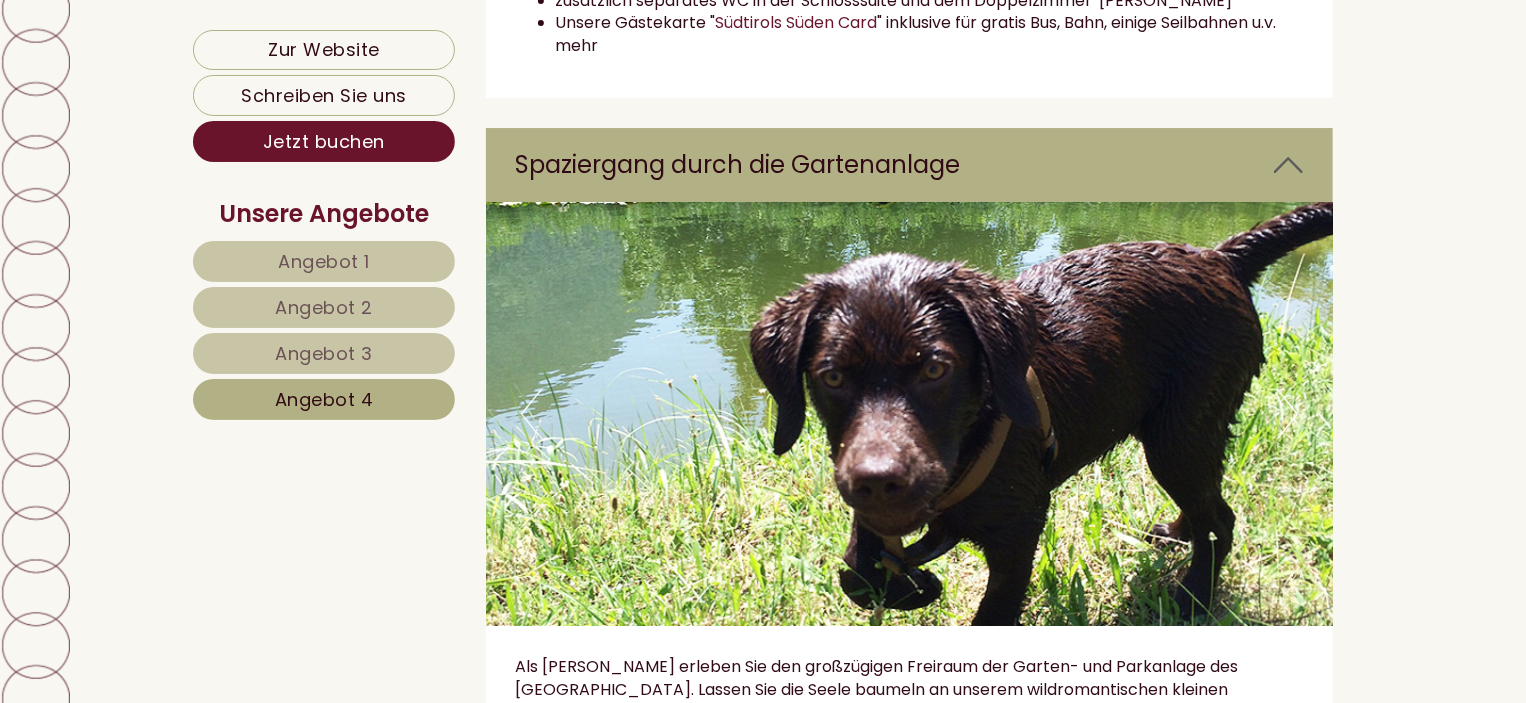 click on "Next" at bounding box center [1287, 414] 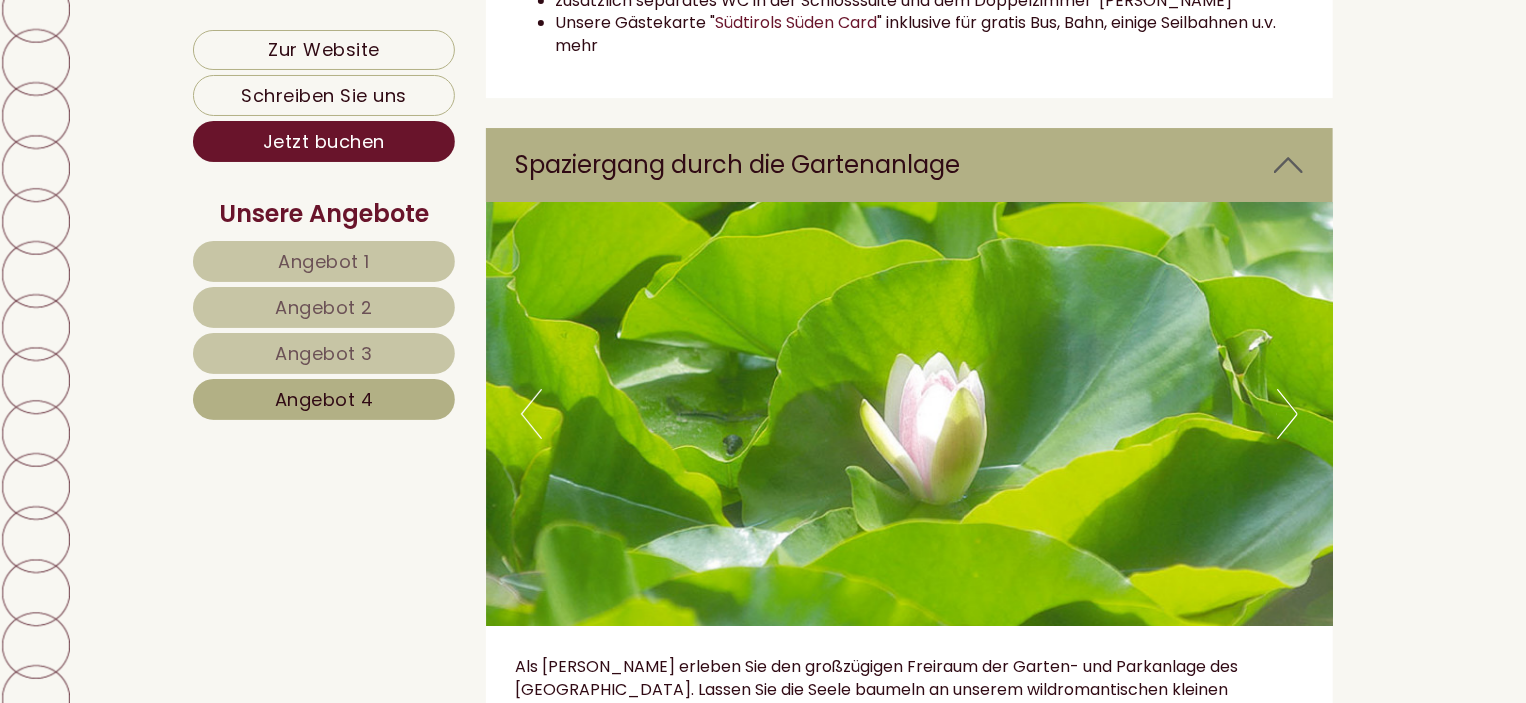 click on "Next" at bounding box center (1287, 414) 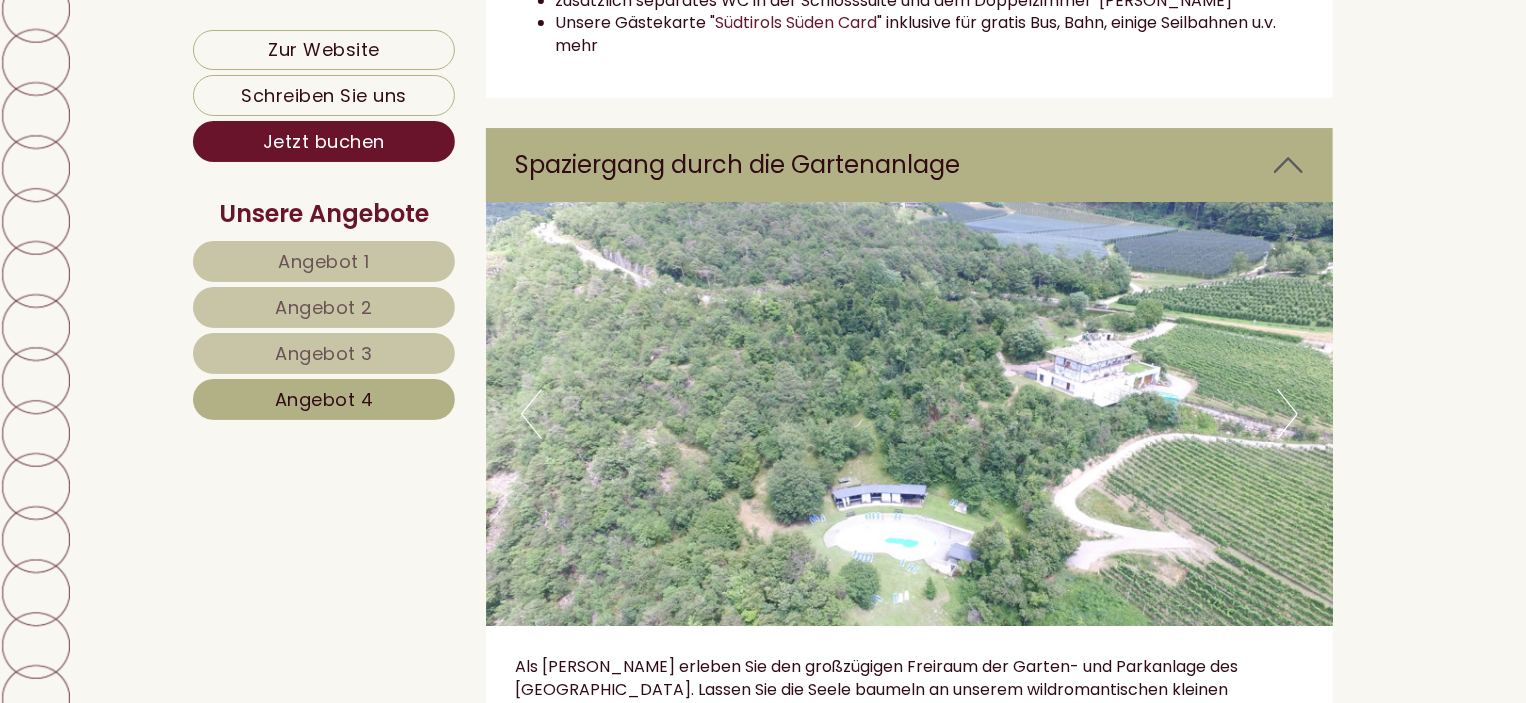 click on "Next" at bounding box center (1287, 414) 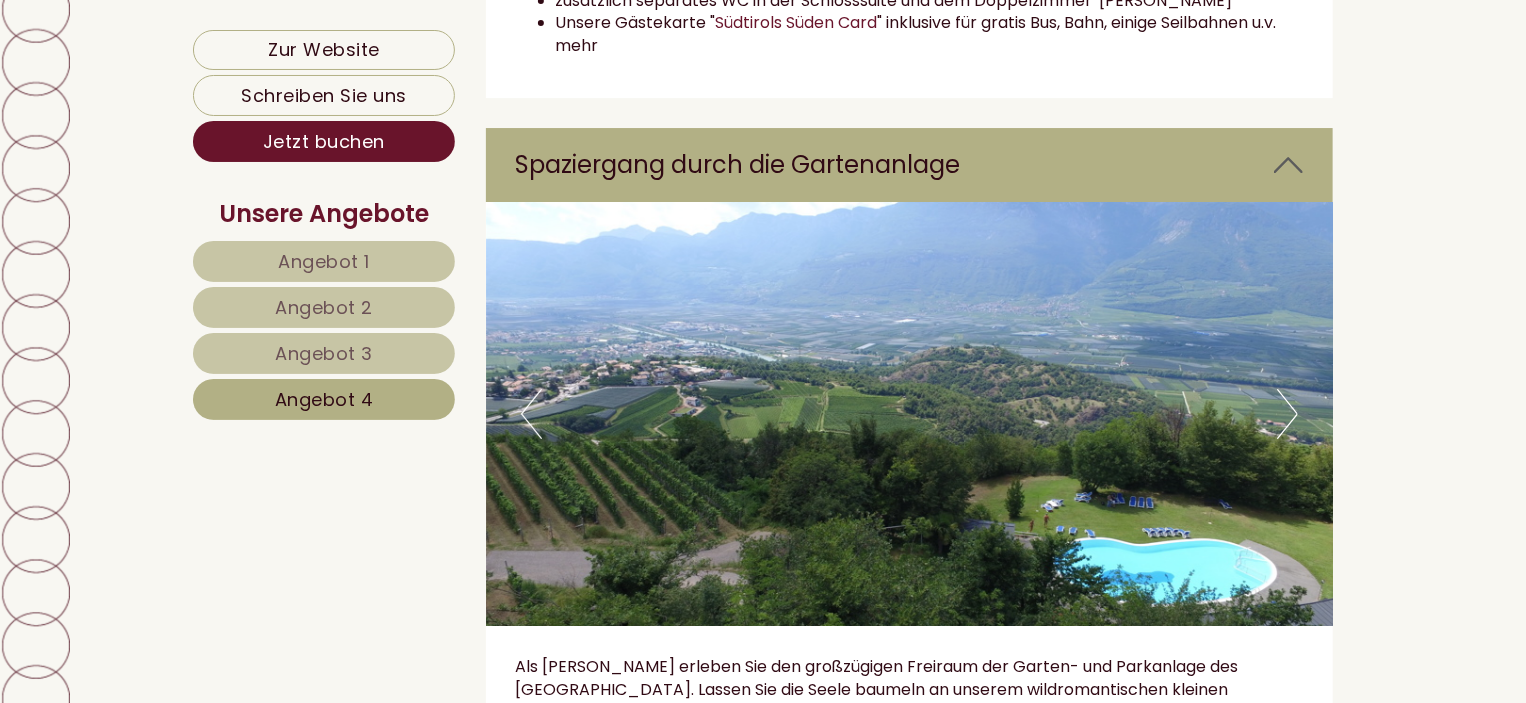 click on "Next" at bounding box center (1287, 414) 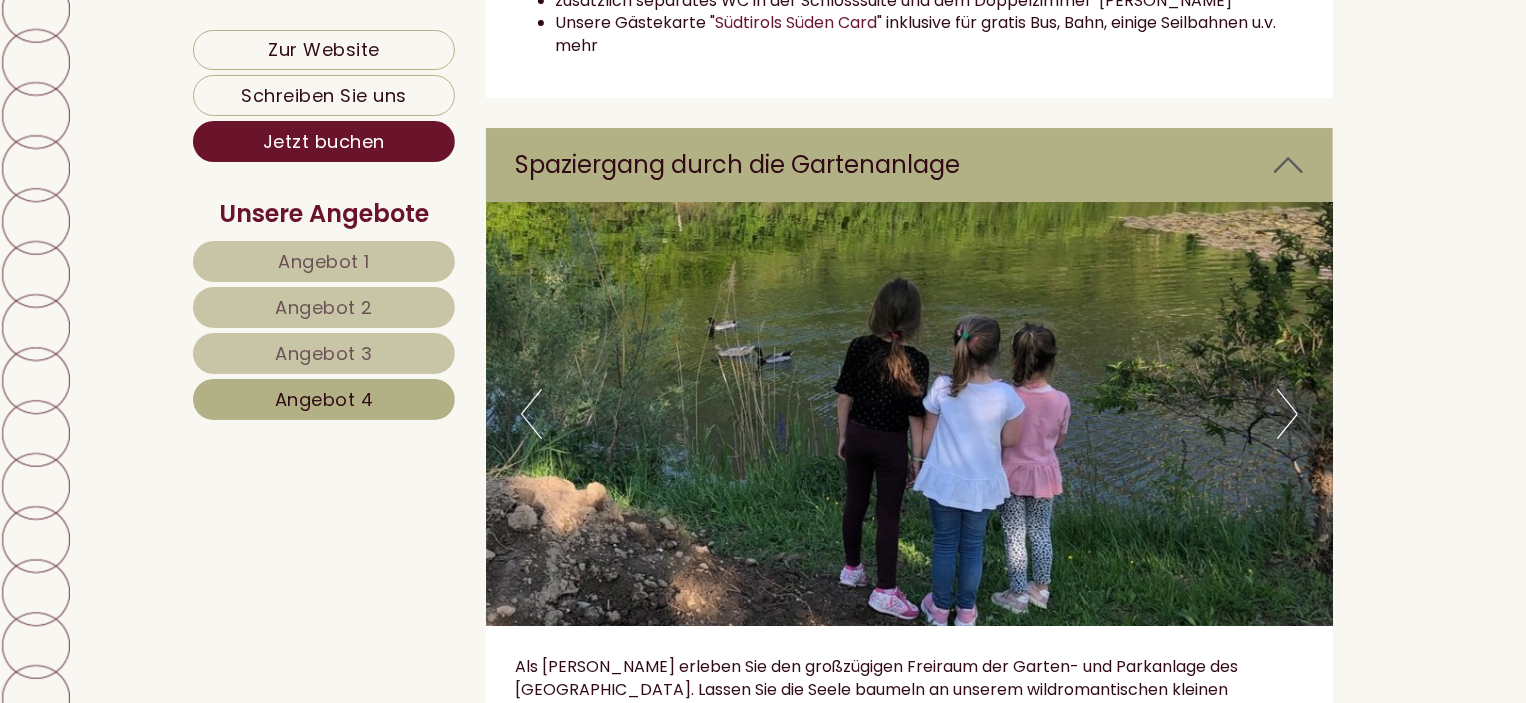 click on "Next" at bounding box center (1287, 414) 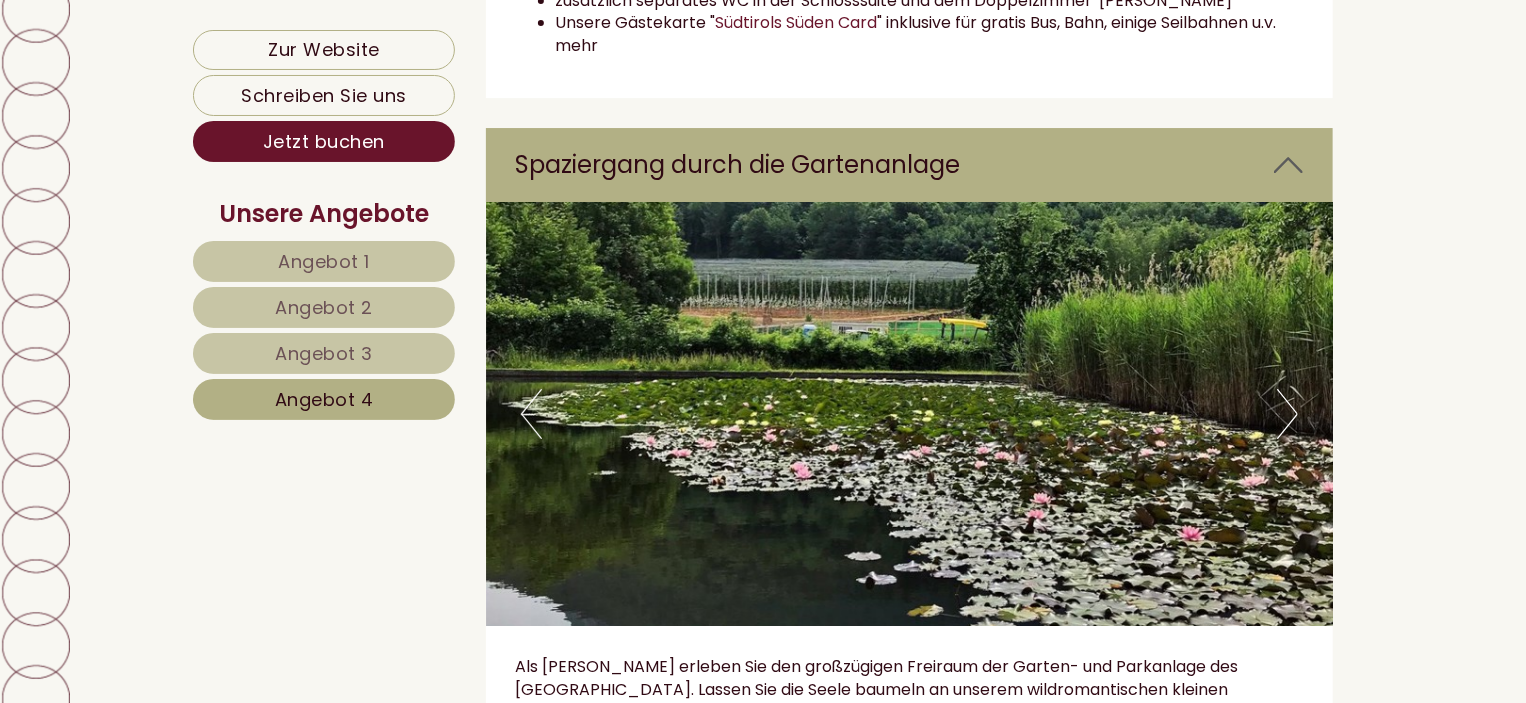 click on "Next" at bounding box center [1287, 414] 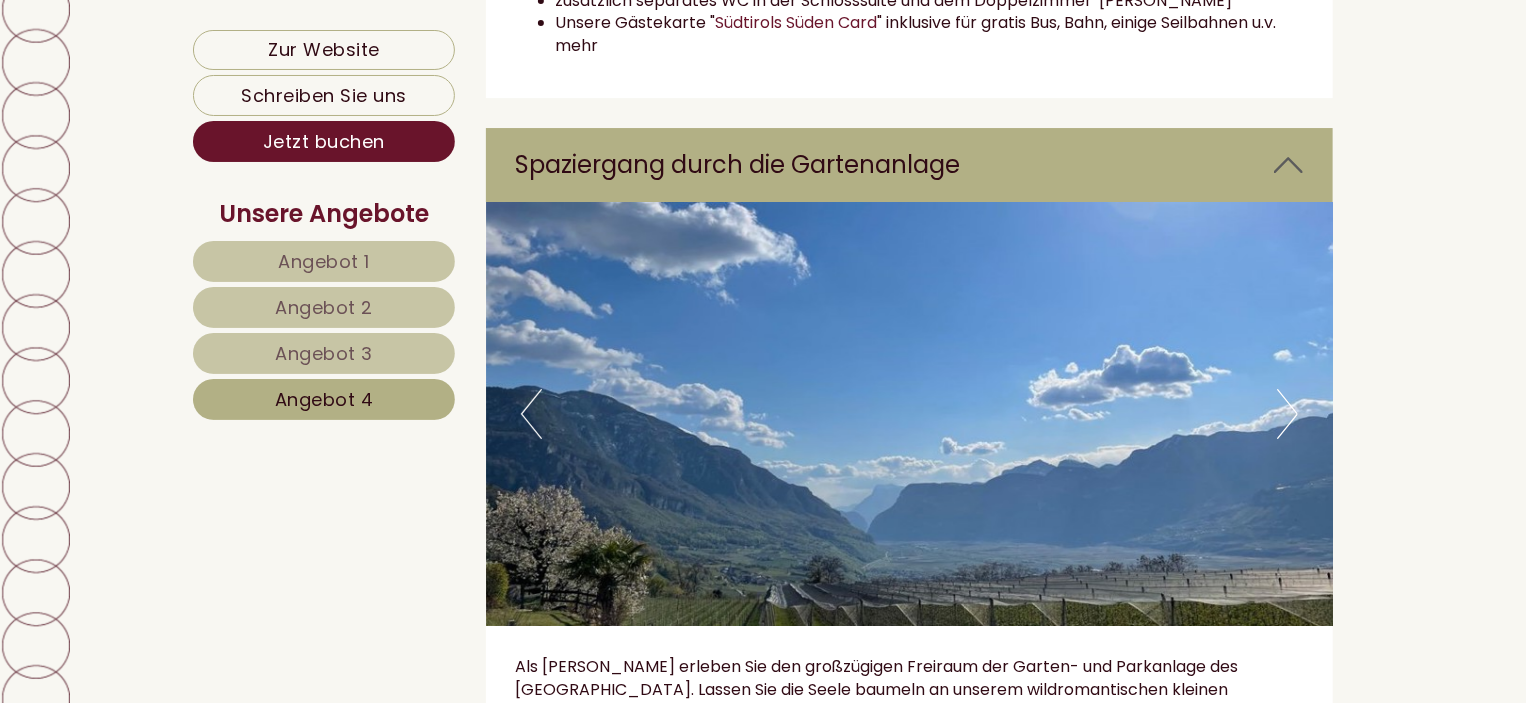 click on "Next" at bounding box center (1287, 414) 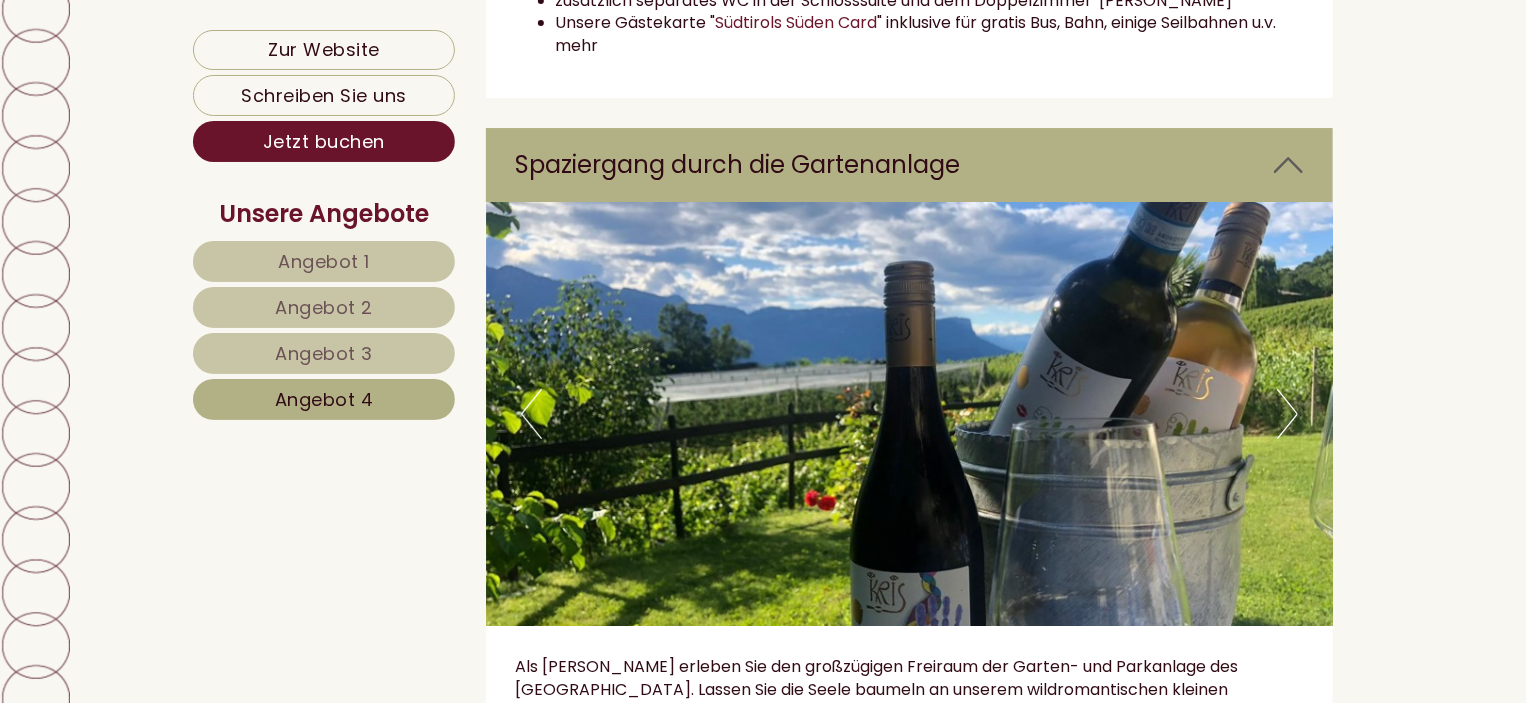 click on "Next" at bounding box center [1287, 414] 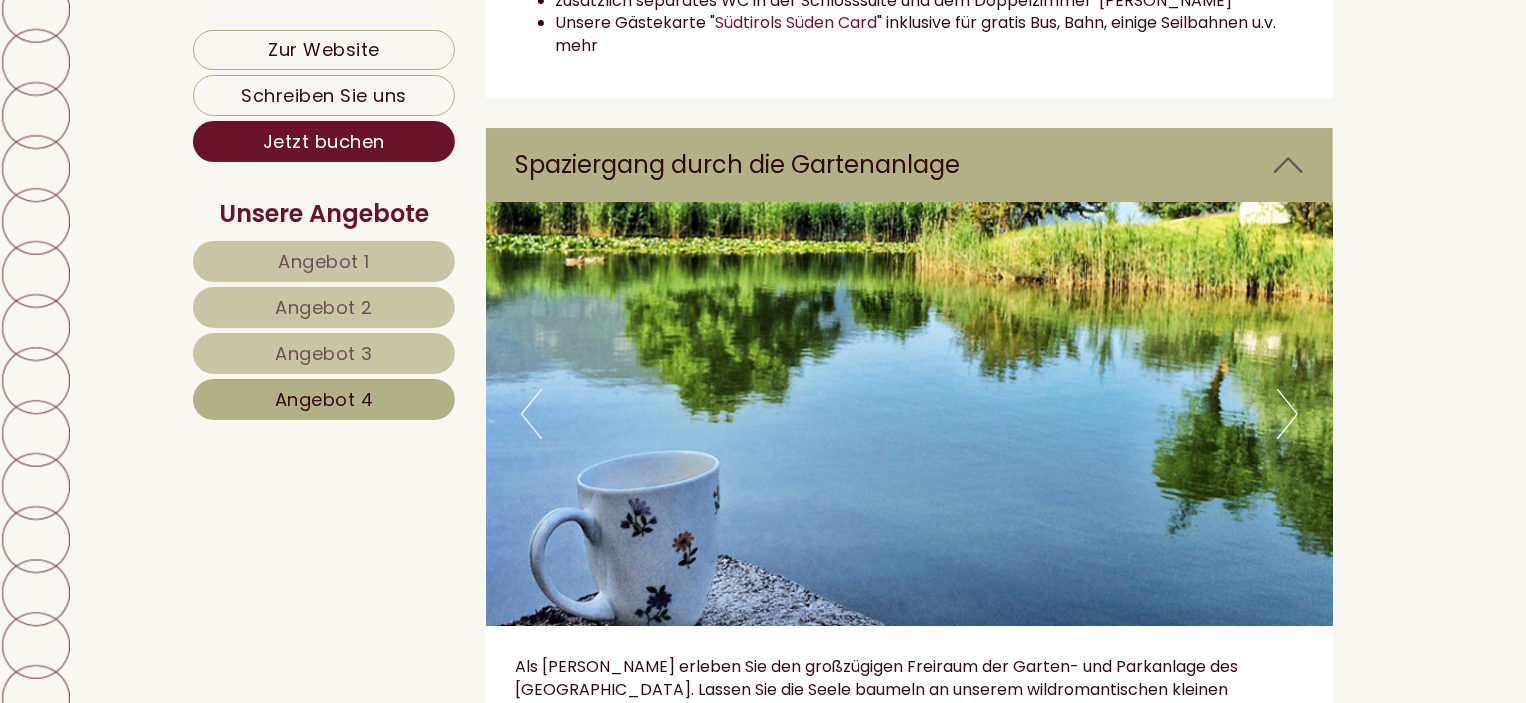click on "Next" at bounding box center (1287, 414) 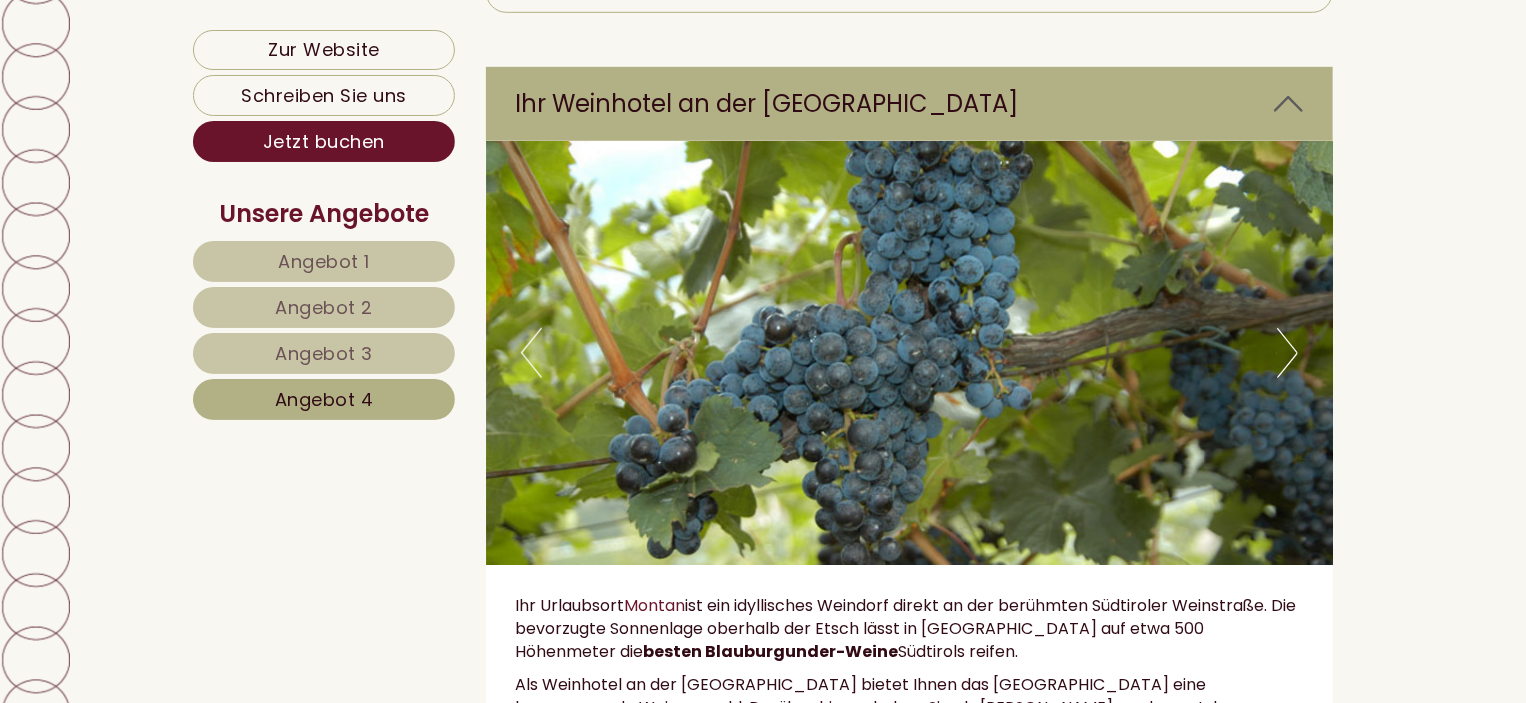 scroll, scrollTop: 4594, scrollLeft: 0, axis: vertical 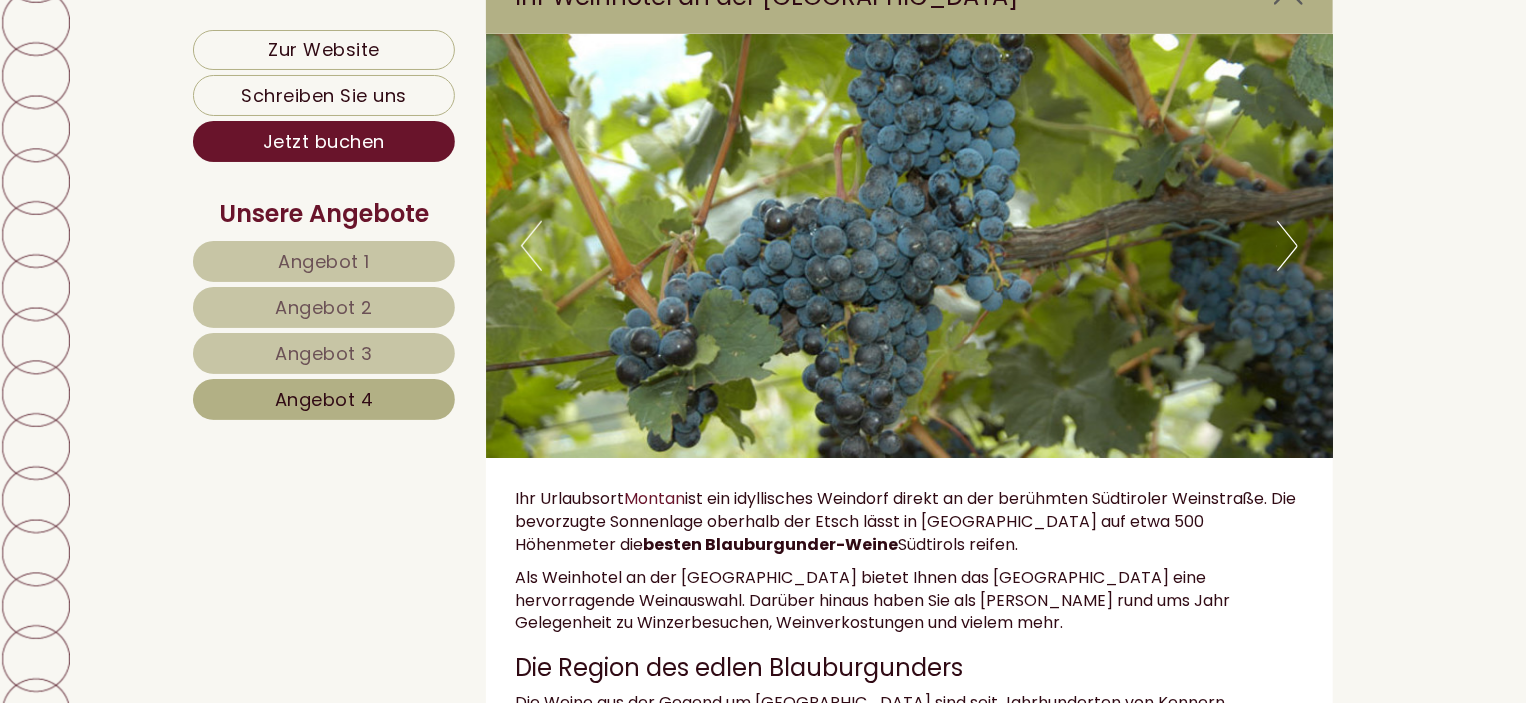 click at bounding box center [910, 246] 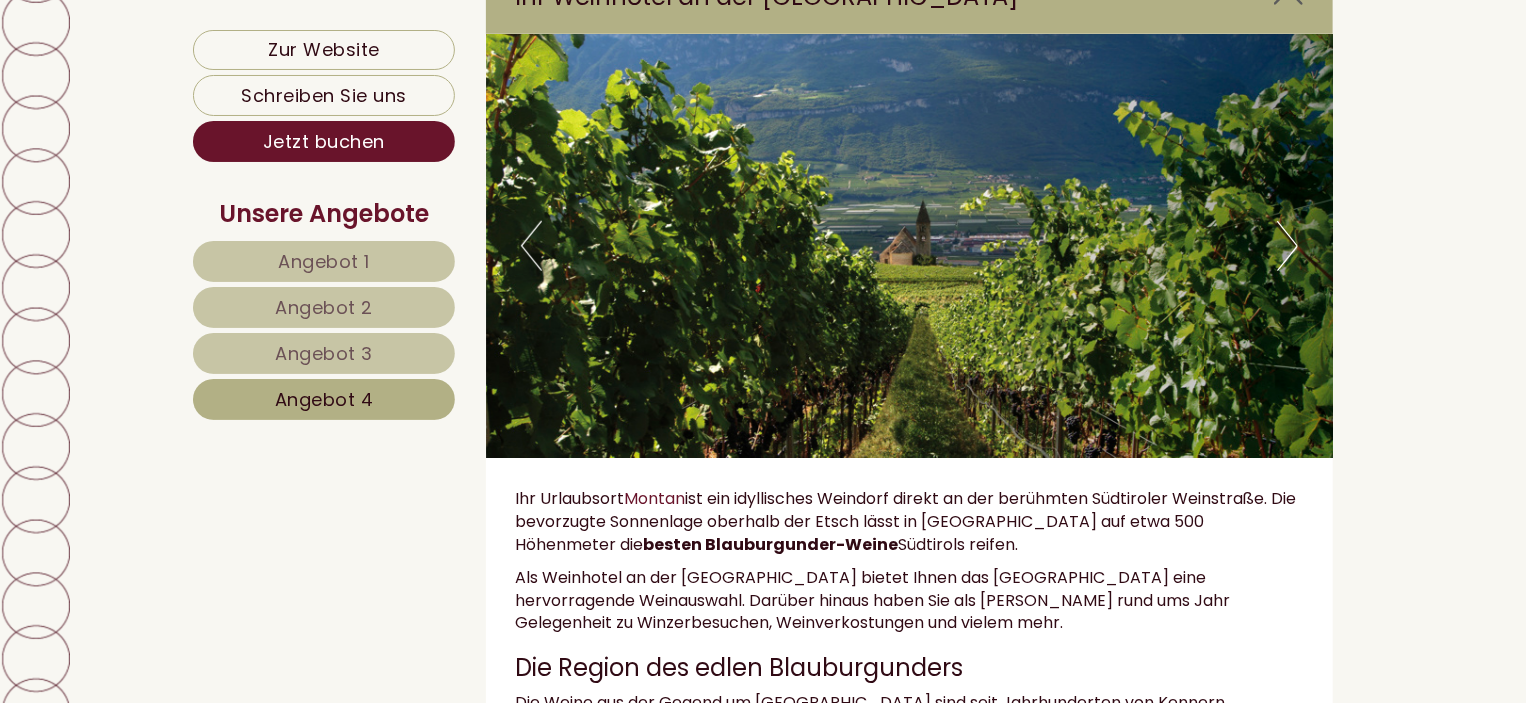 click on "Next" at bounding box center [1287, 246] 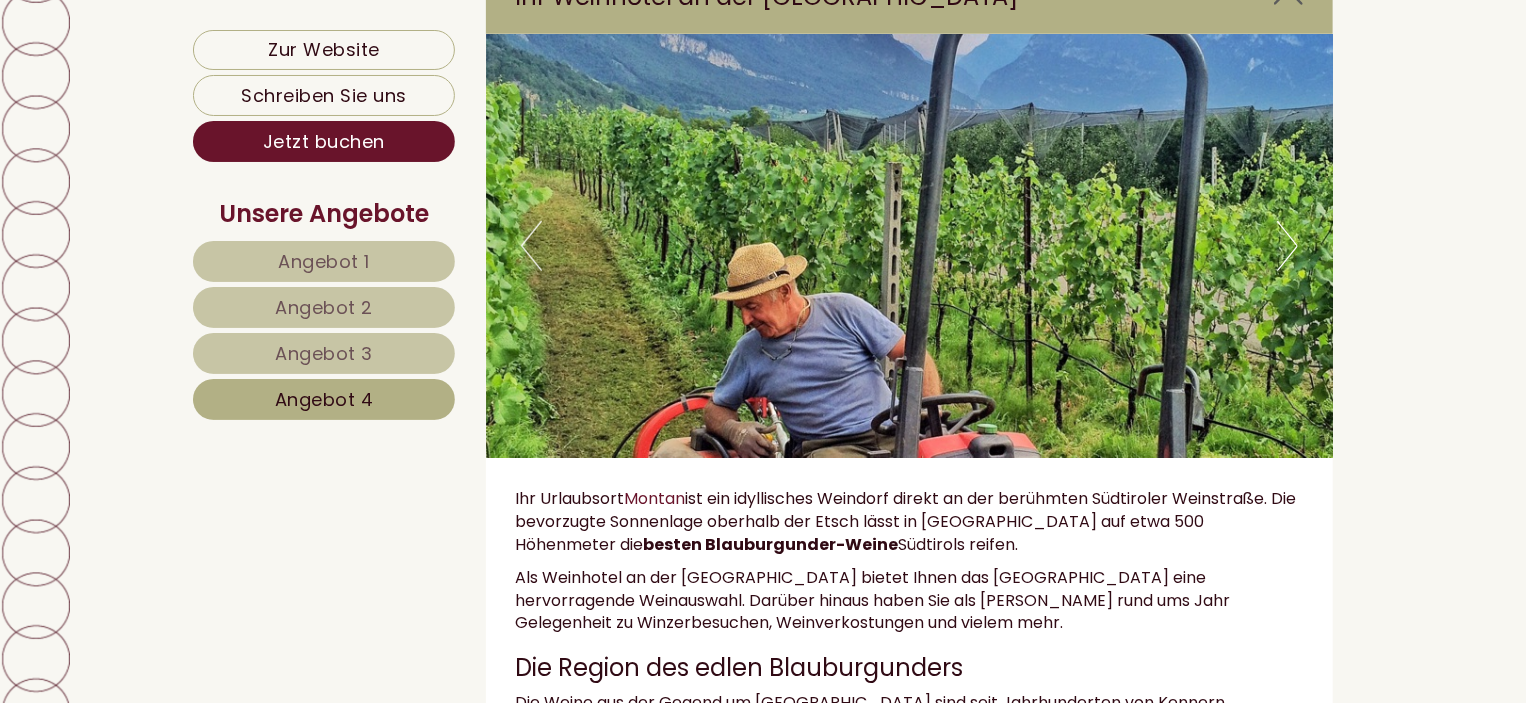 click on "Next" at bounding box center (1287, 246) 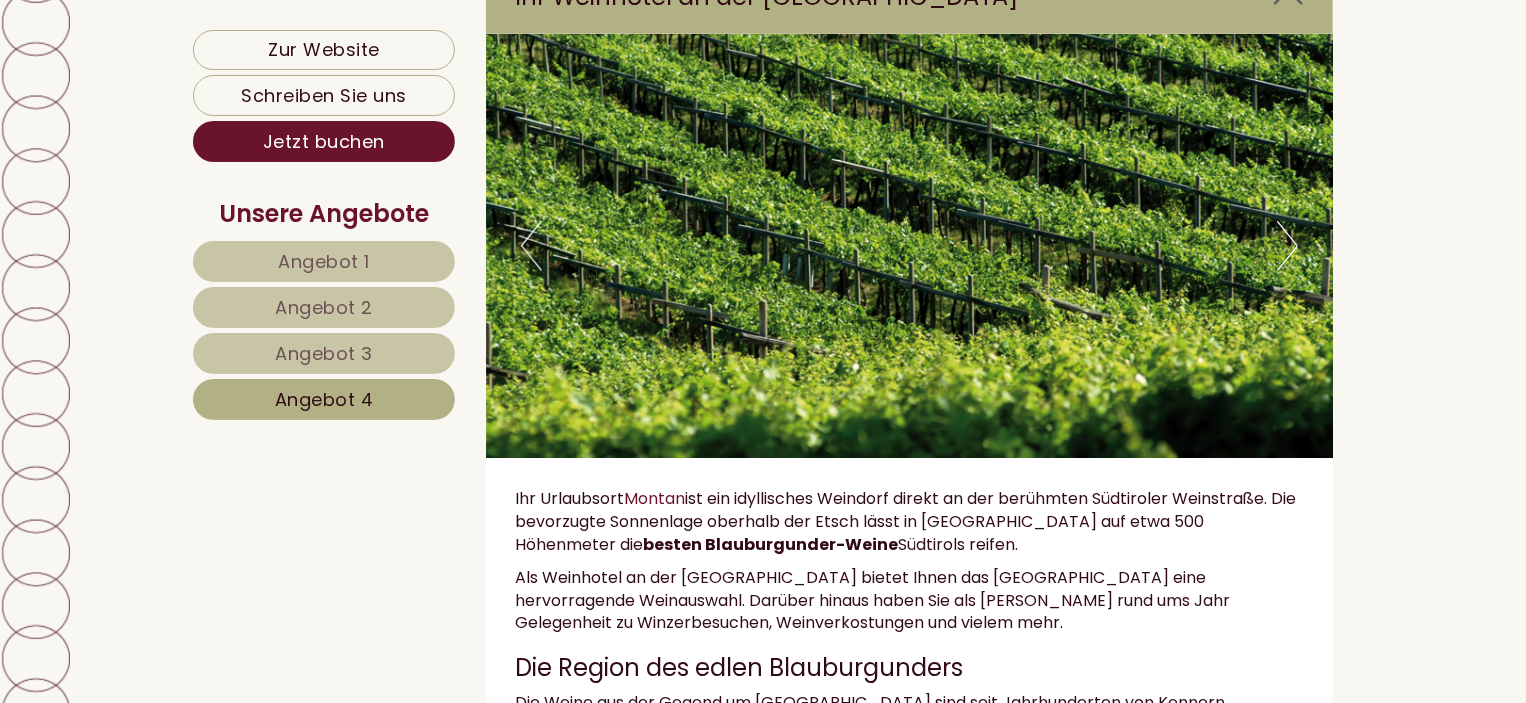 click on "Next" at bounding box center (1287, 246) 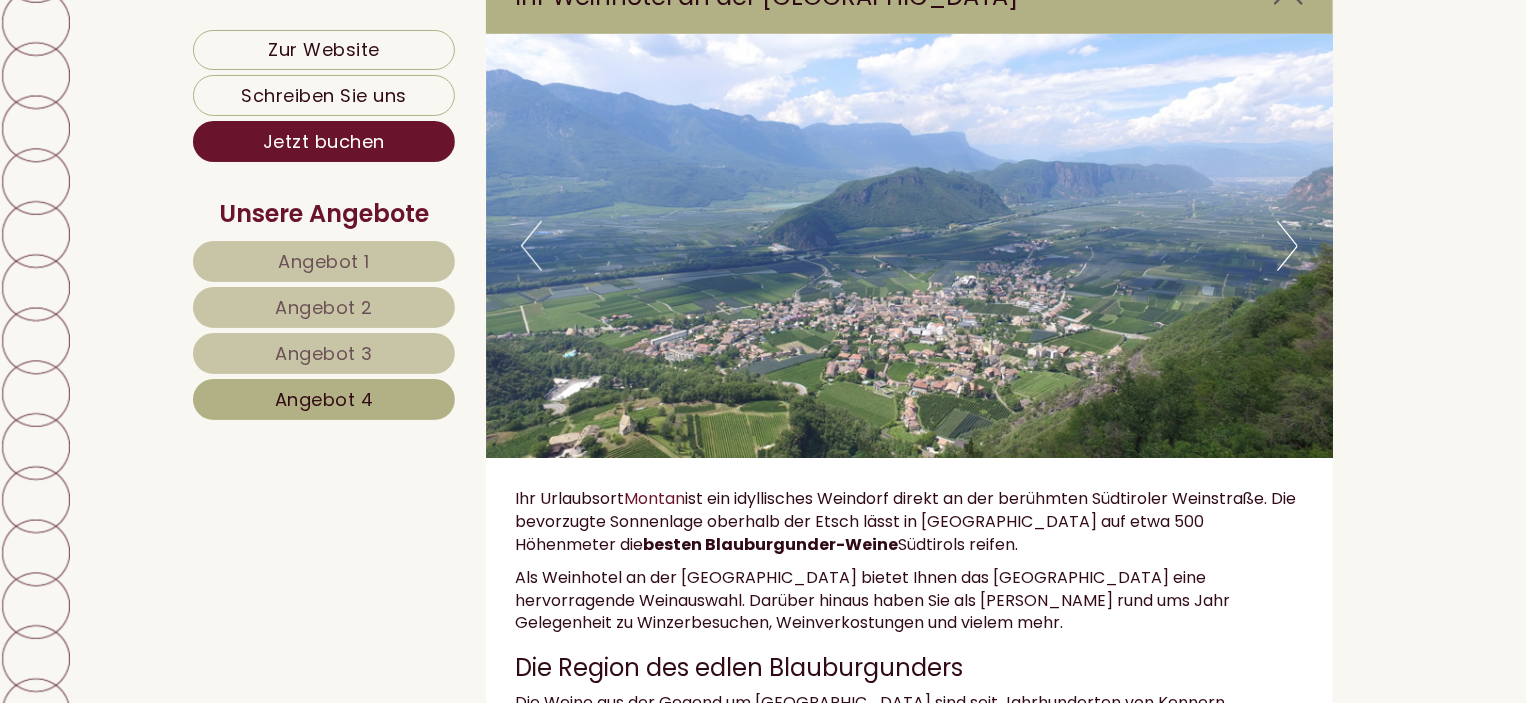 click on "Next" at bounding box center [1287, 246] 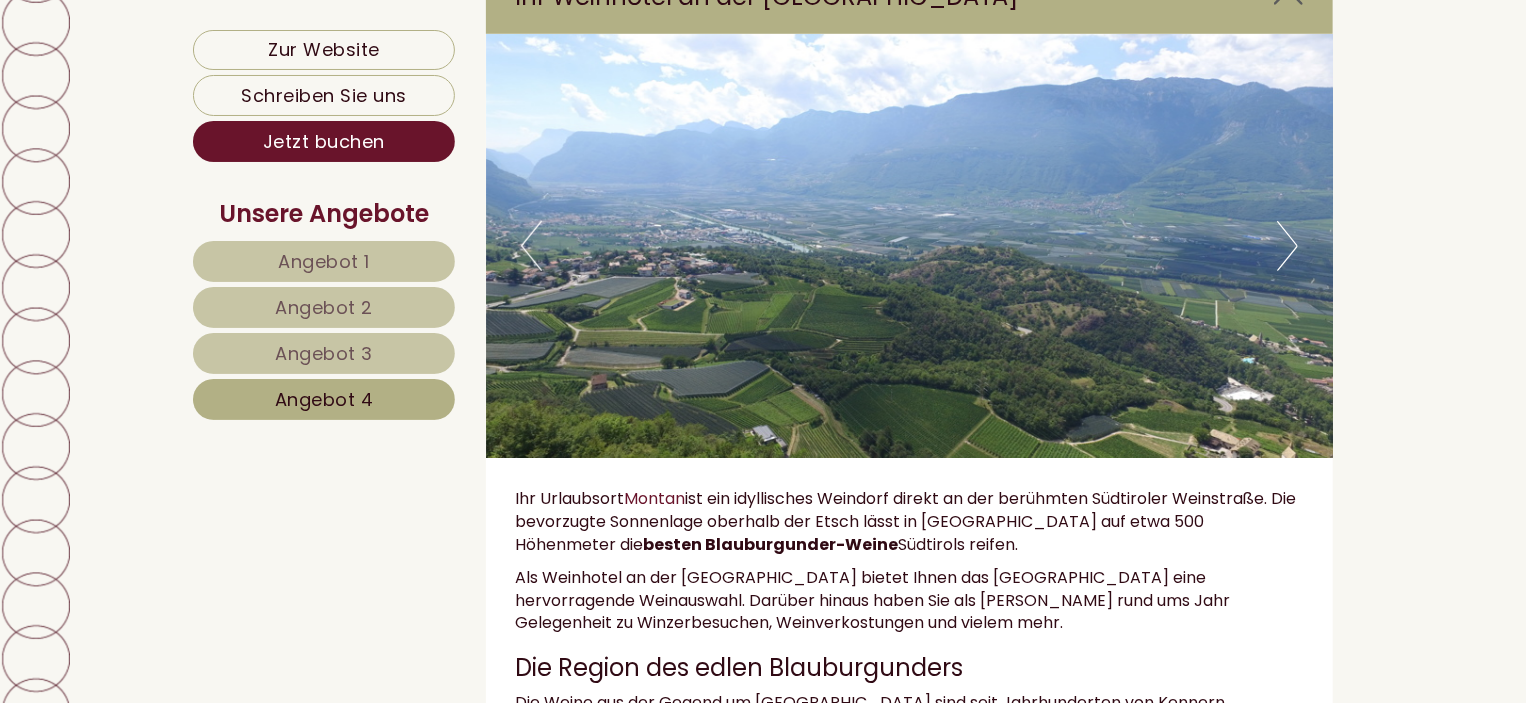 click on "Next" at bounding box center (1287, 246) 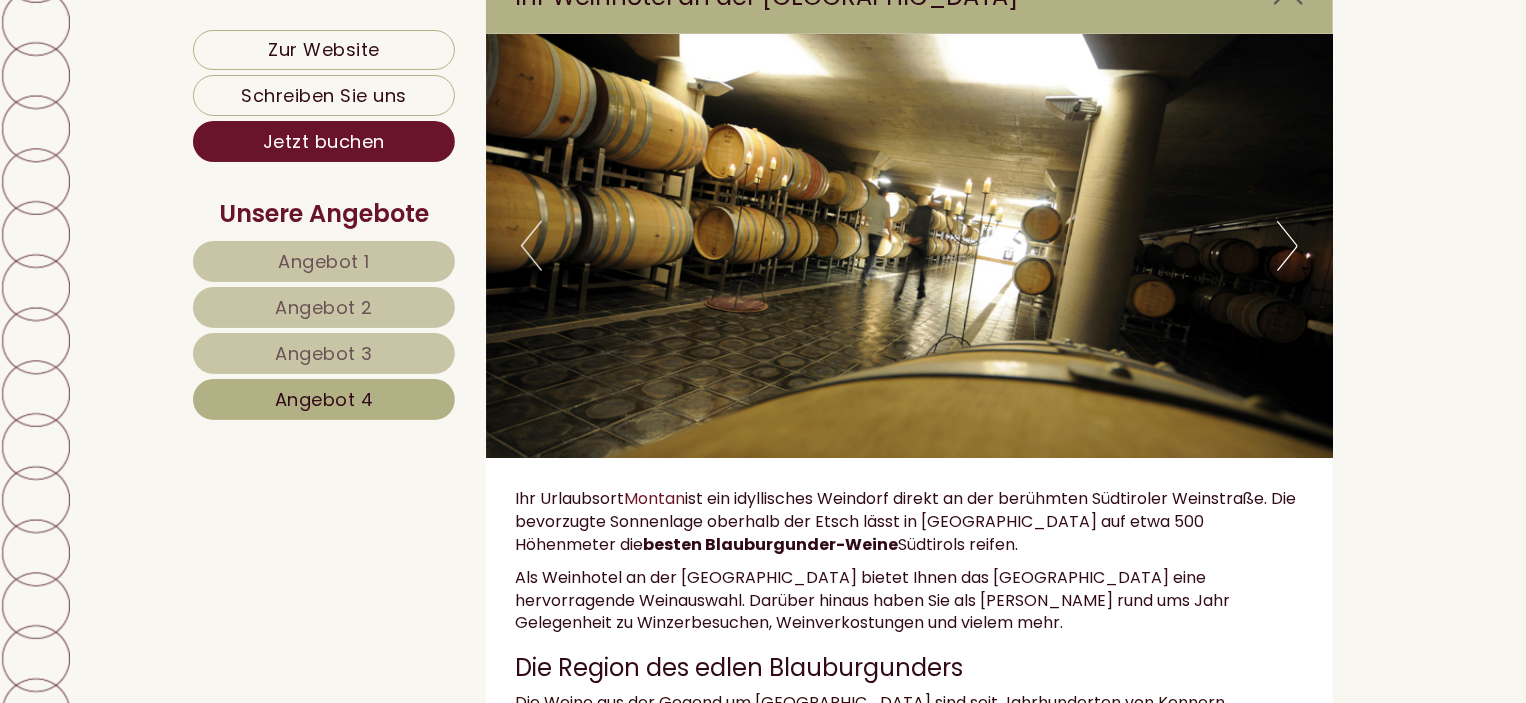 click on "Next" at bounding box center [1287, 246] 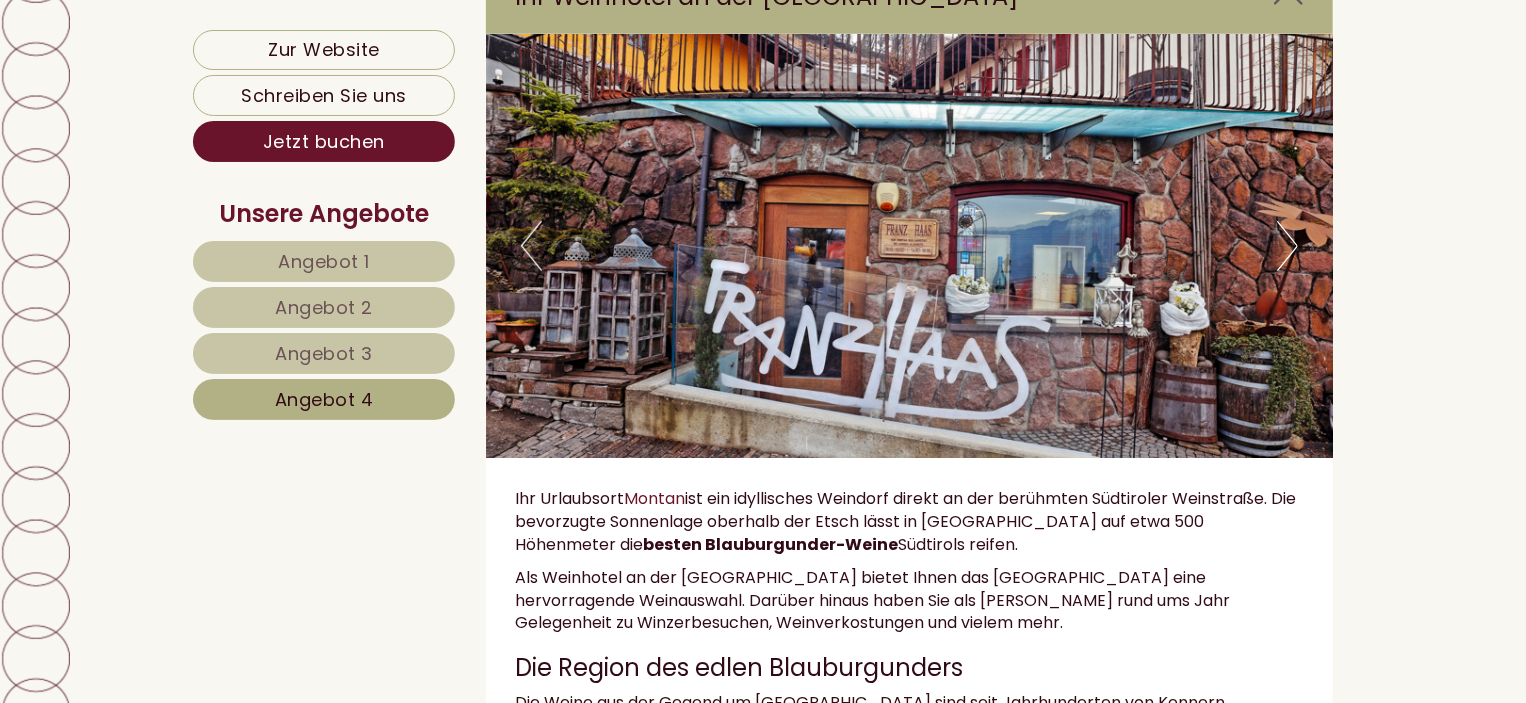 click on "Next" at bounding box center [1287, 246] 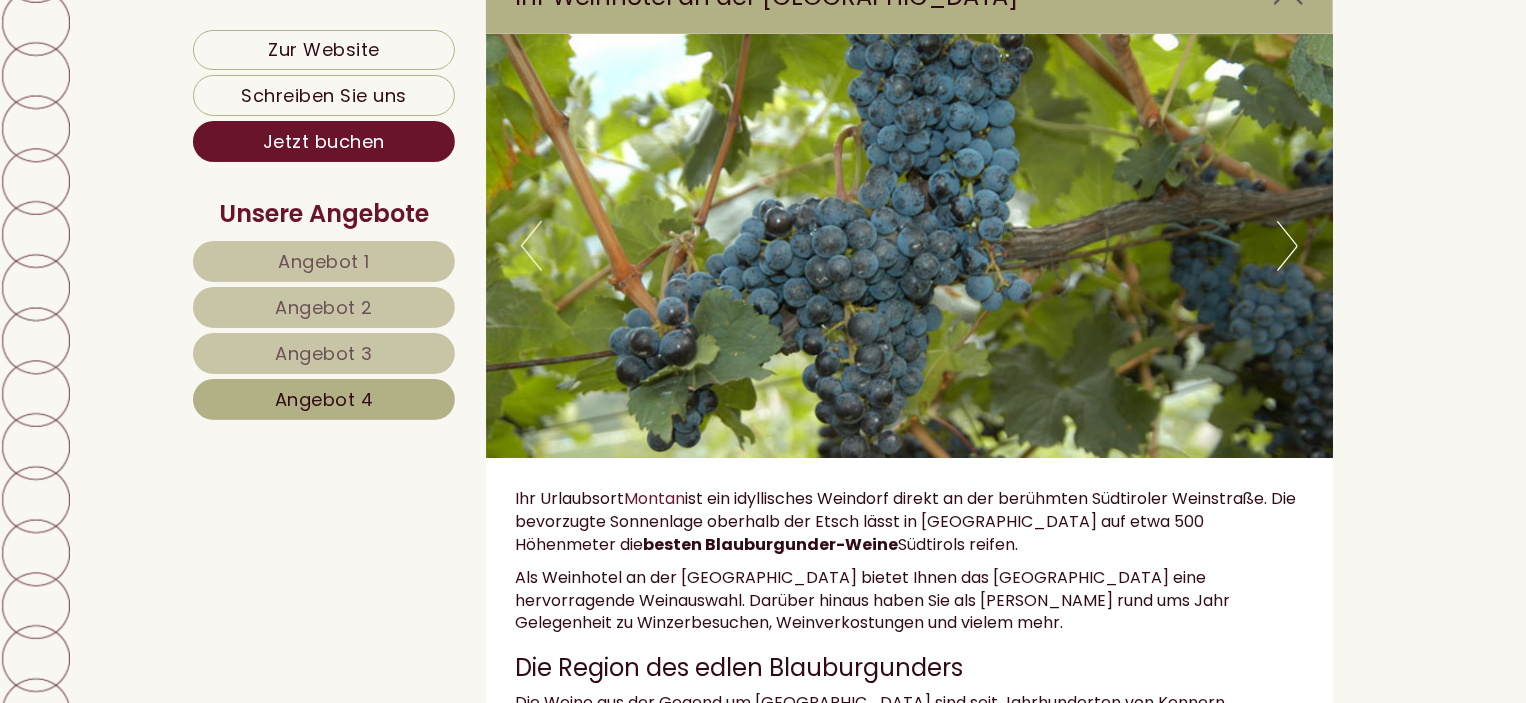 click on "Next" at bounding box center [1287, 246] 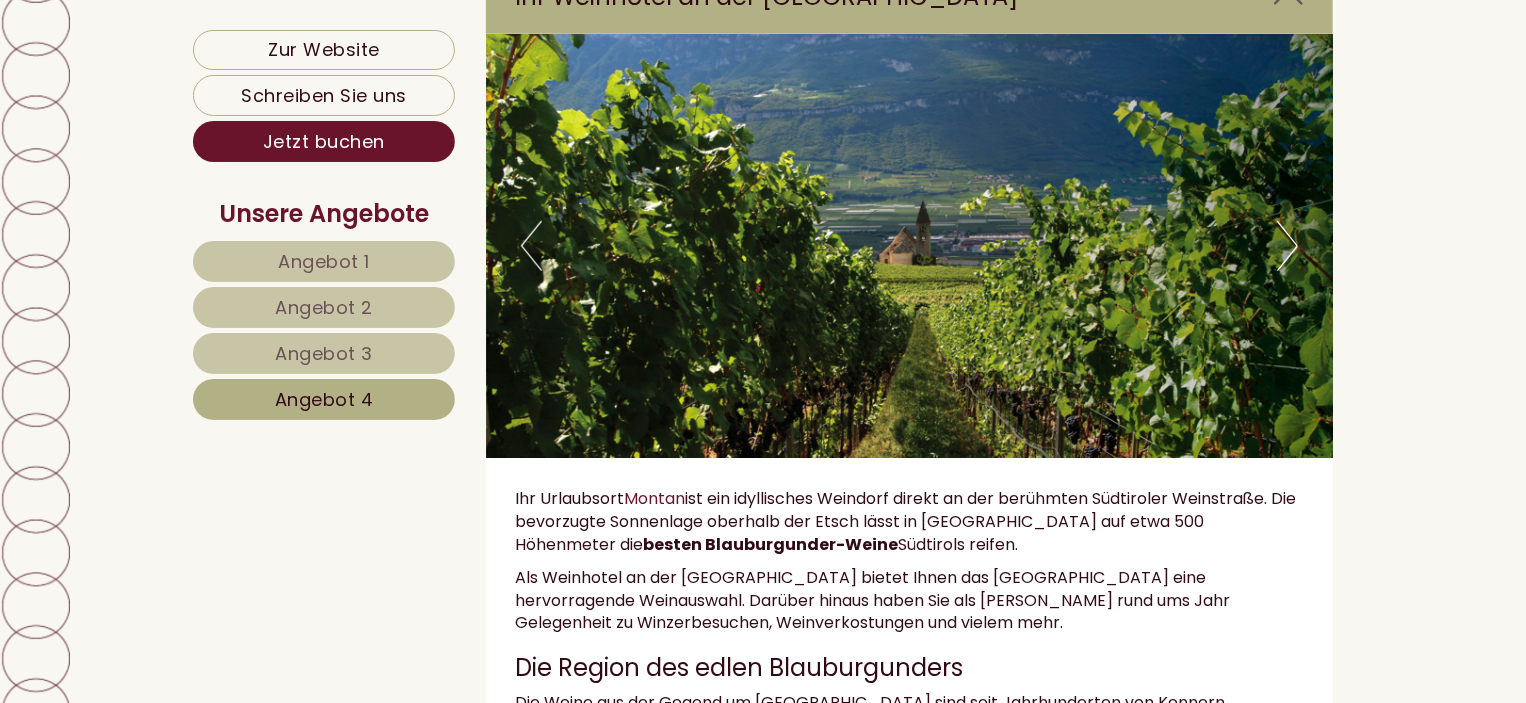 click on "Next" at bounding box center [1287, 246] 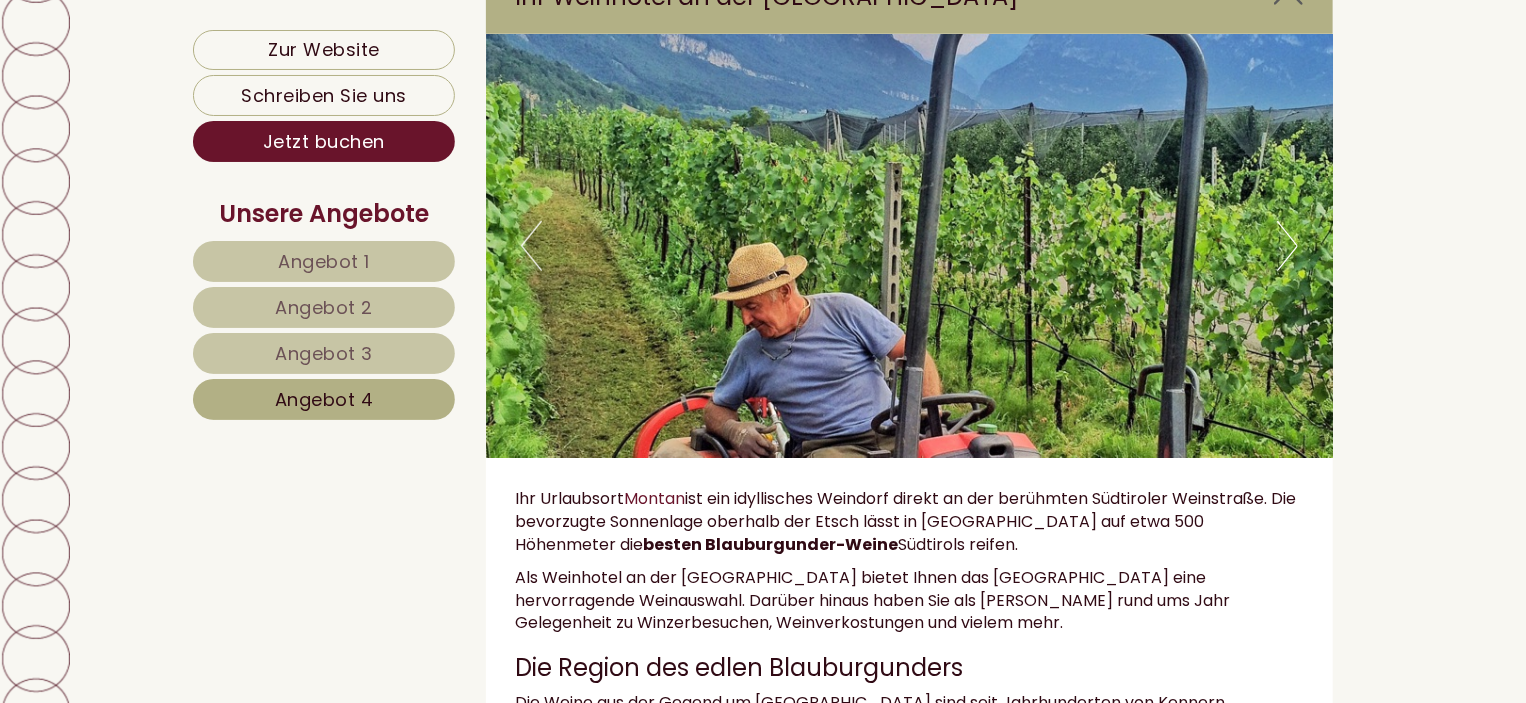 click on "Next" at bounding box center [1287, 246] 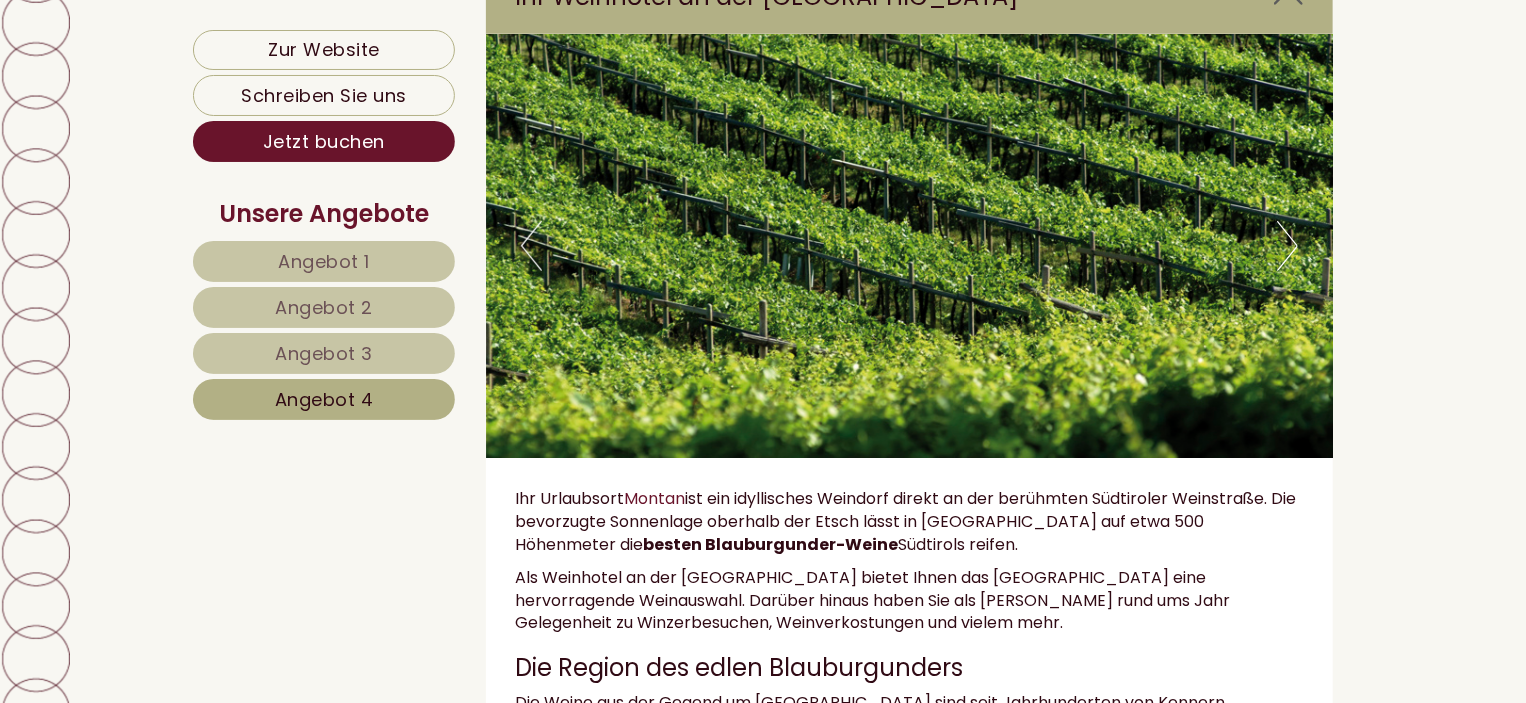 click on "Next" at bounding box center (1287, 246) 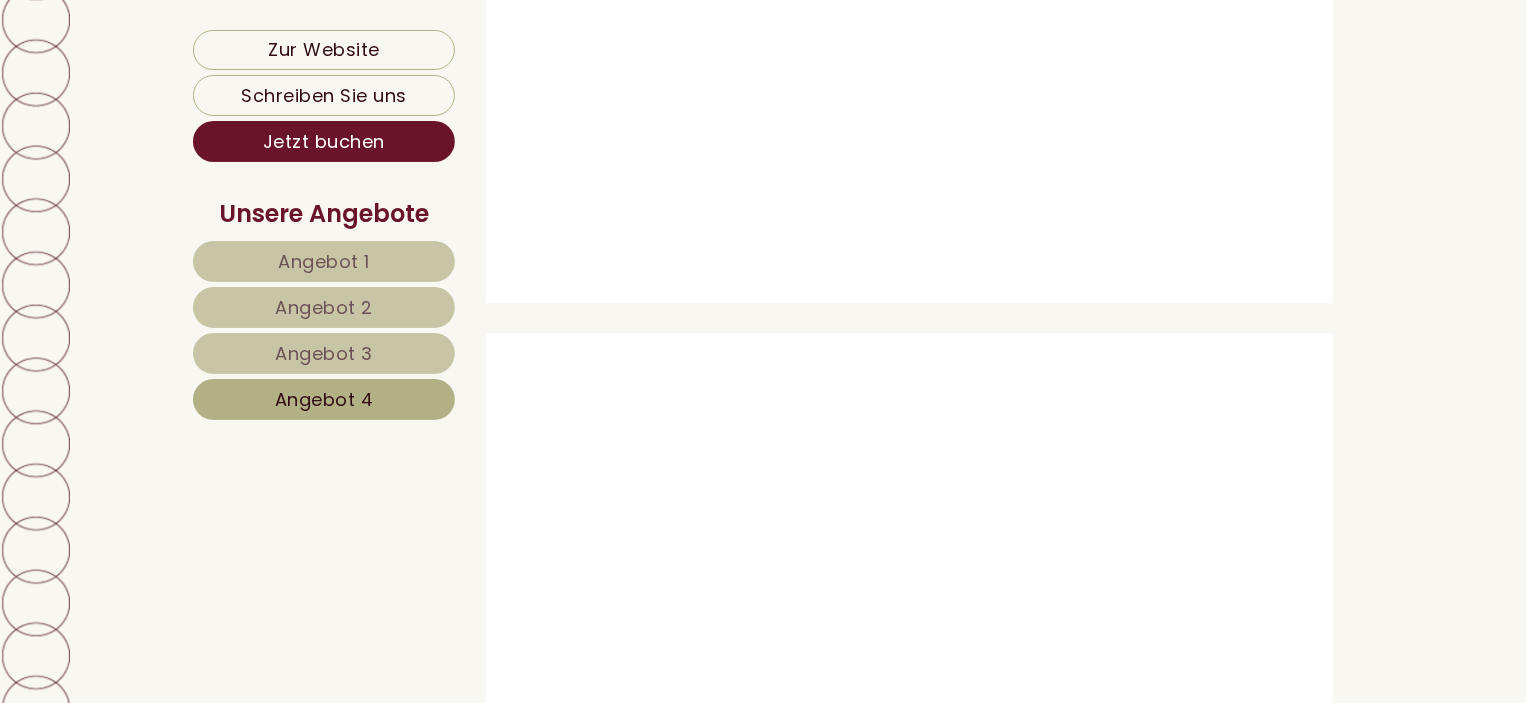 scroll, scrollTop: 6494, scrollLeft: 0, axis: vertical 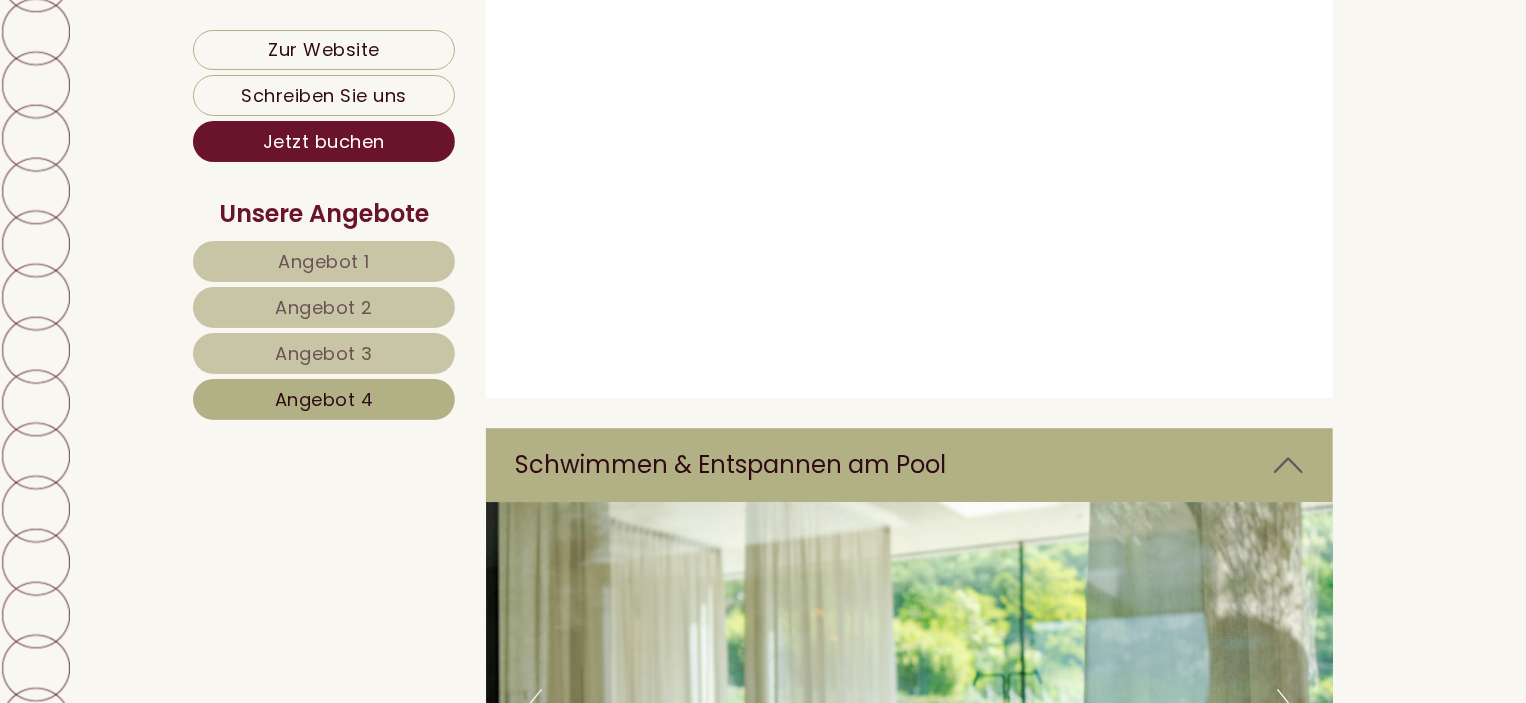 click on "Angebot 4" at bounding box center [324, 399] 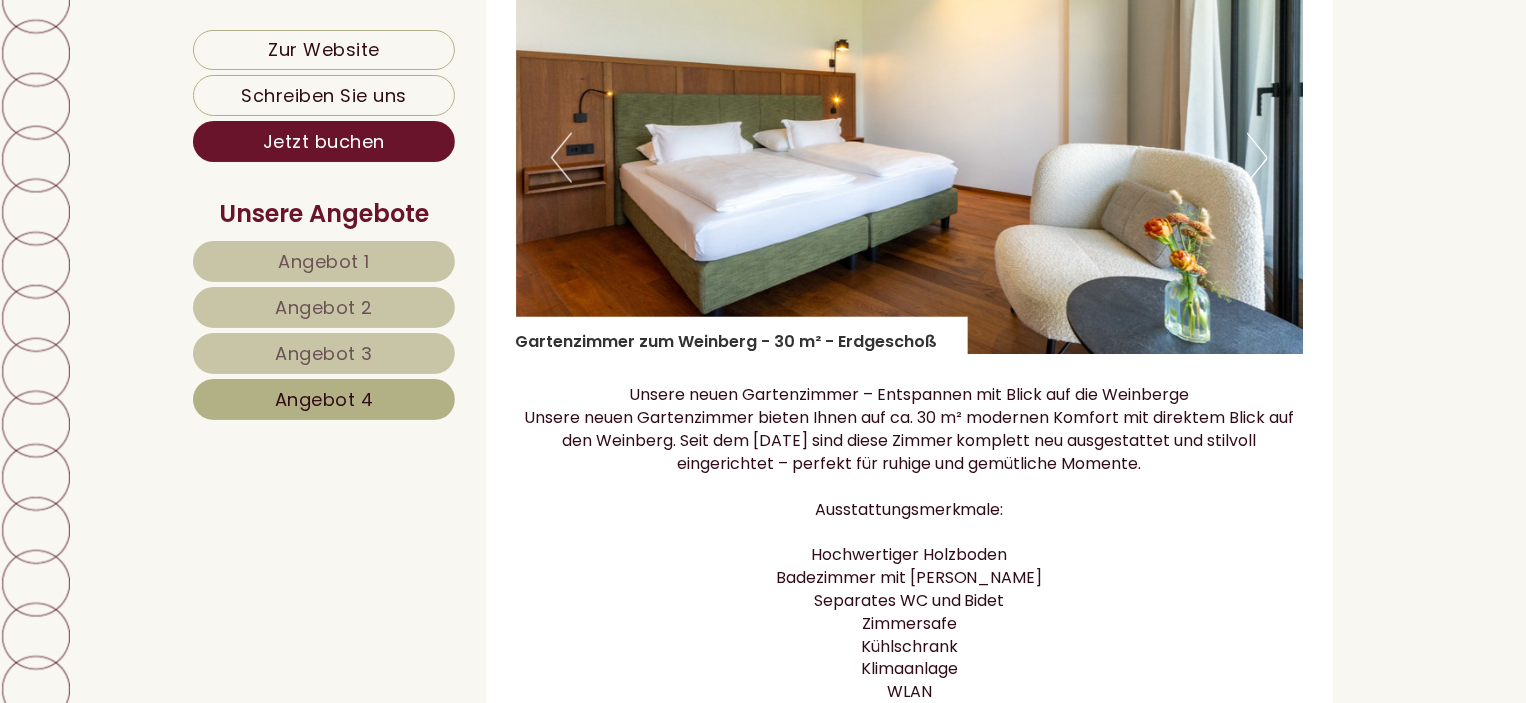 scroll, scrollTop: 1394, scrollLeft: 0, axis: vertical 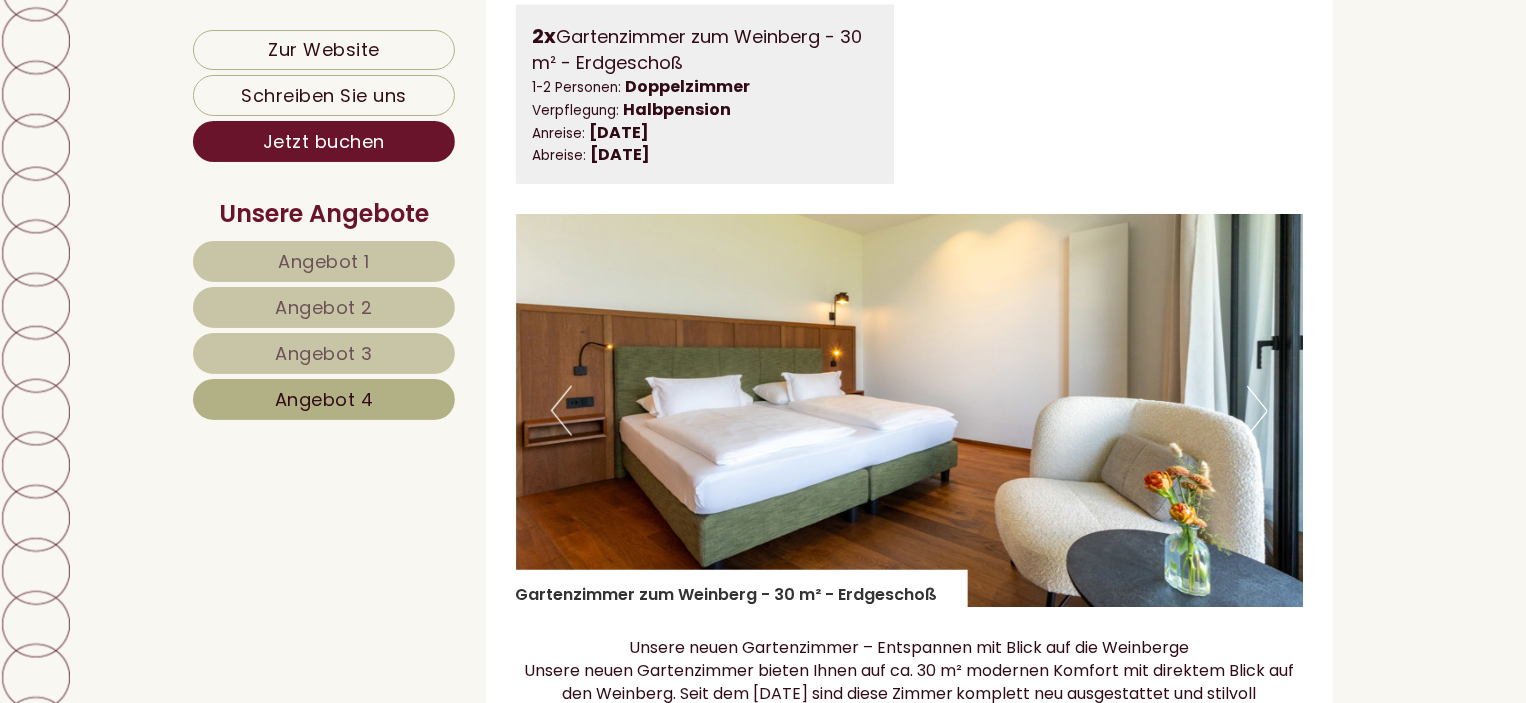 click on "Next" at bounding box center (1257, 411) 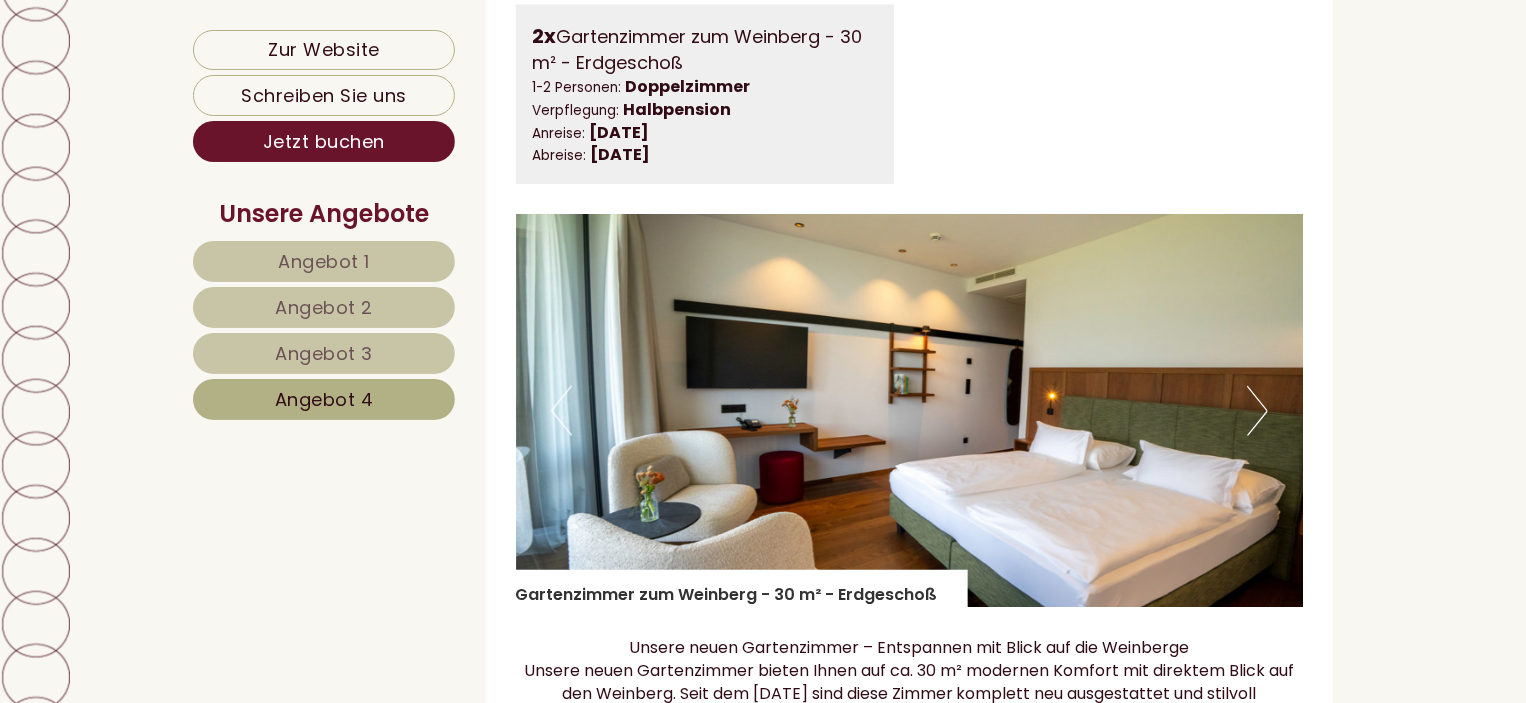 click on "Next" at bounding box center (1257, 411) 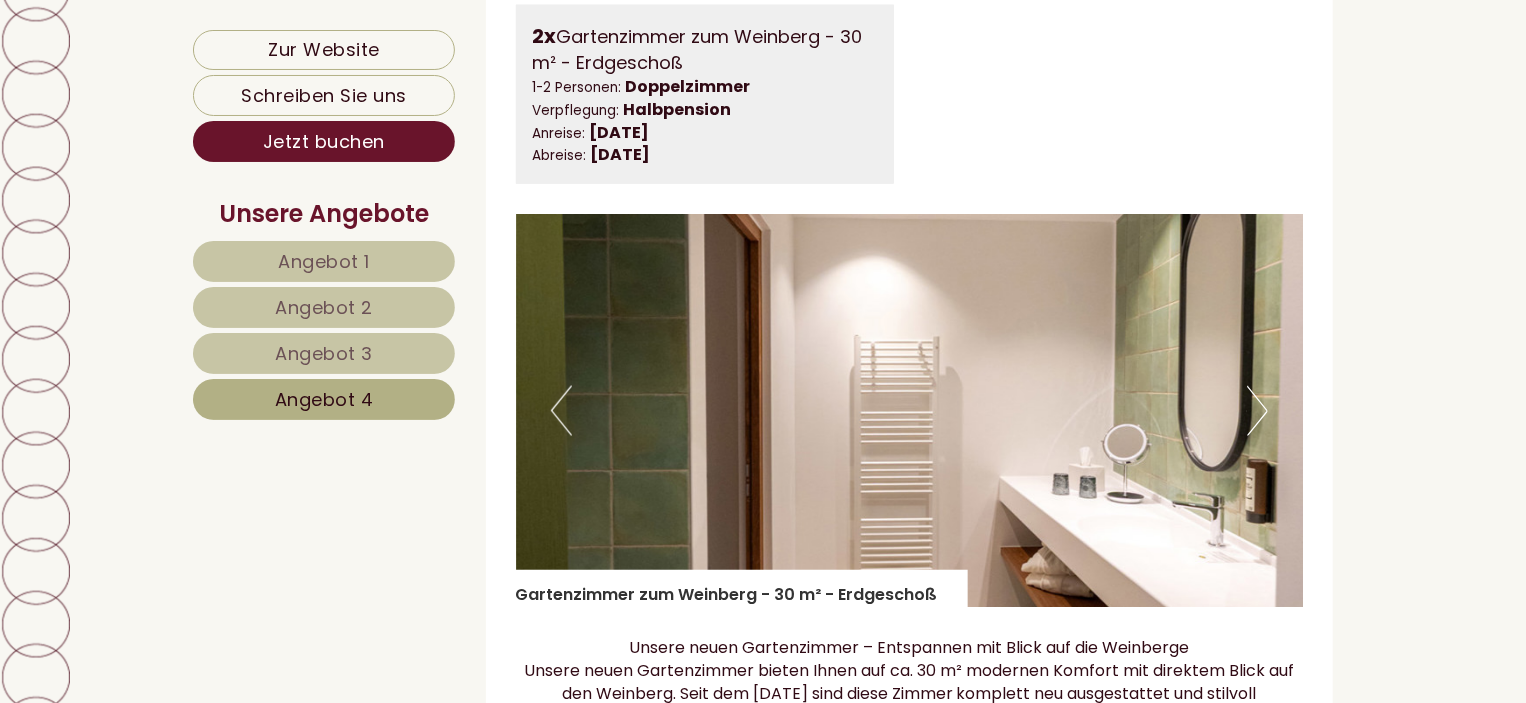 click on "Next" at bounding box center [1257, 411] 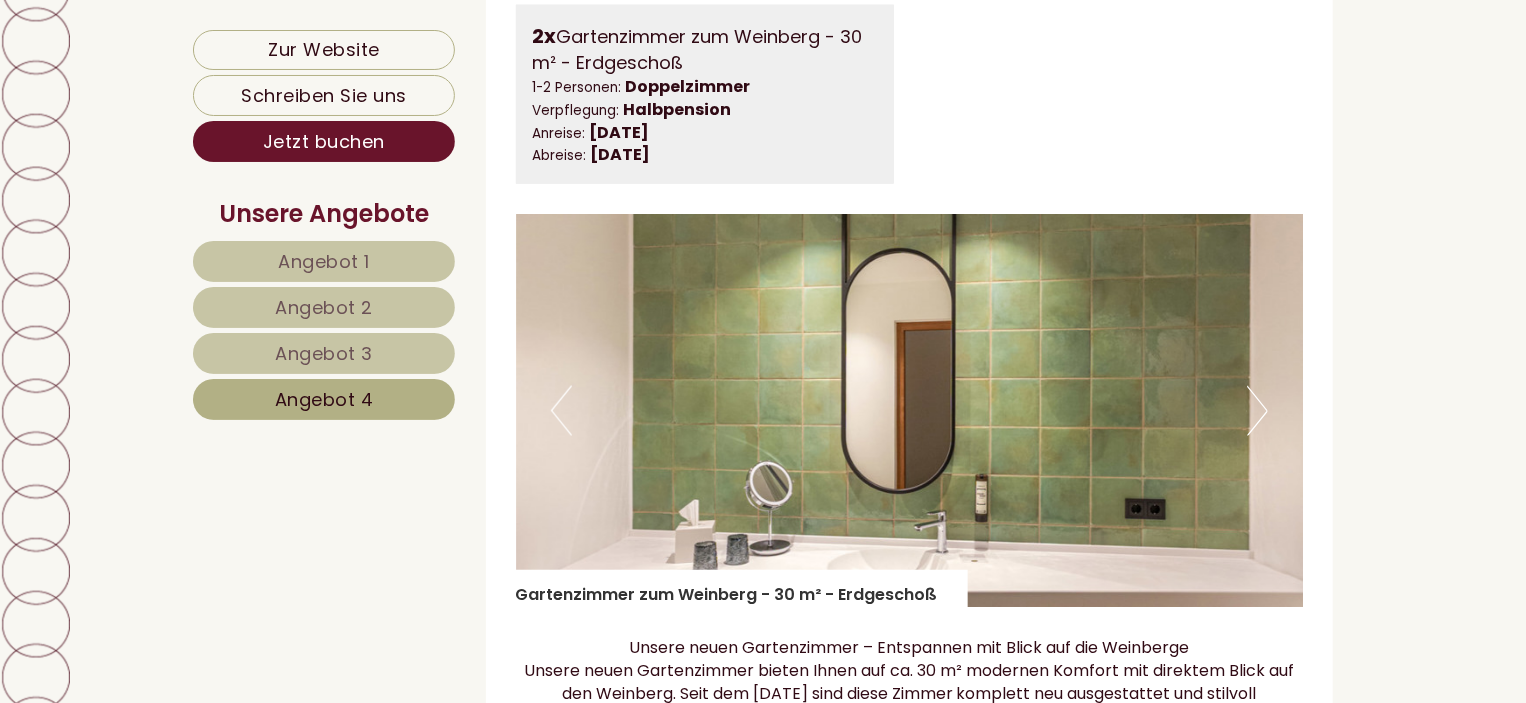 click on "Next" at bounding box center (1257, 411) 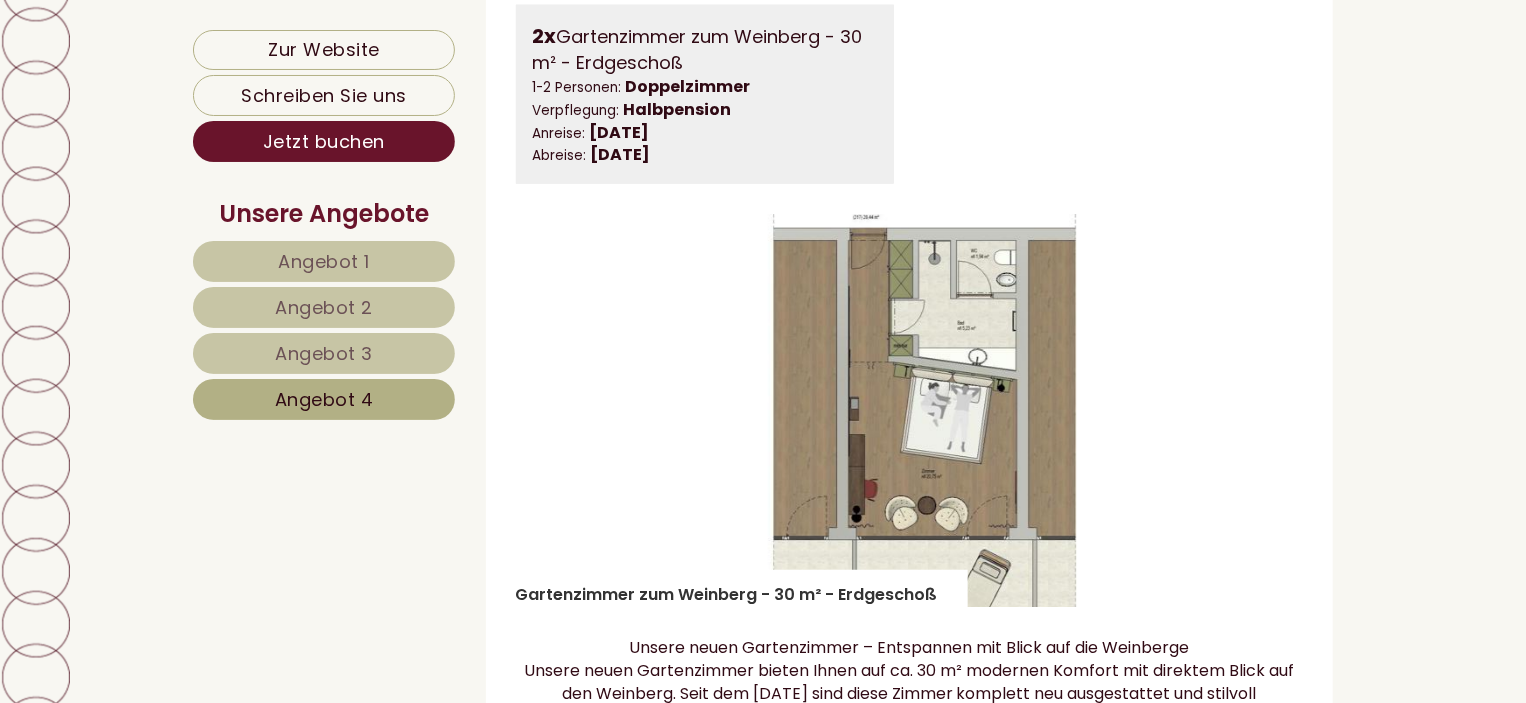 click on "Next" at bounding box center [1257, 411] 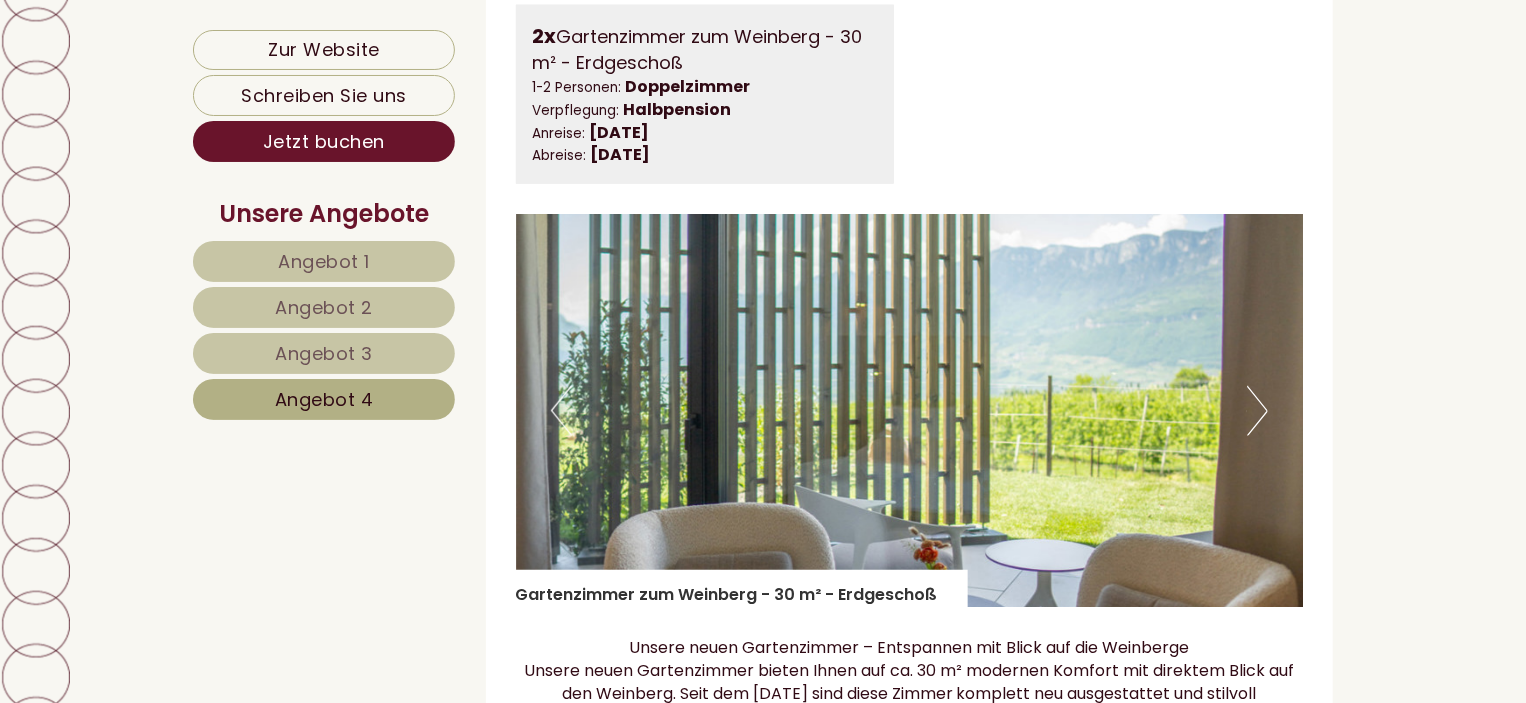 click on "Next" at bounding box center [1257, 411] 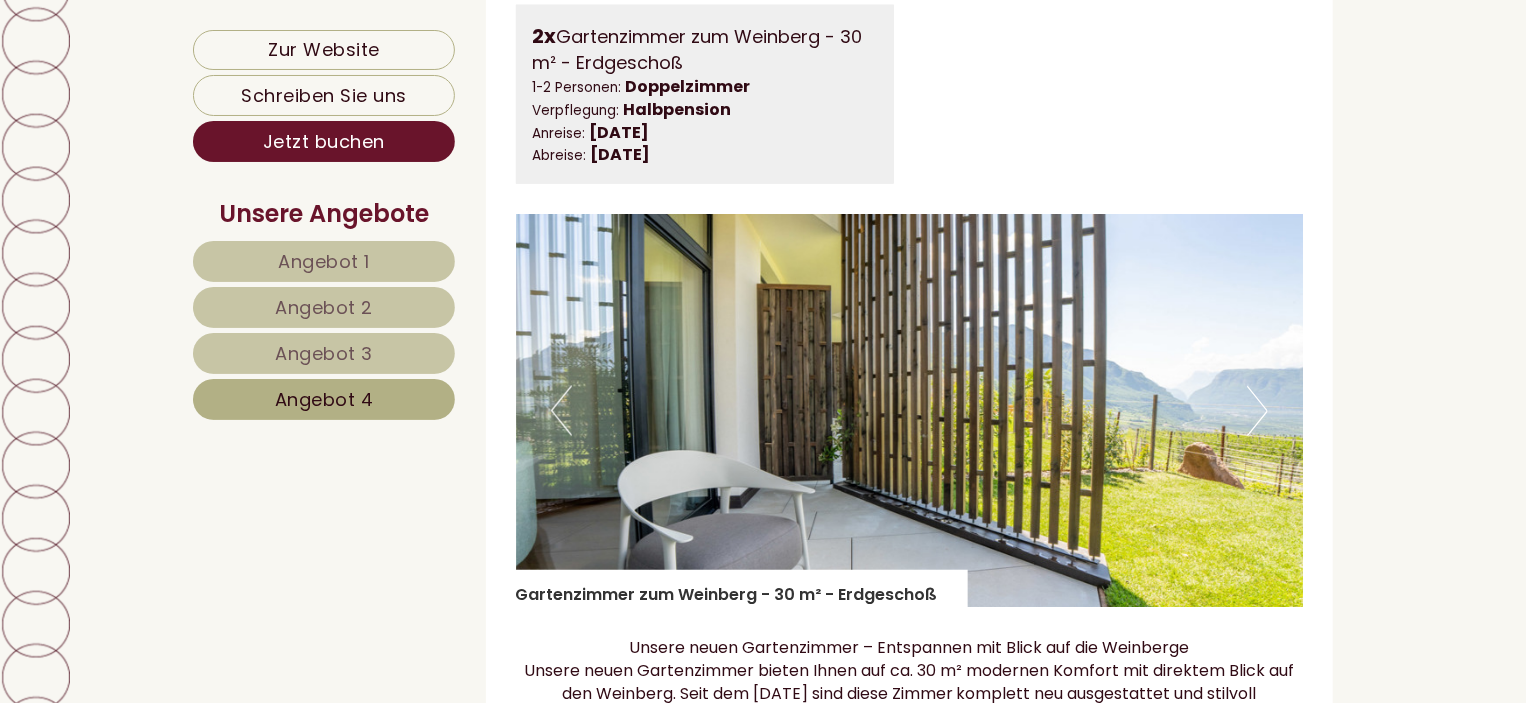 drag, startPoint x: 1299, startPoint y: 543, endPoint x: 1168, endPoint y: 497, distance: 138.84163 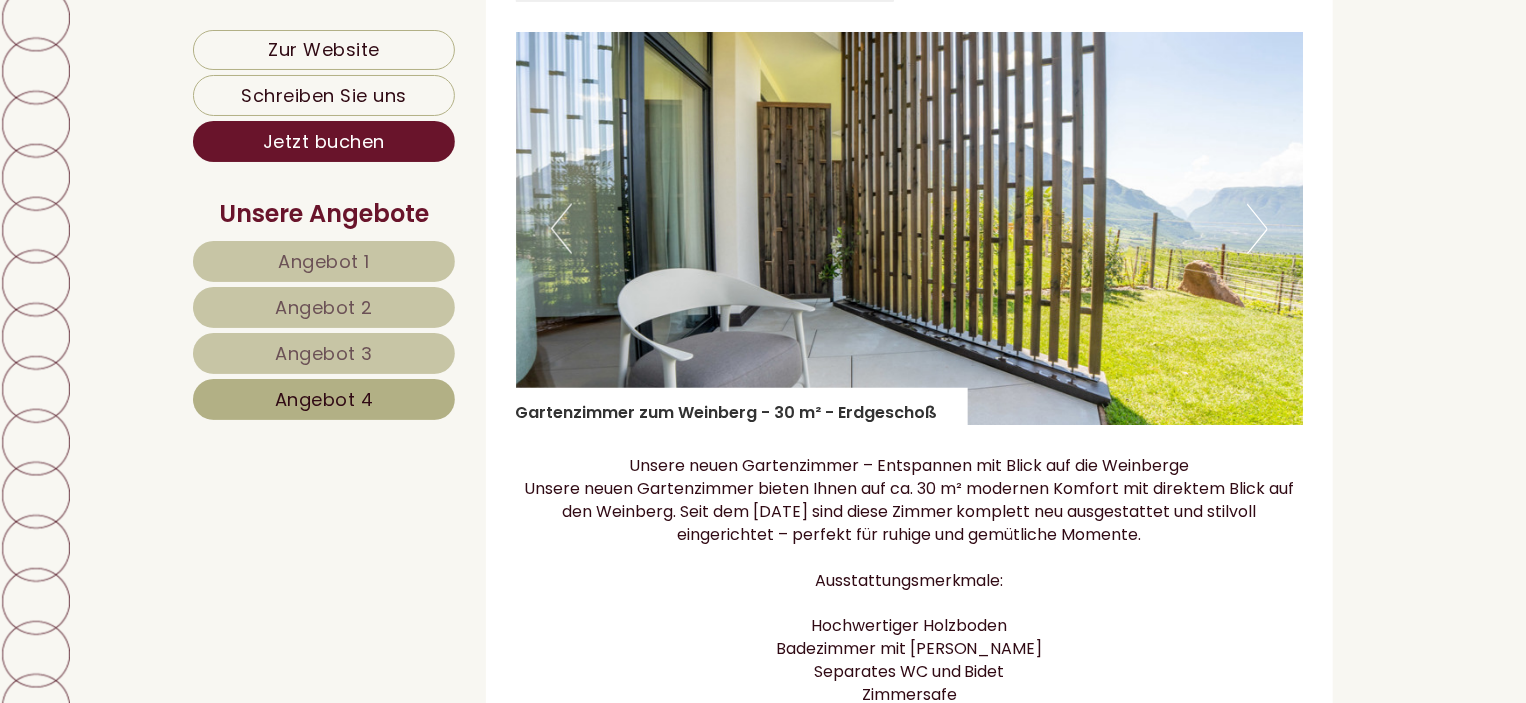 scroll, scrollTop: 1594, scrollLeft: 0, axis: vertical 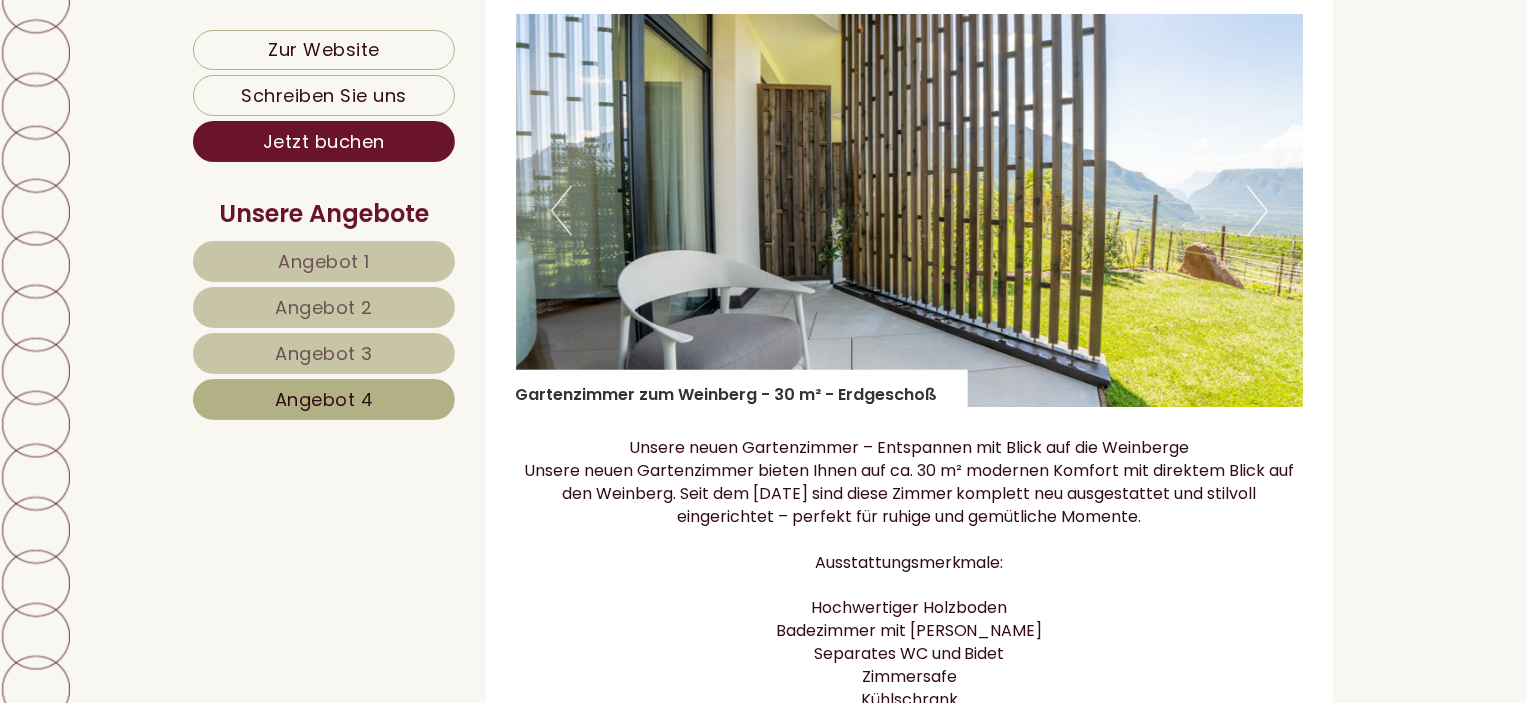 click on "Next" at bounding box center (1257, 211) 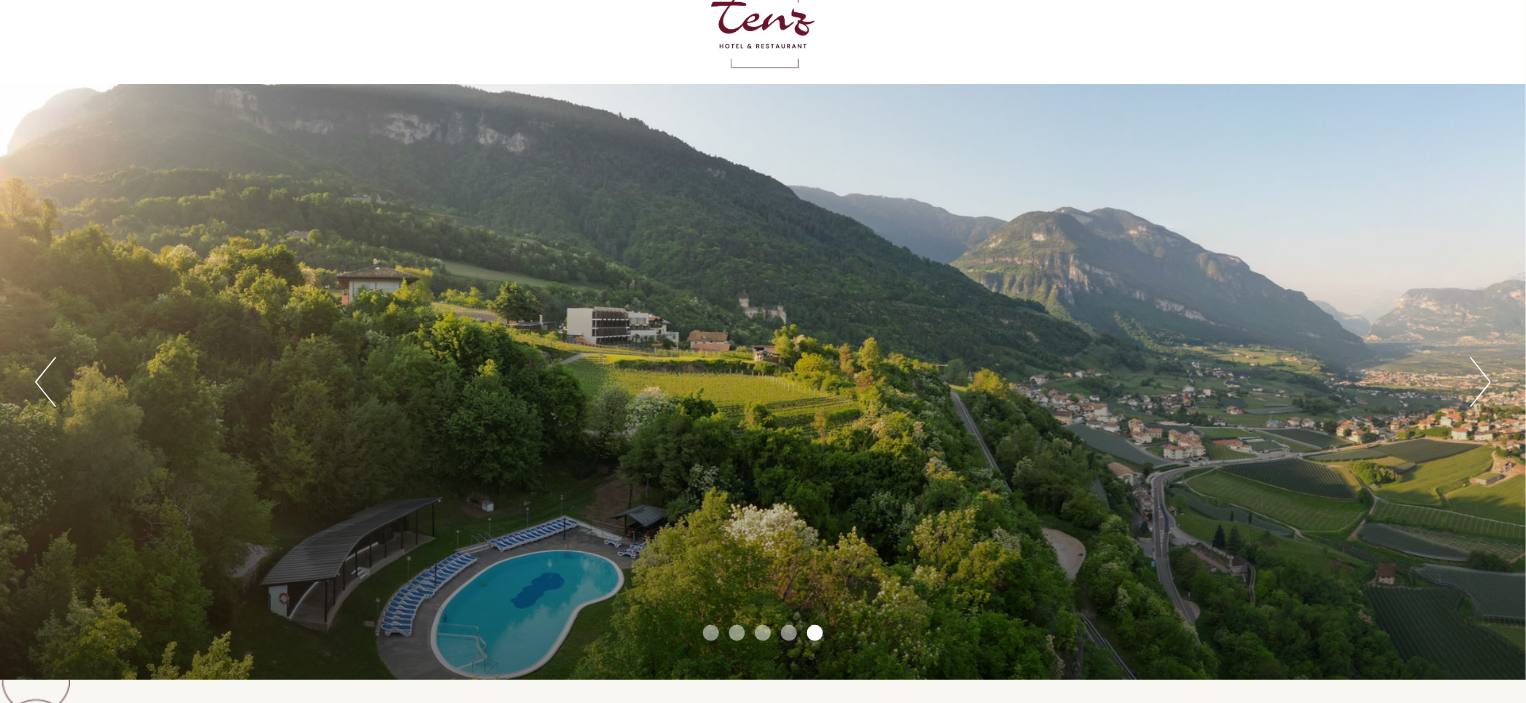 scroll, scrollTop: 100, scrollLeft: 0, axis: vertical 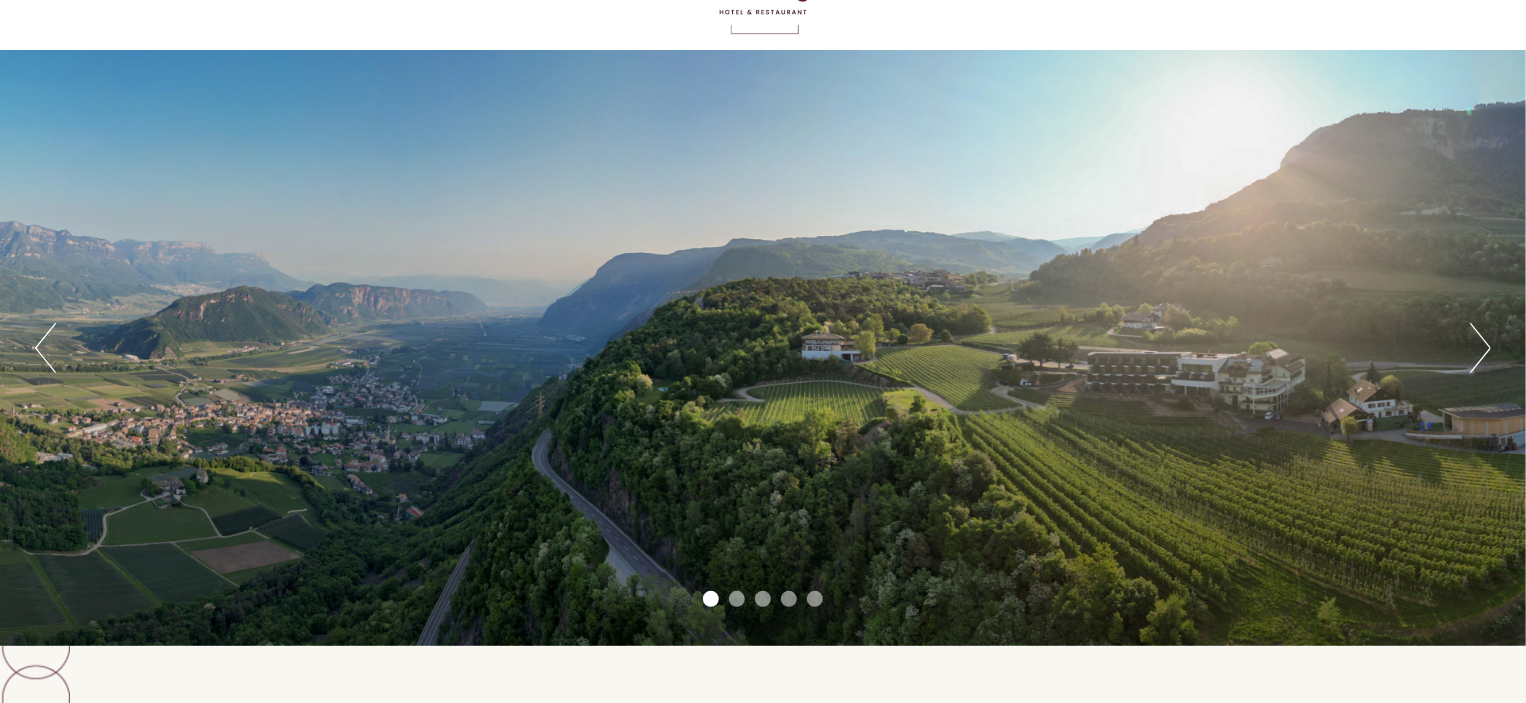click on "Previous
Next 1 2 3 4 5" at bounding box center [763, 348] 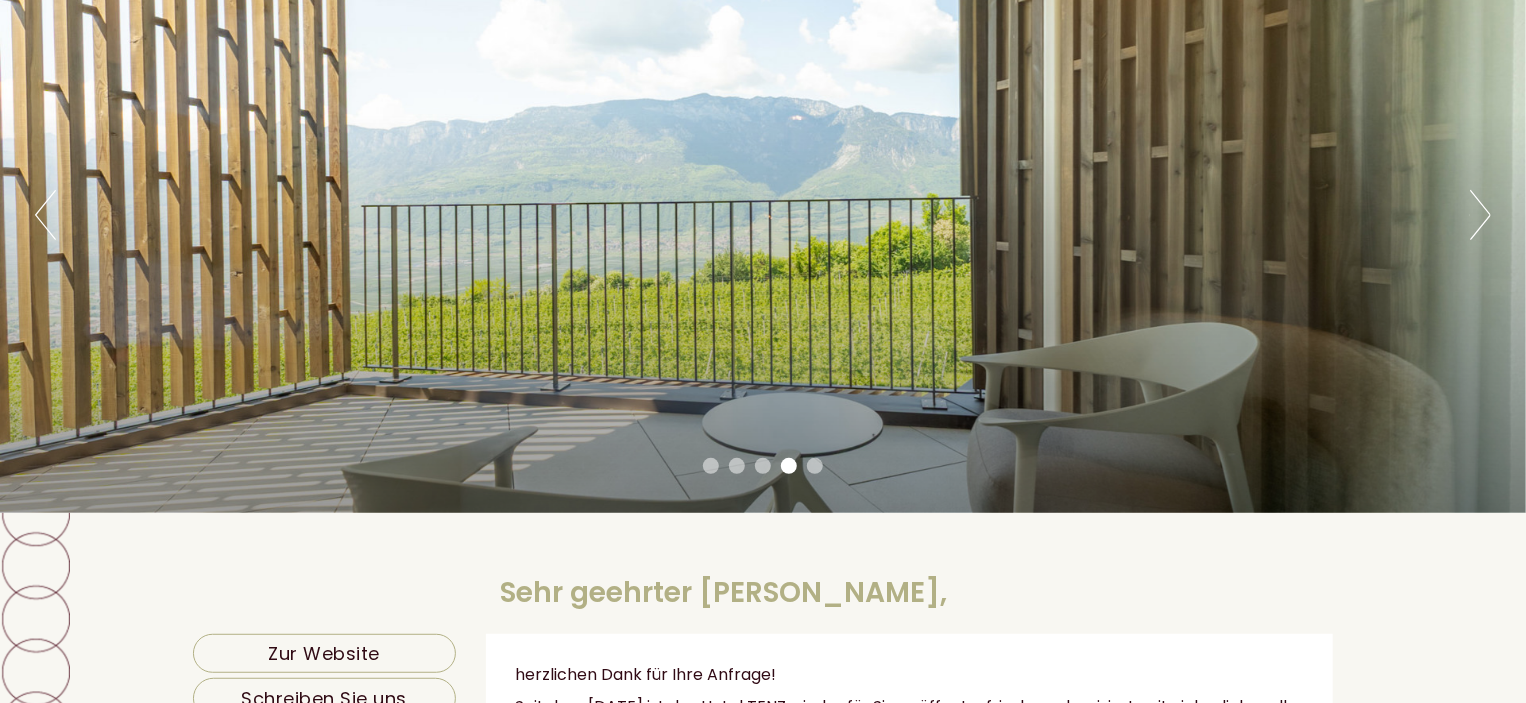 scroll, scrollTop: 200, scrollLeft: 0, axis: vertical 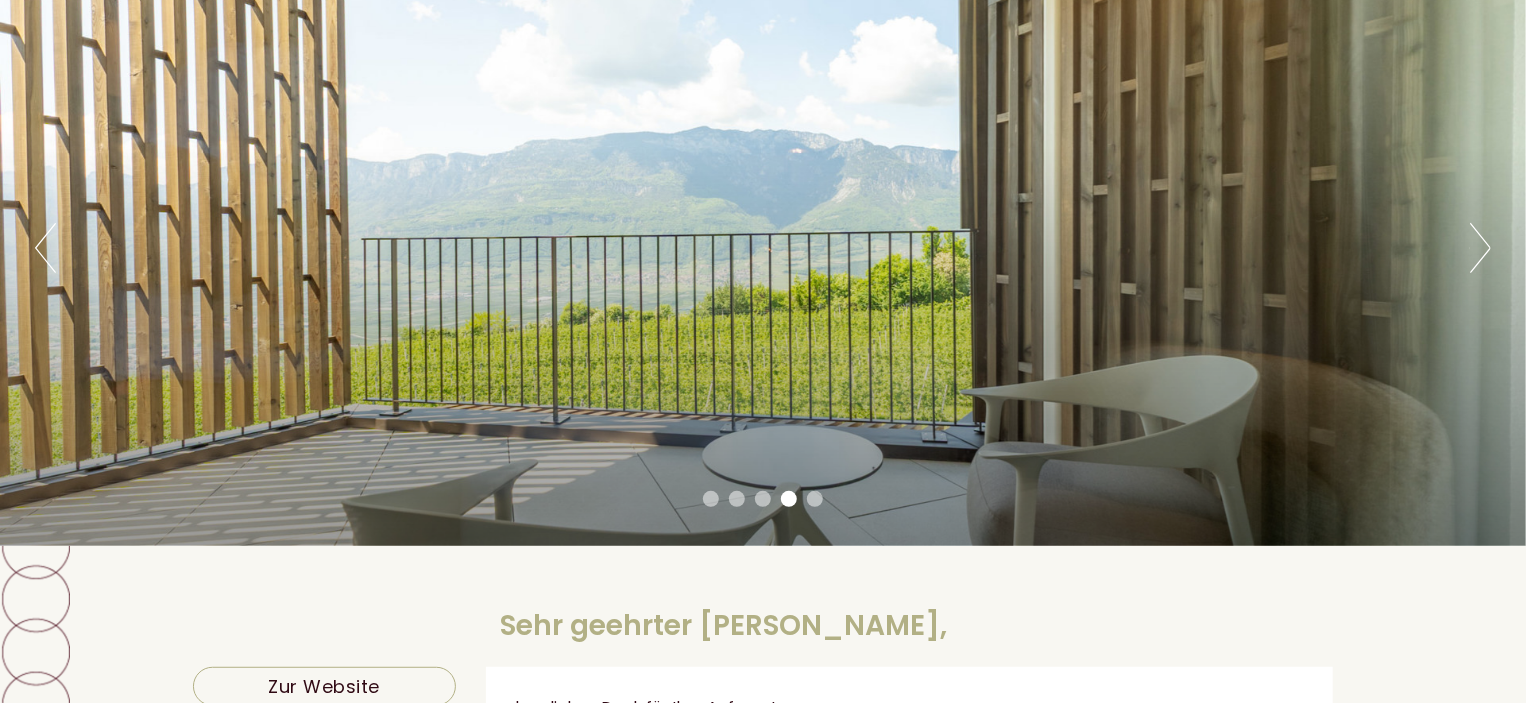 click on "Next" at bounding box center [1480, 248] 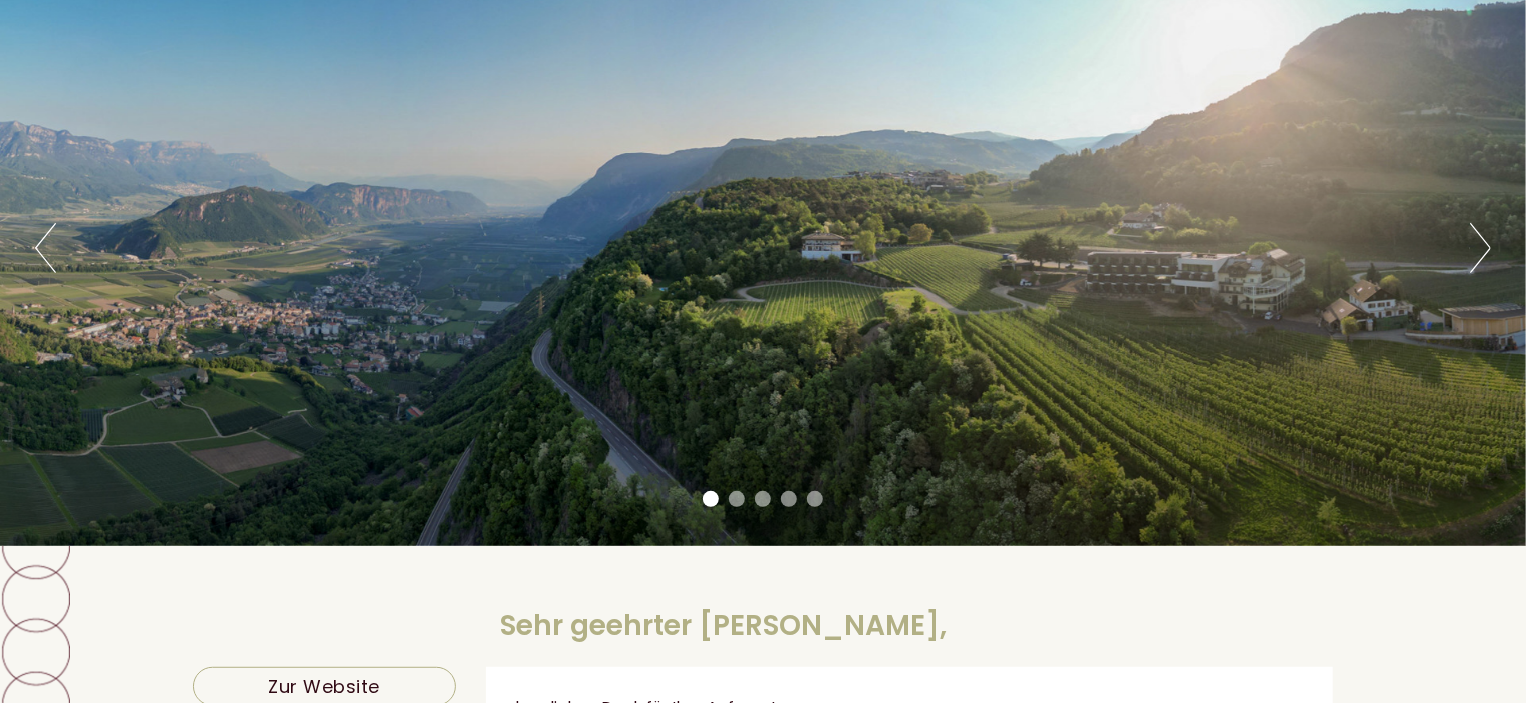 click on "Next" at bounding box center [1480, 248] 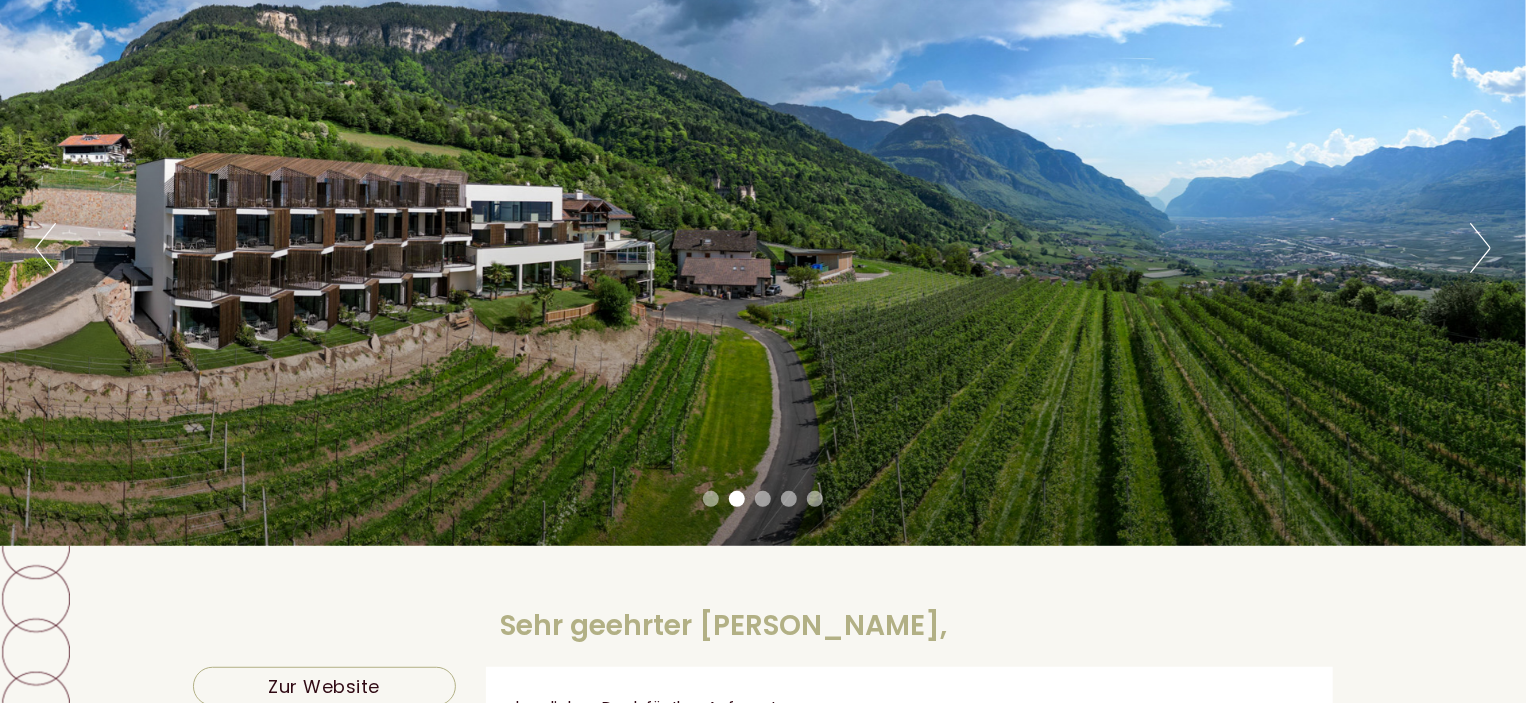 click on "Next" at bounding box center (1480, 248) 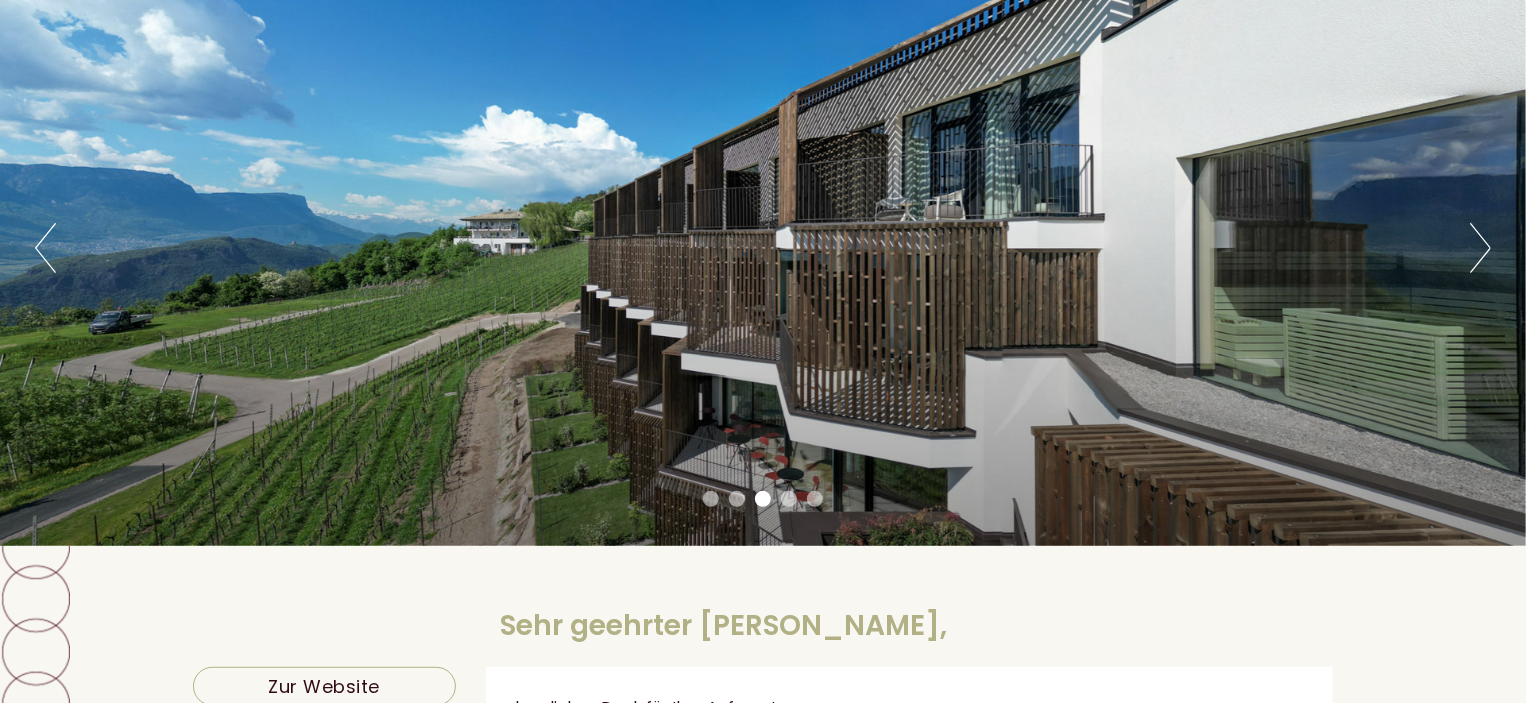 click on "Next" at bounding box center (1480, 248) 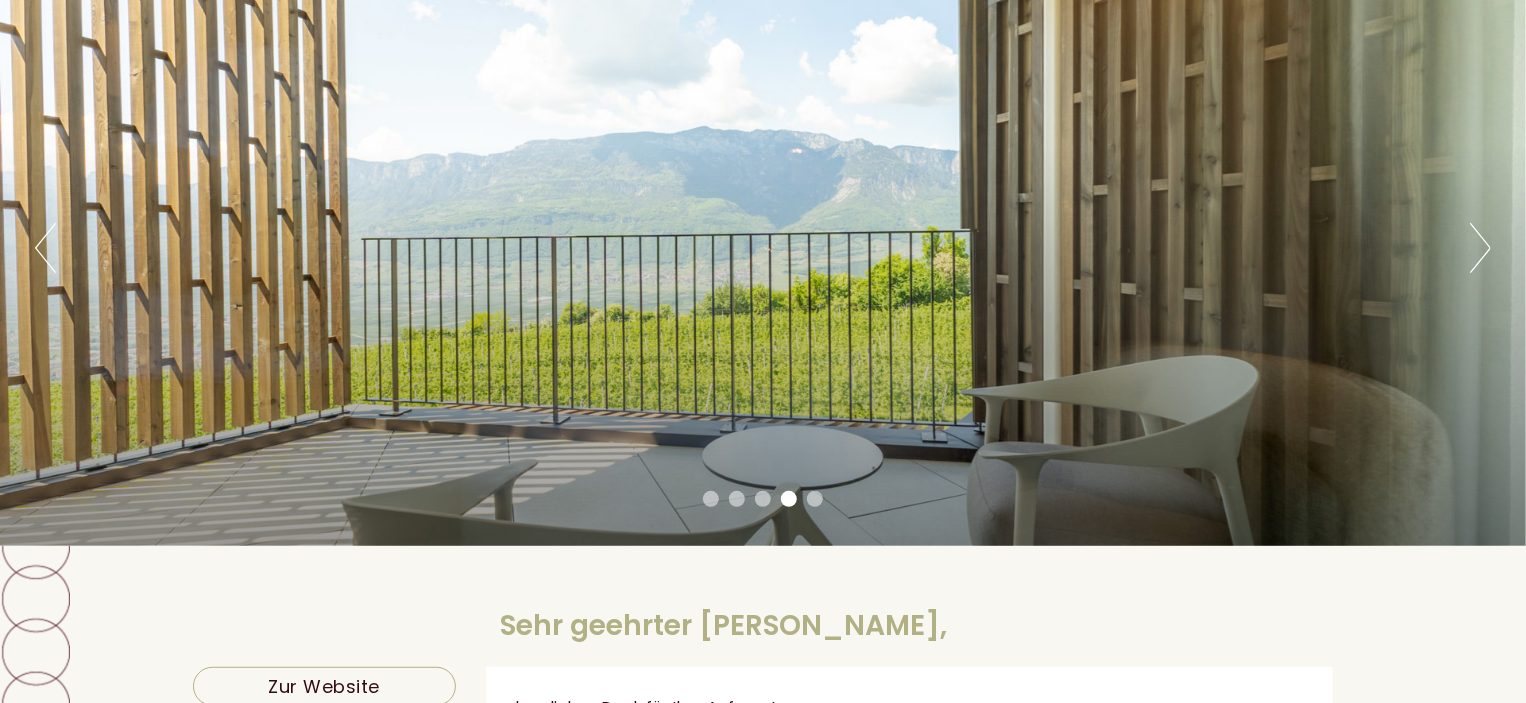 click on "Next" at bounding box center [1480, 248] 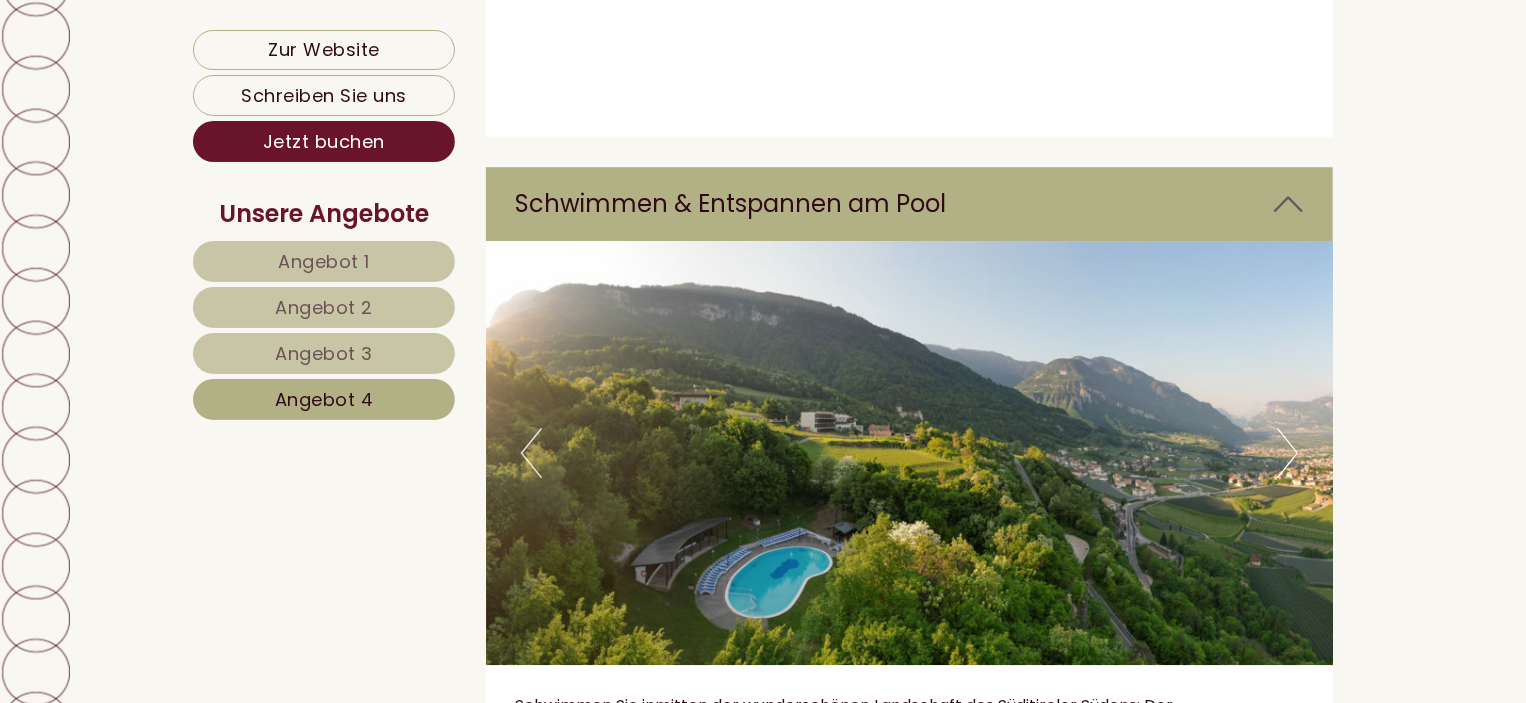 scroll, scrollTop: 6800, scrollLeft: 0, axis: vertical 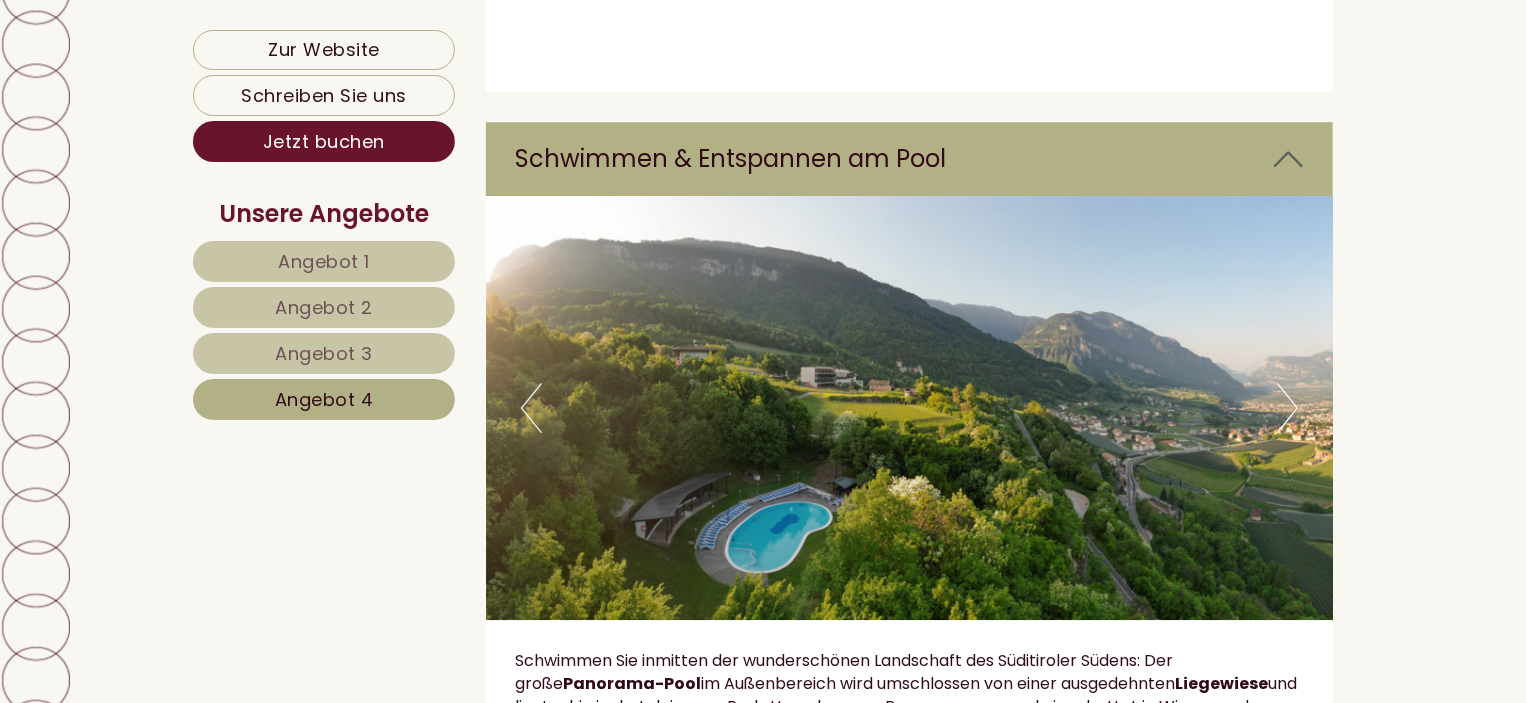 click on "Next" at bounding box center [1287, 408] 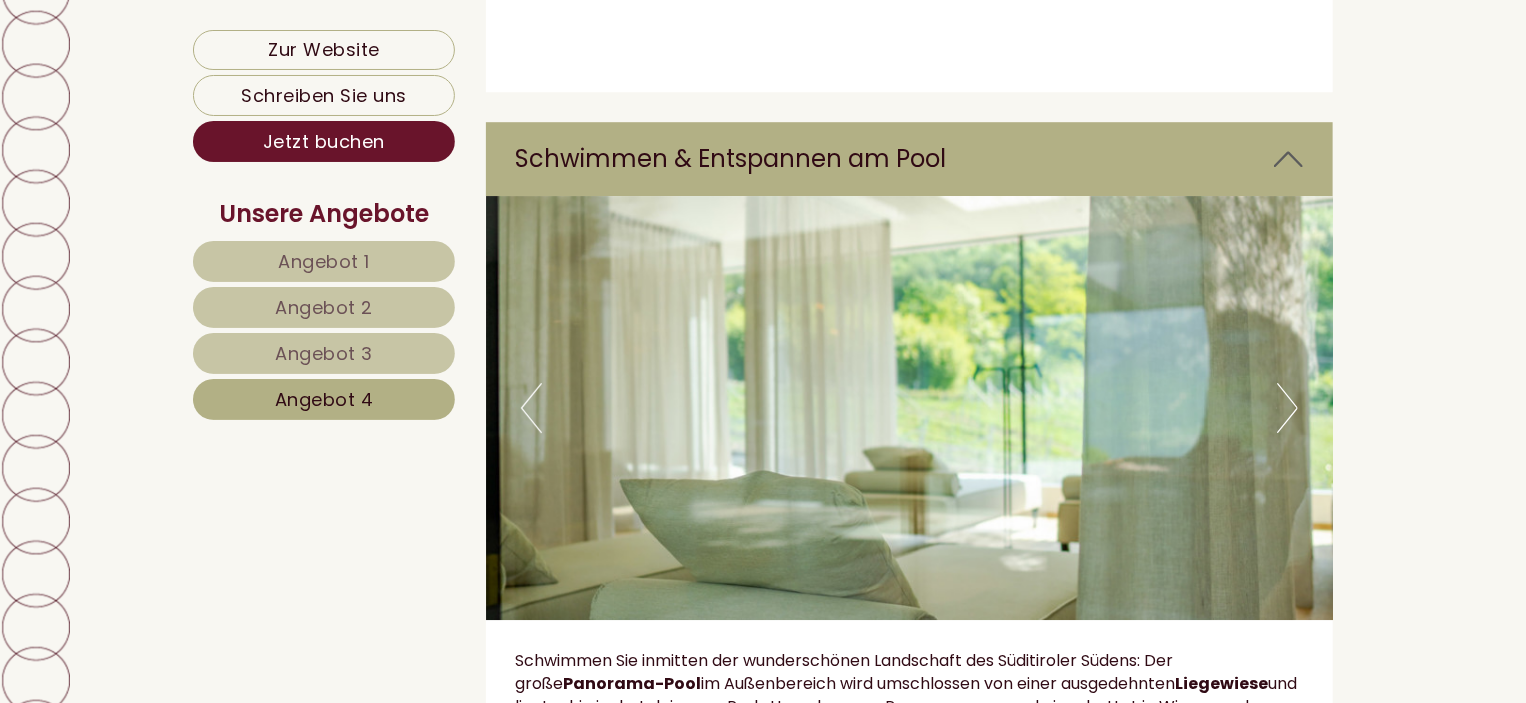 click on "Next" at bounding box center [1287, 408] 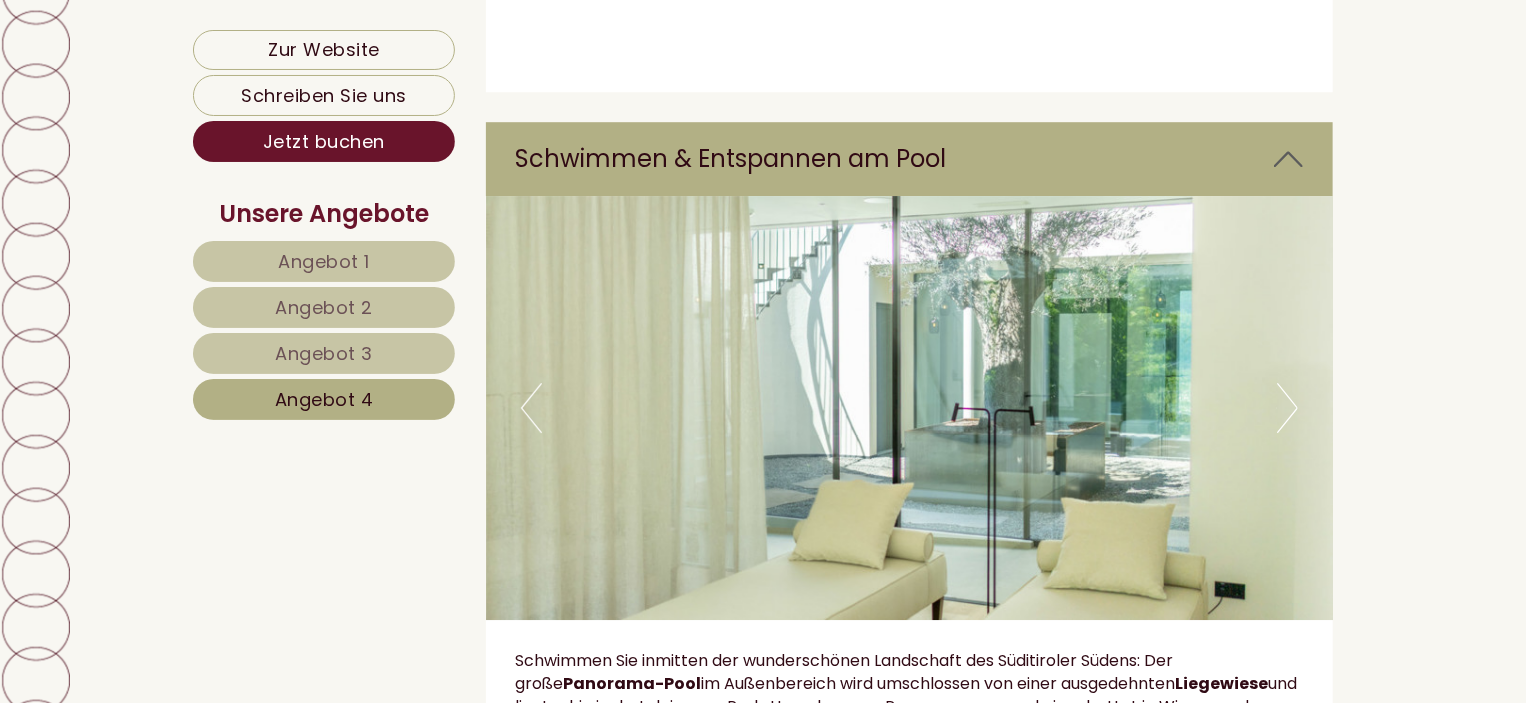click on "Next" at bounding box center [1287, 408] 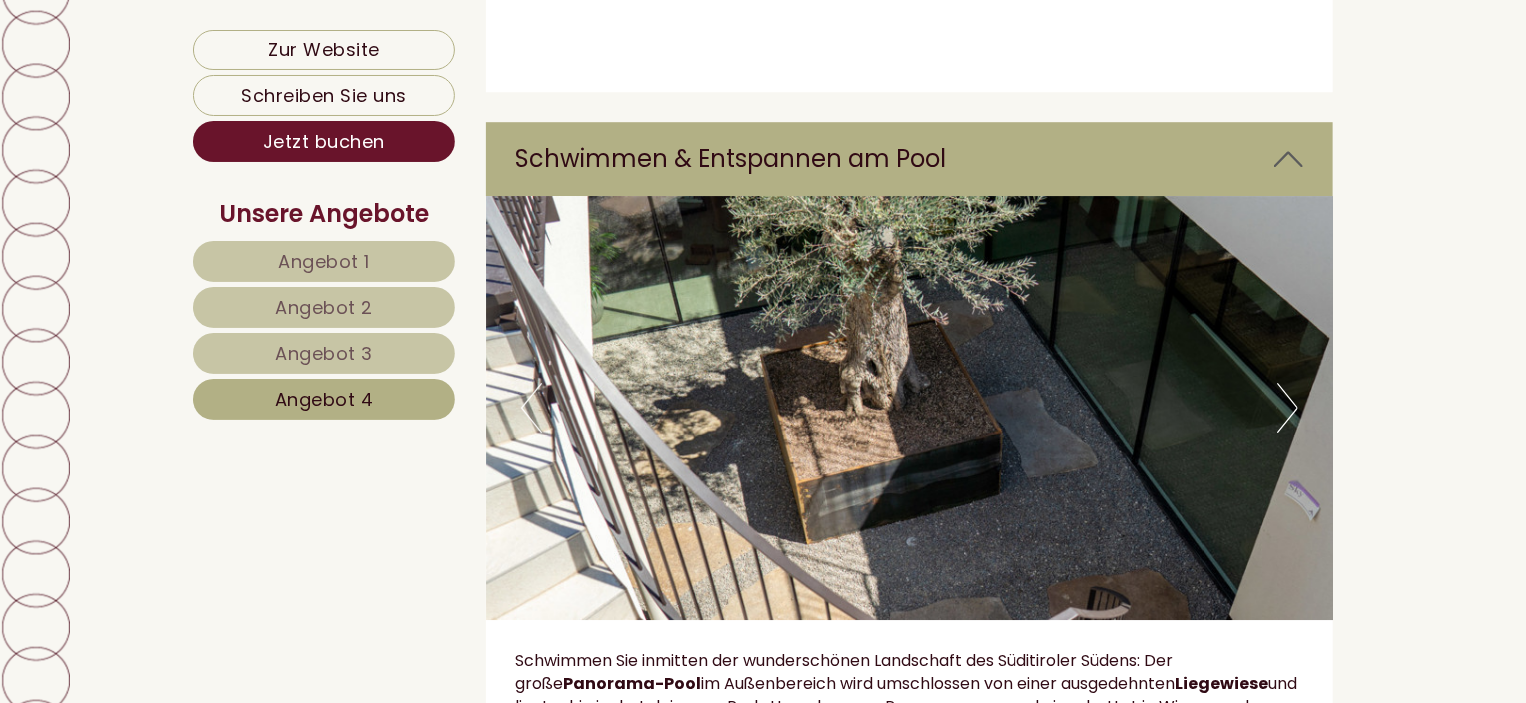 click on "Next" at bounding box center (1287, 408) 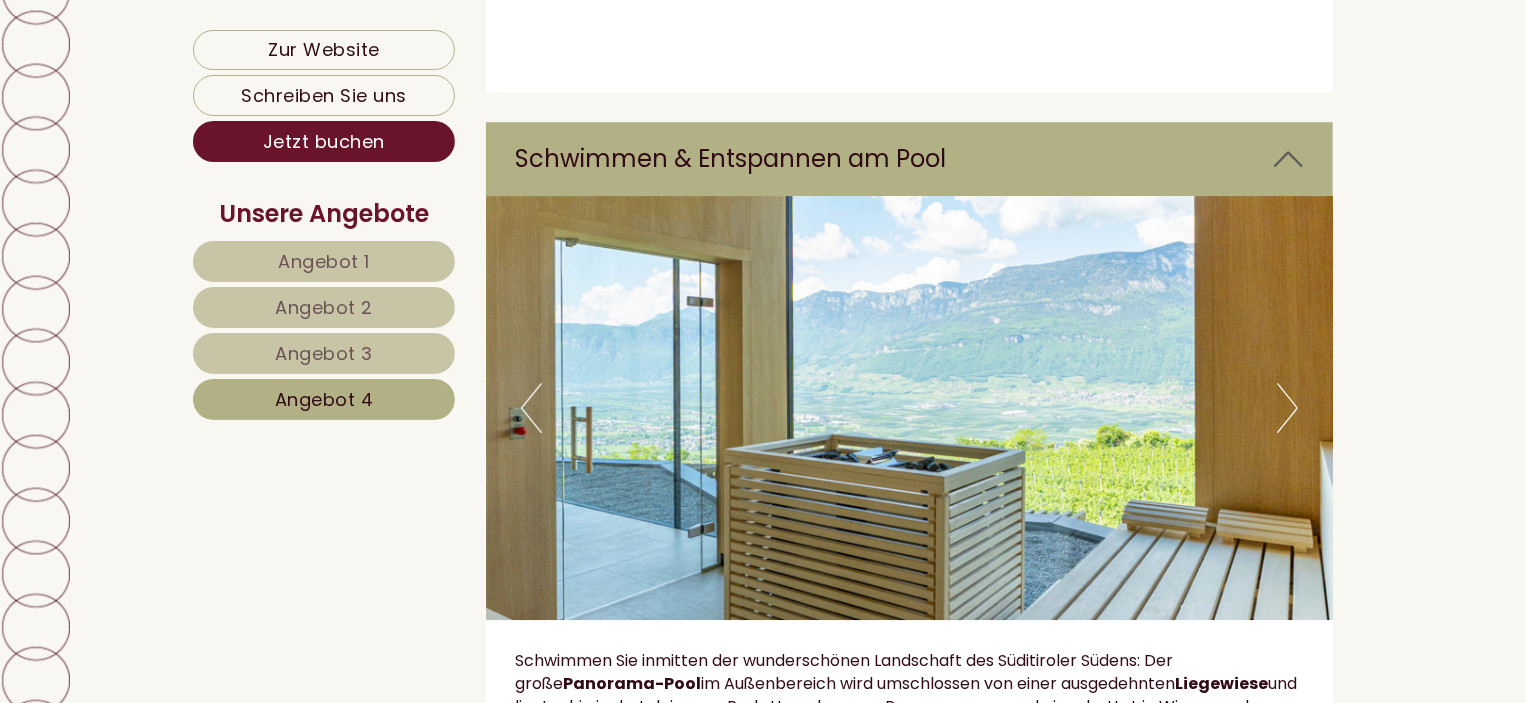 click on "Next" at bounding box center [1287, 408] 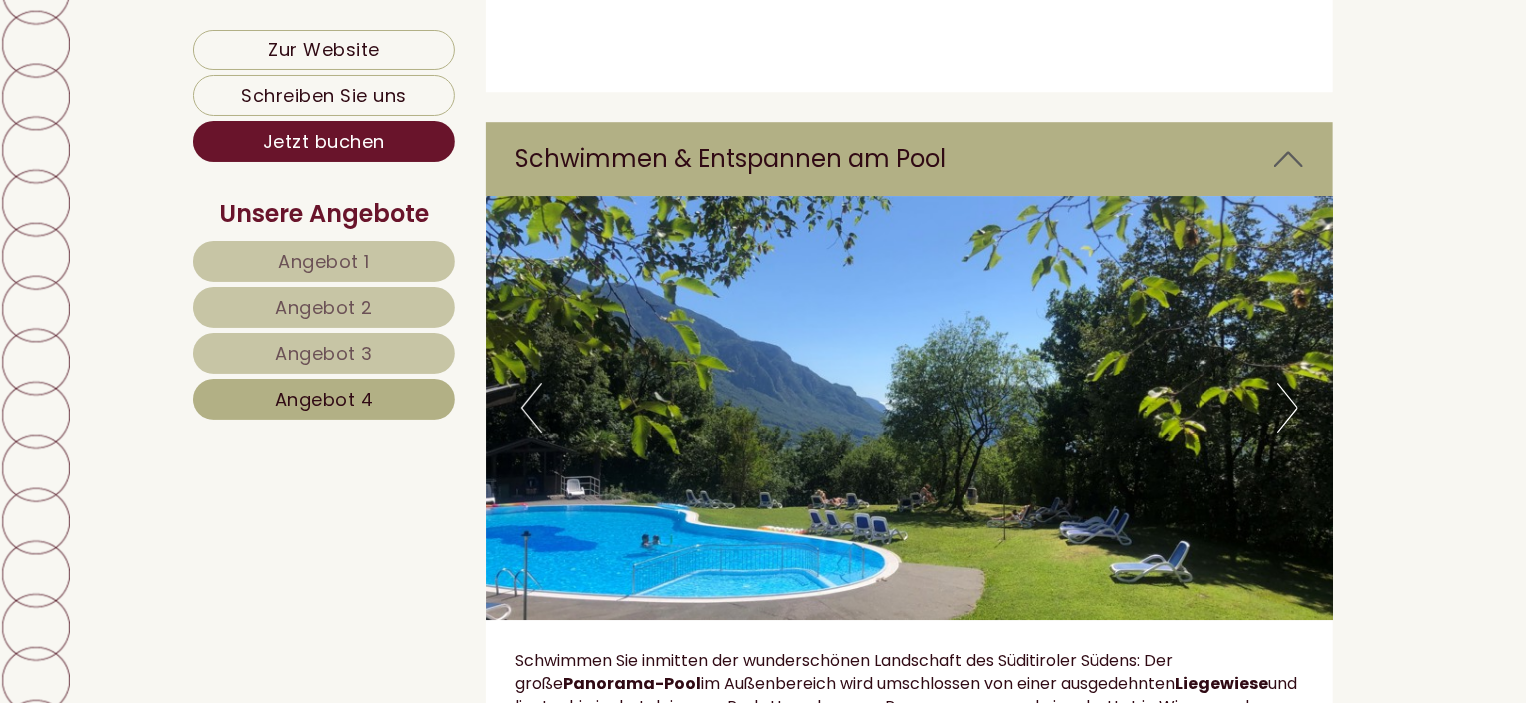 click on "Next" at bounding box center (1287, 408) 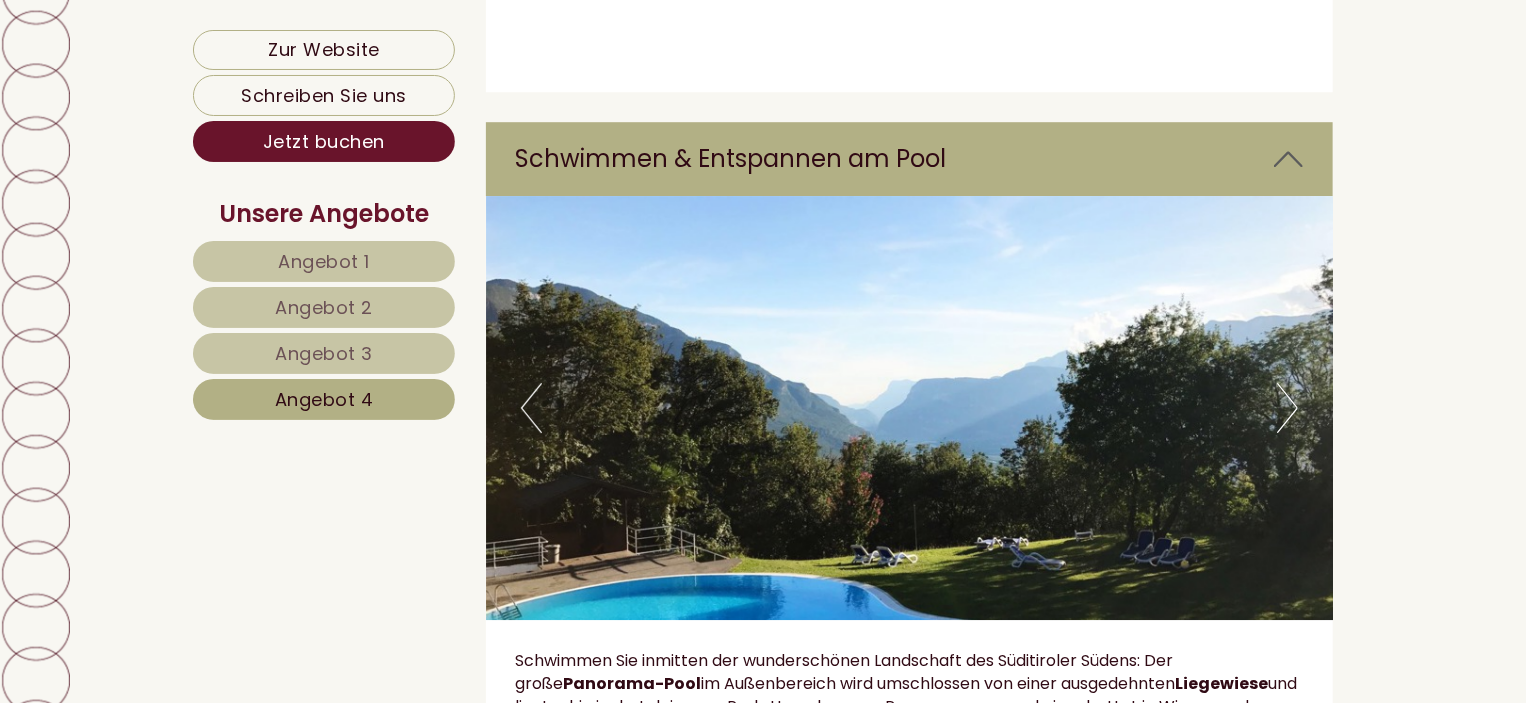 click on "Next" at bounding box center [1287, 408] 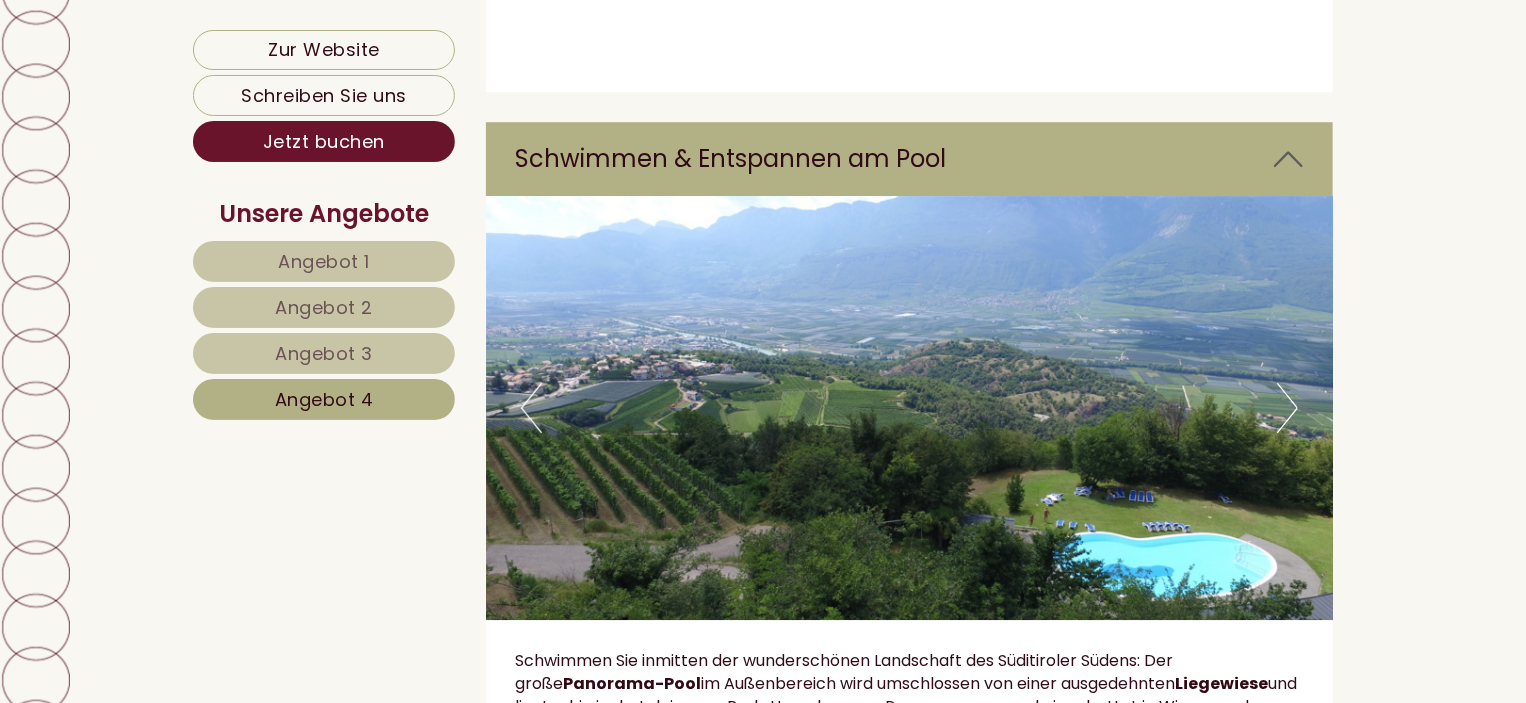 click on "Next" at bounding box center (1287, 408) 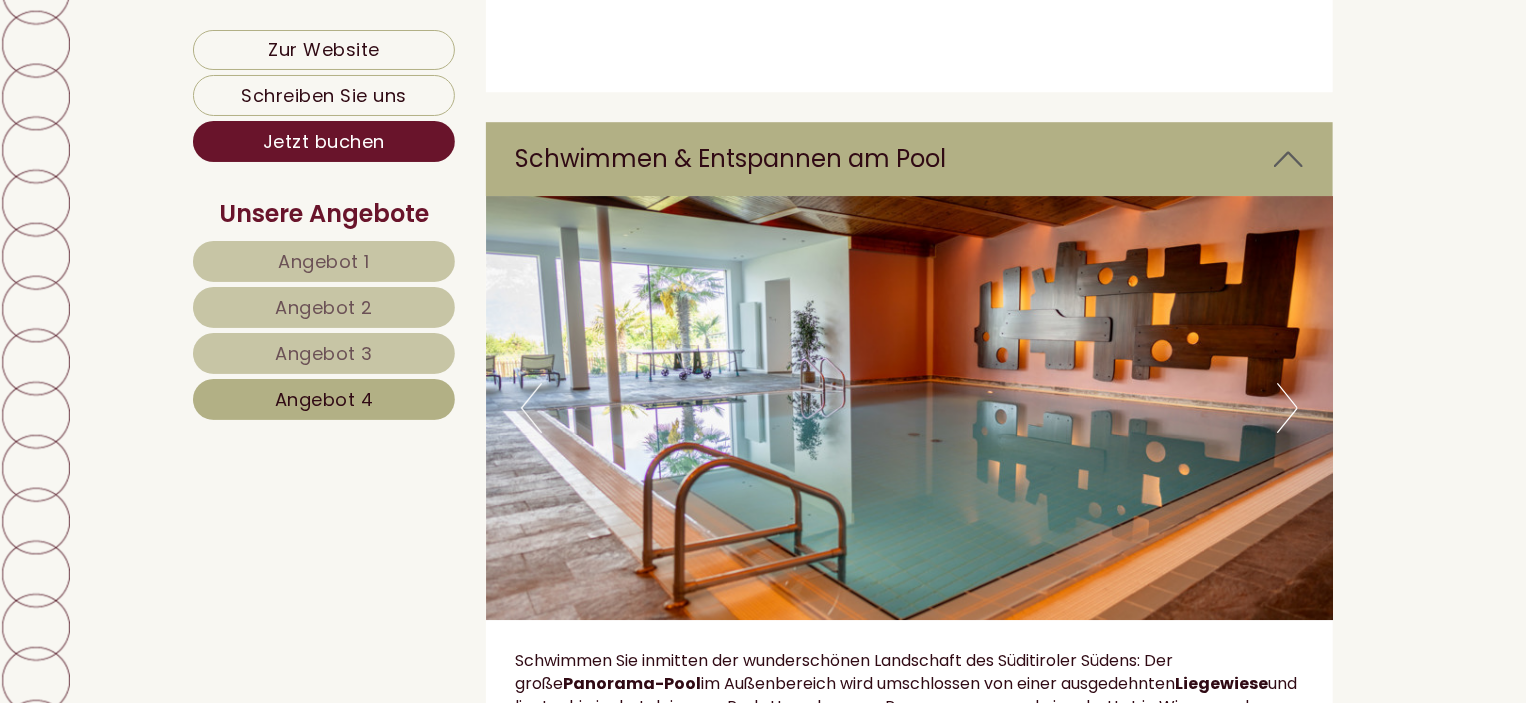 click on "Next" at bounding box center [1287, 408] 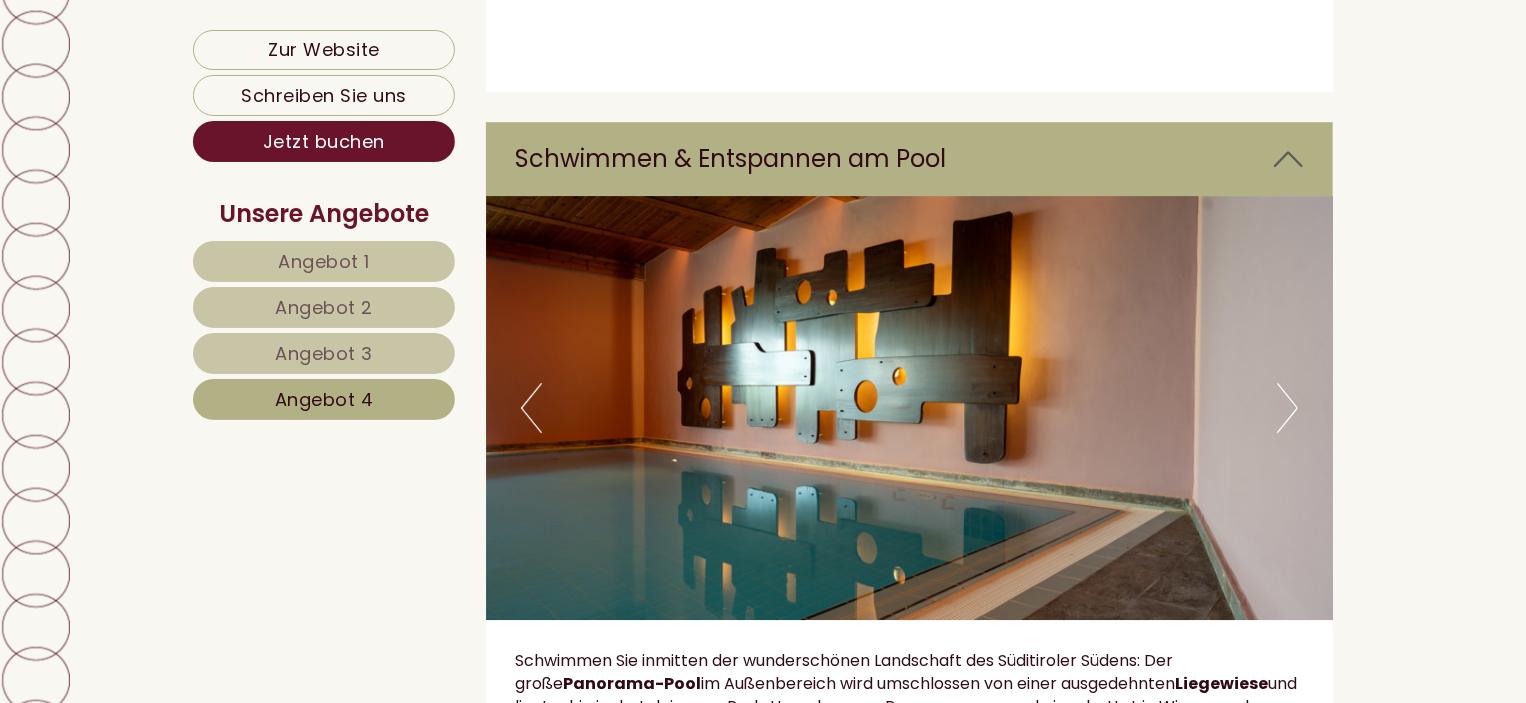 click on "Next" at bounding box center (1287, 408) 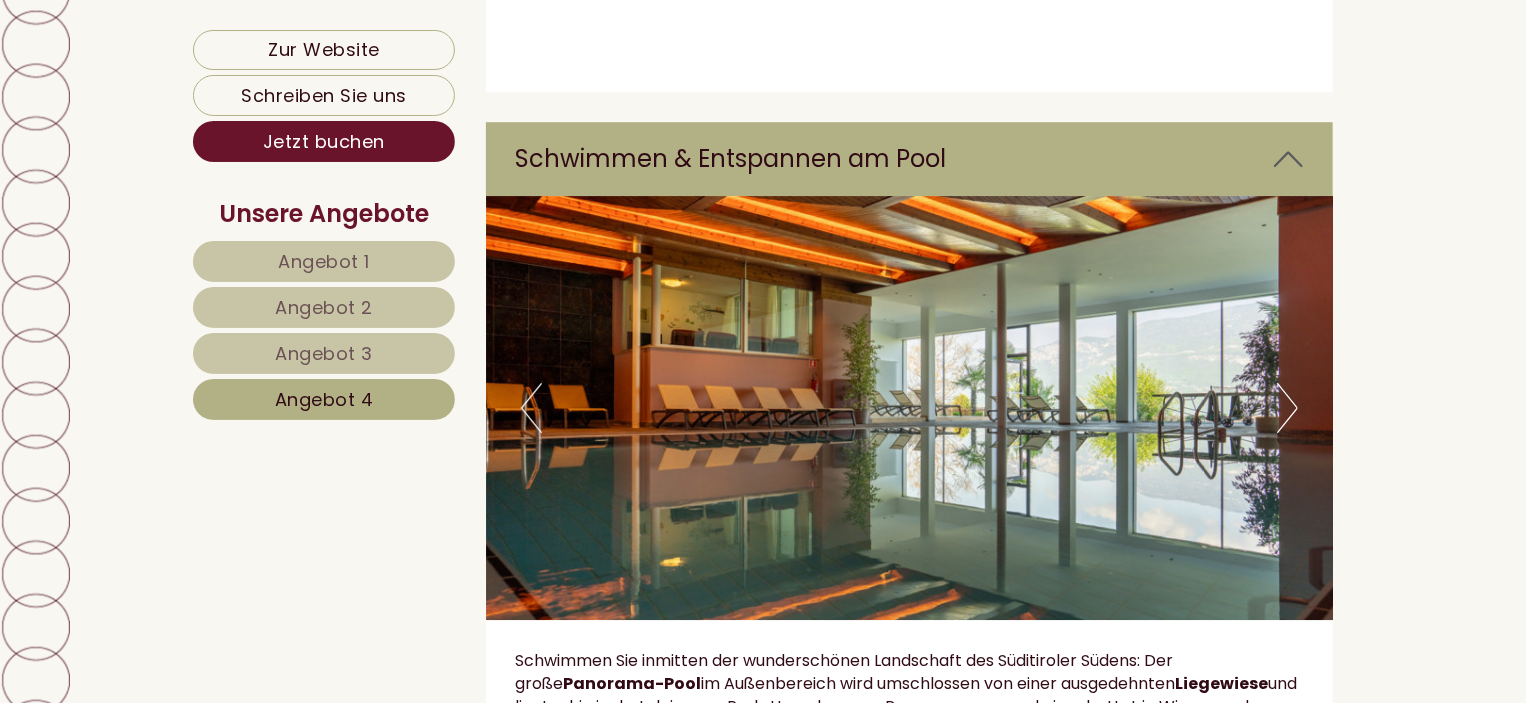 click on "Next" at bounding box center [1287, 408] 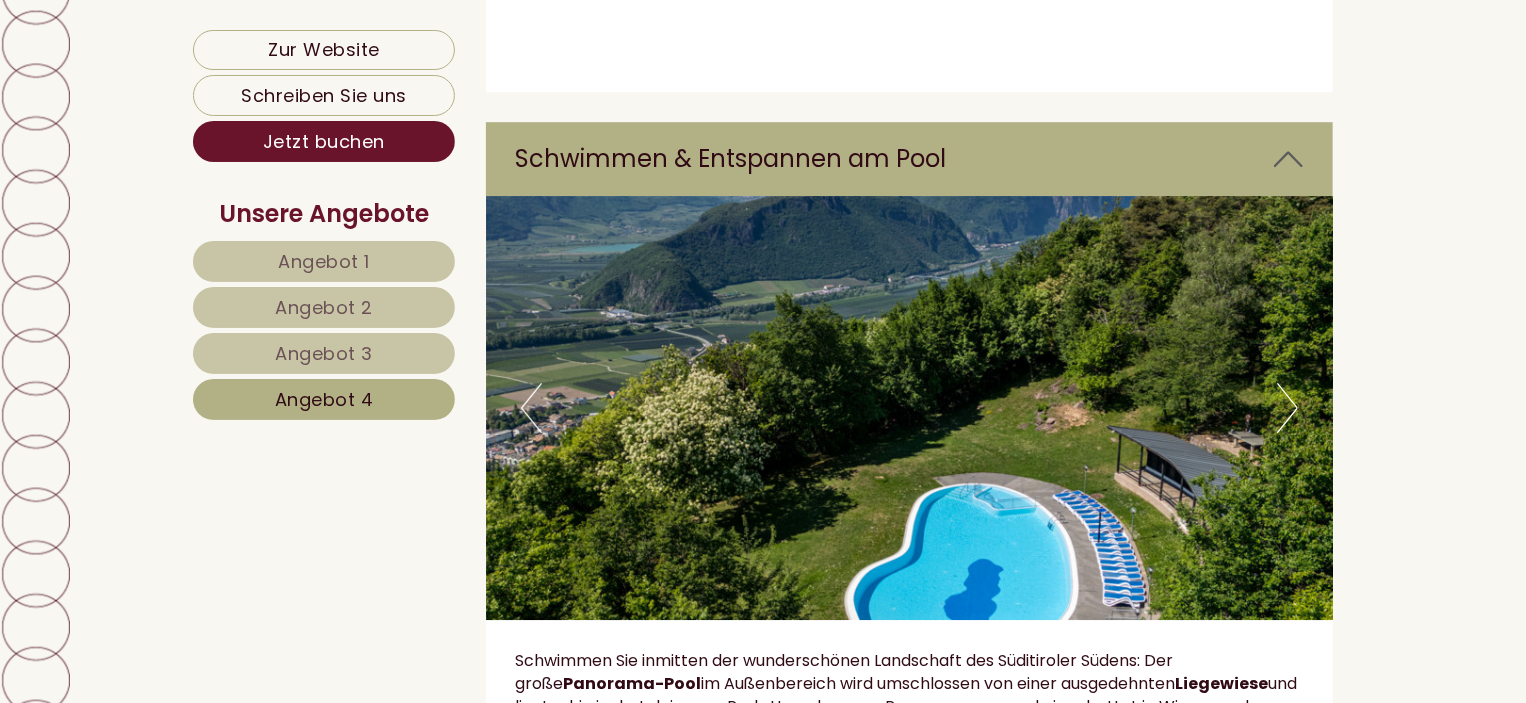 click on "Next" at bounding box center [1287, 408] 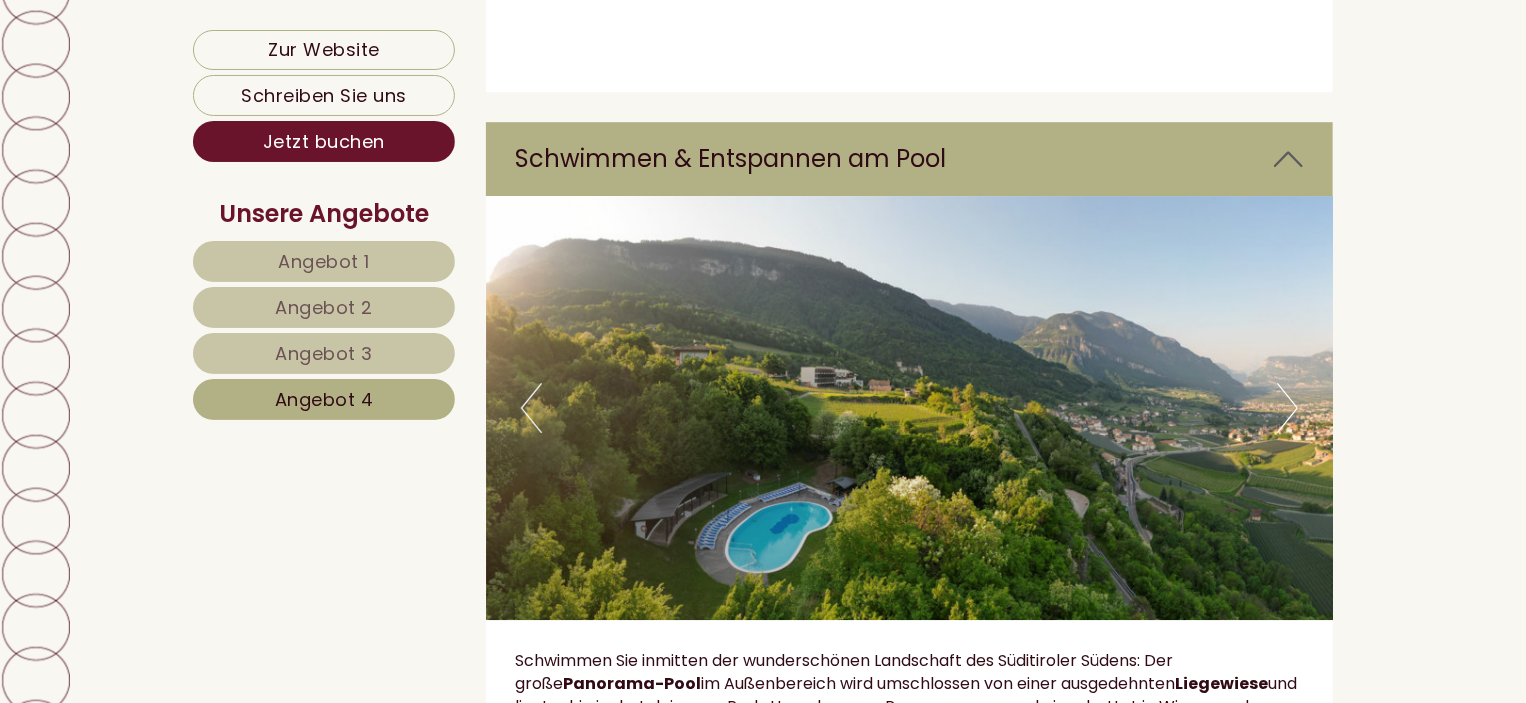 click on "Next" at bounding box center (1287, 408) 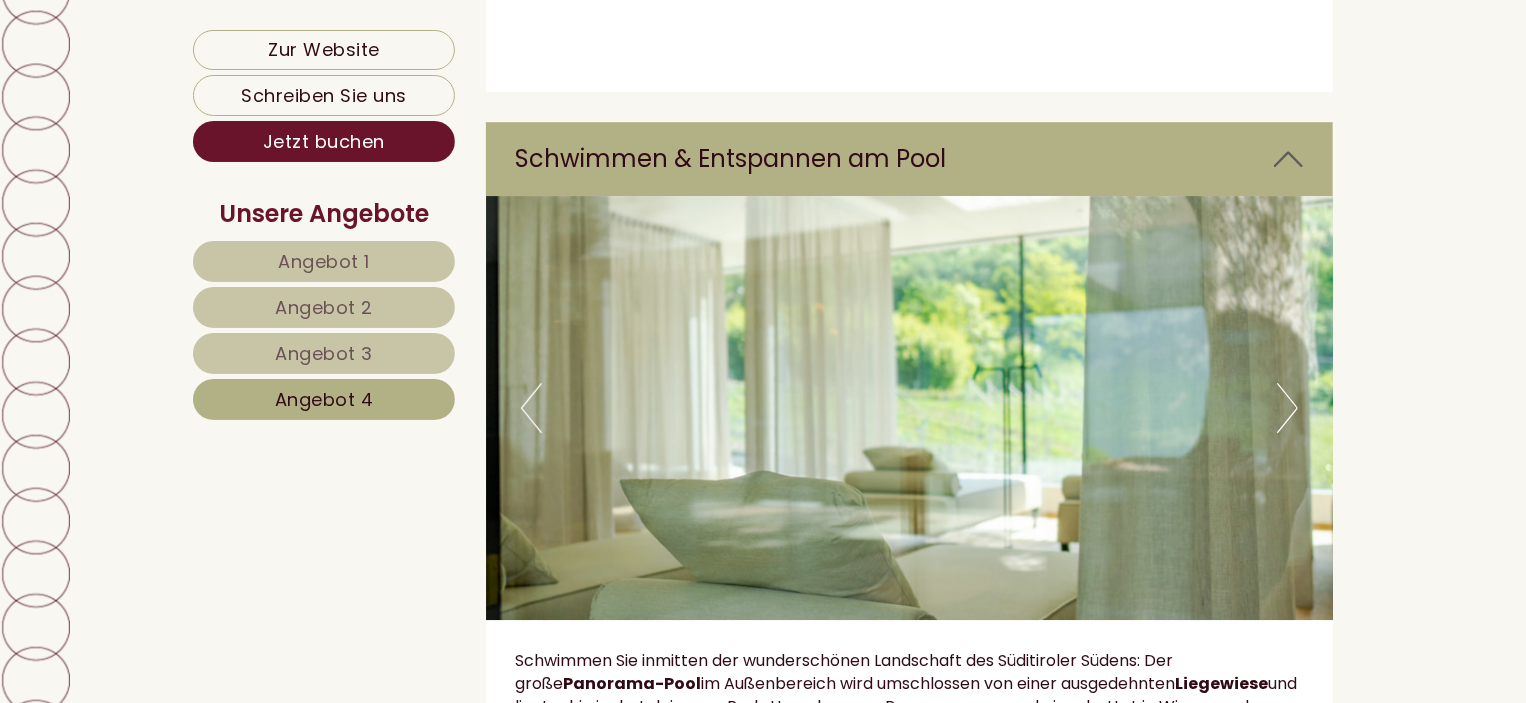 click on "Next" at bounding box center [1287, 408] 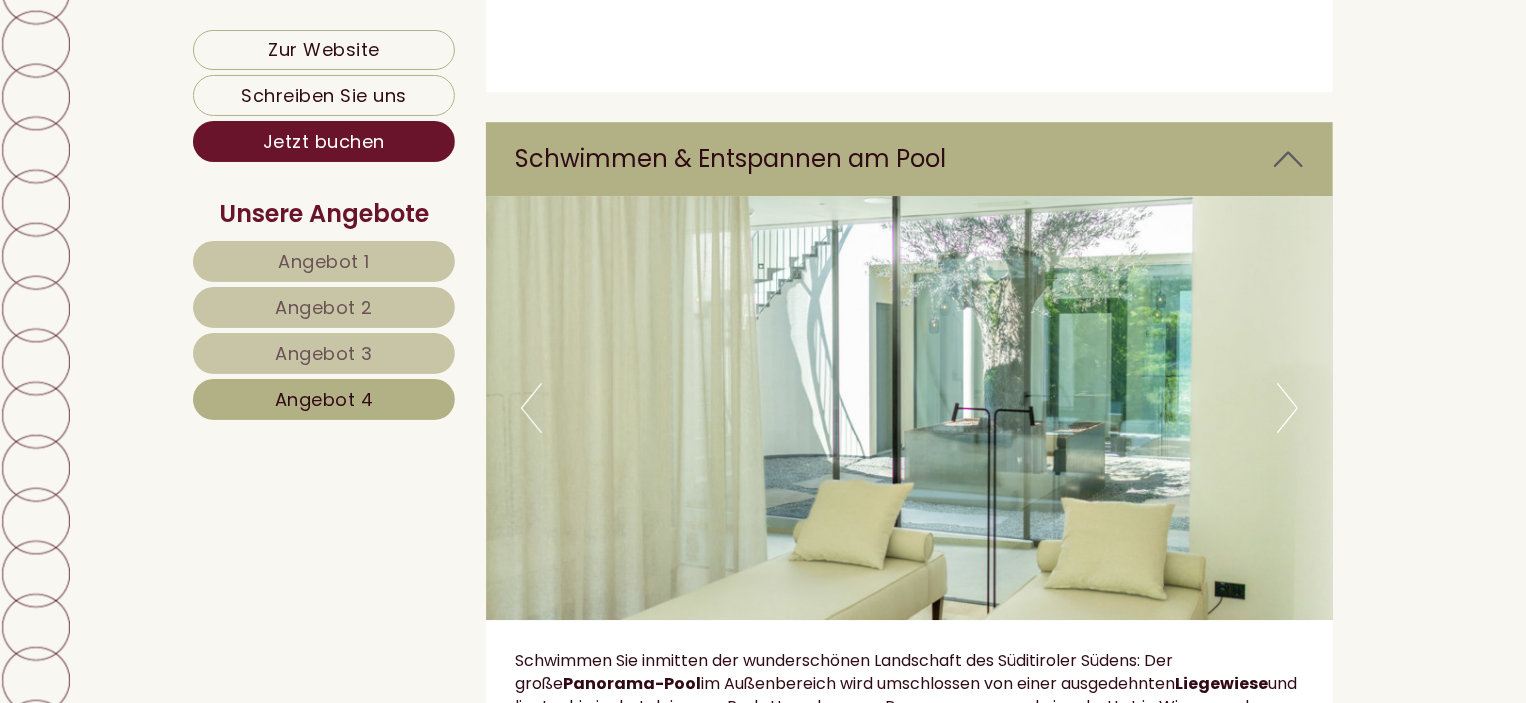 click on "Next" at bounding box center (1287, 408) 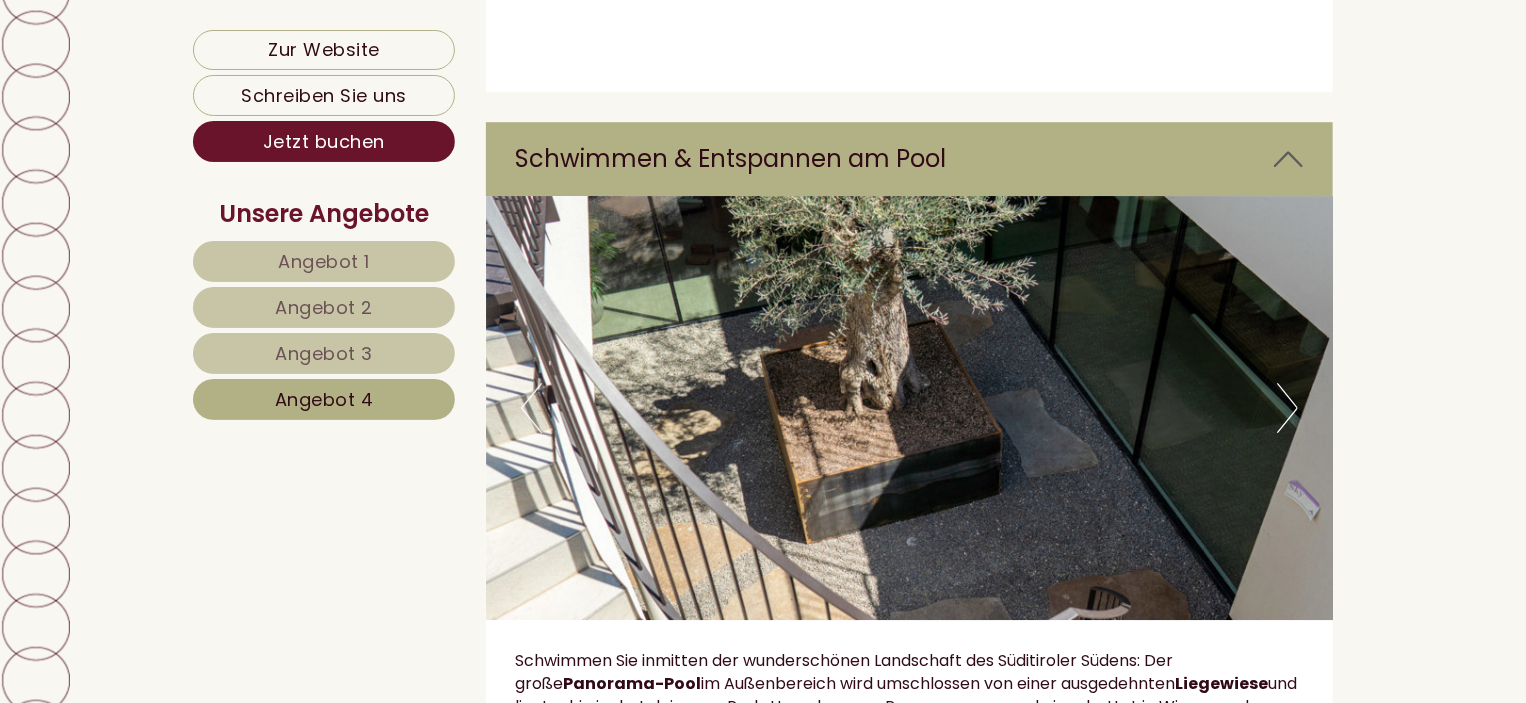 click on "Next" at bounding box center (1287, 408) 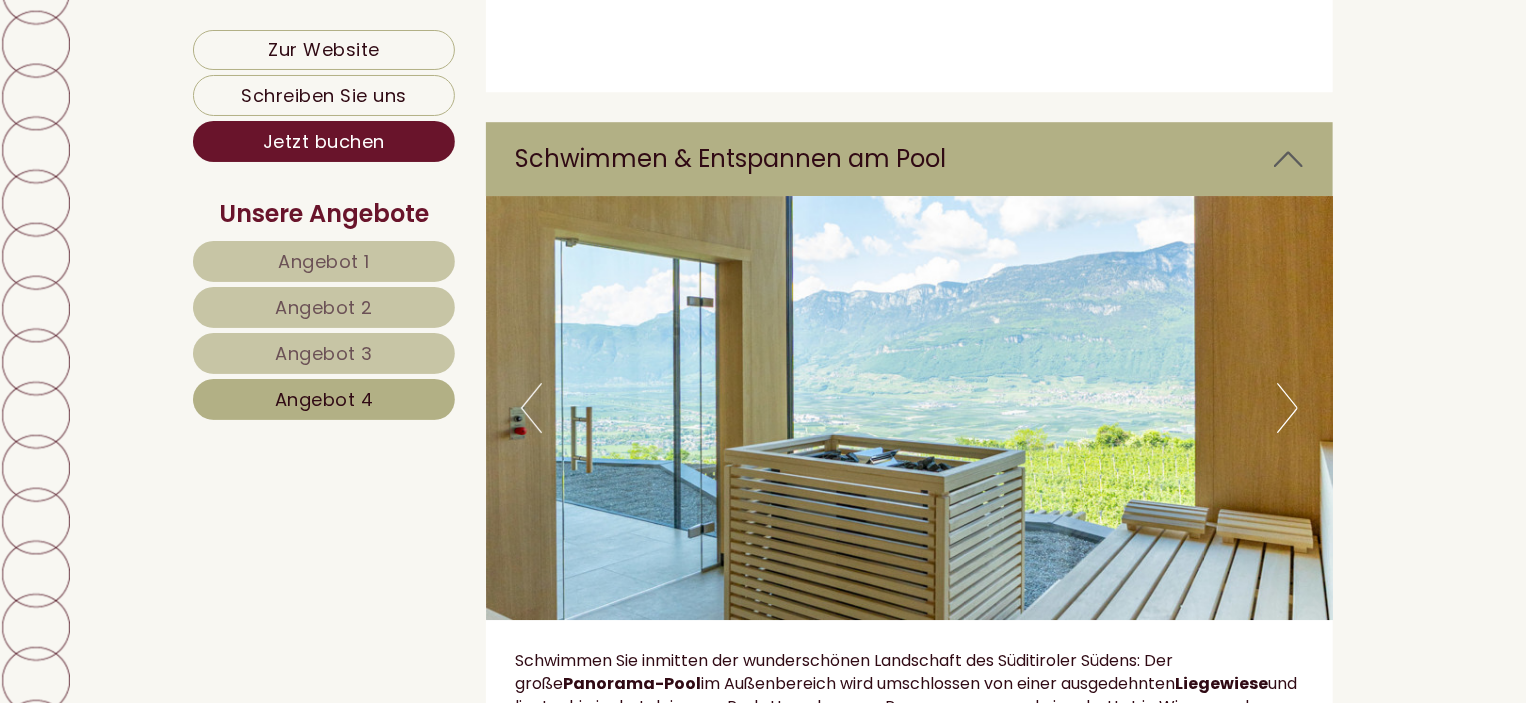 click on "Next" at bounding box center (1287, 408) 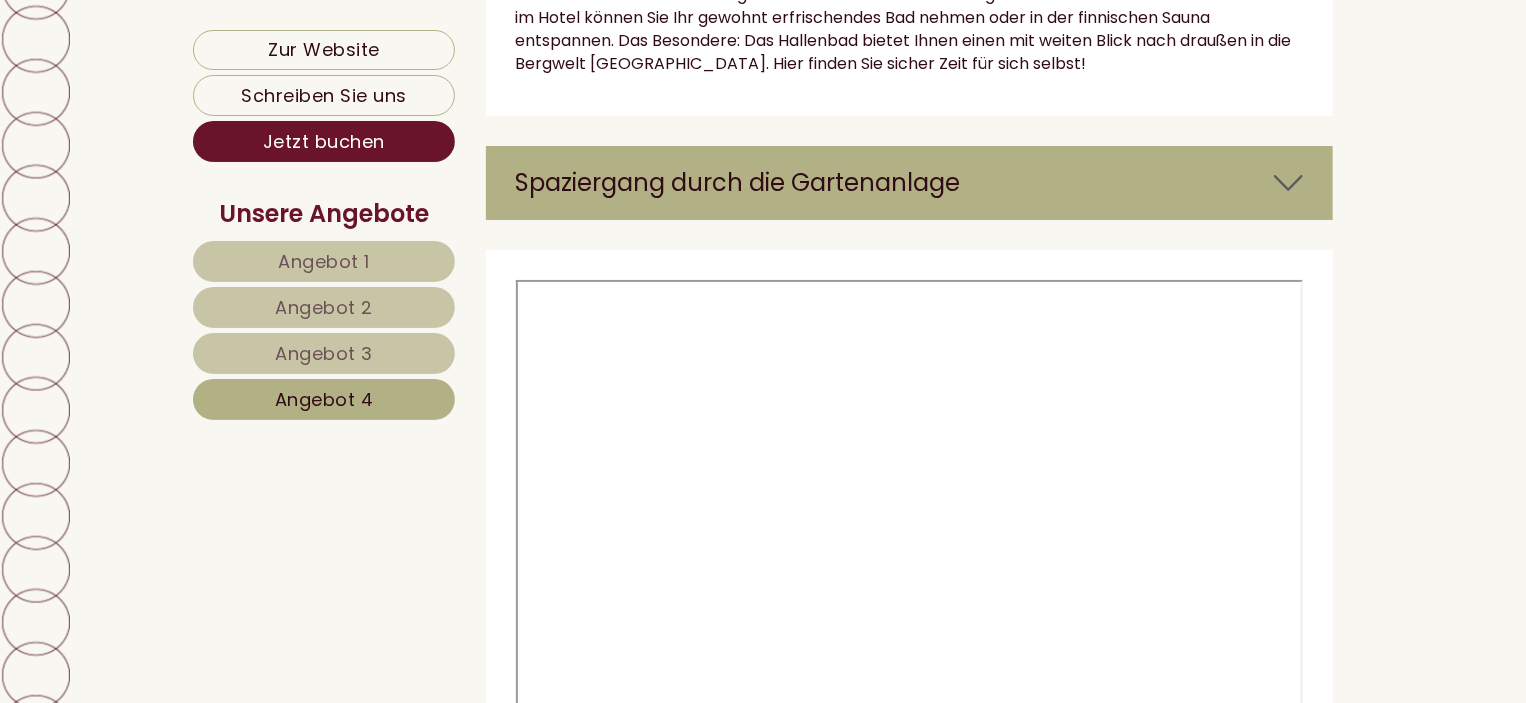 scroll, scrollTop: 7500, scrollLeft: 0, axis: vertical 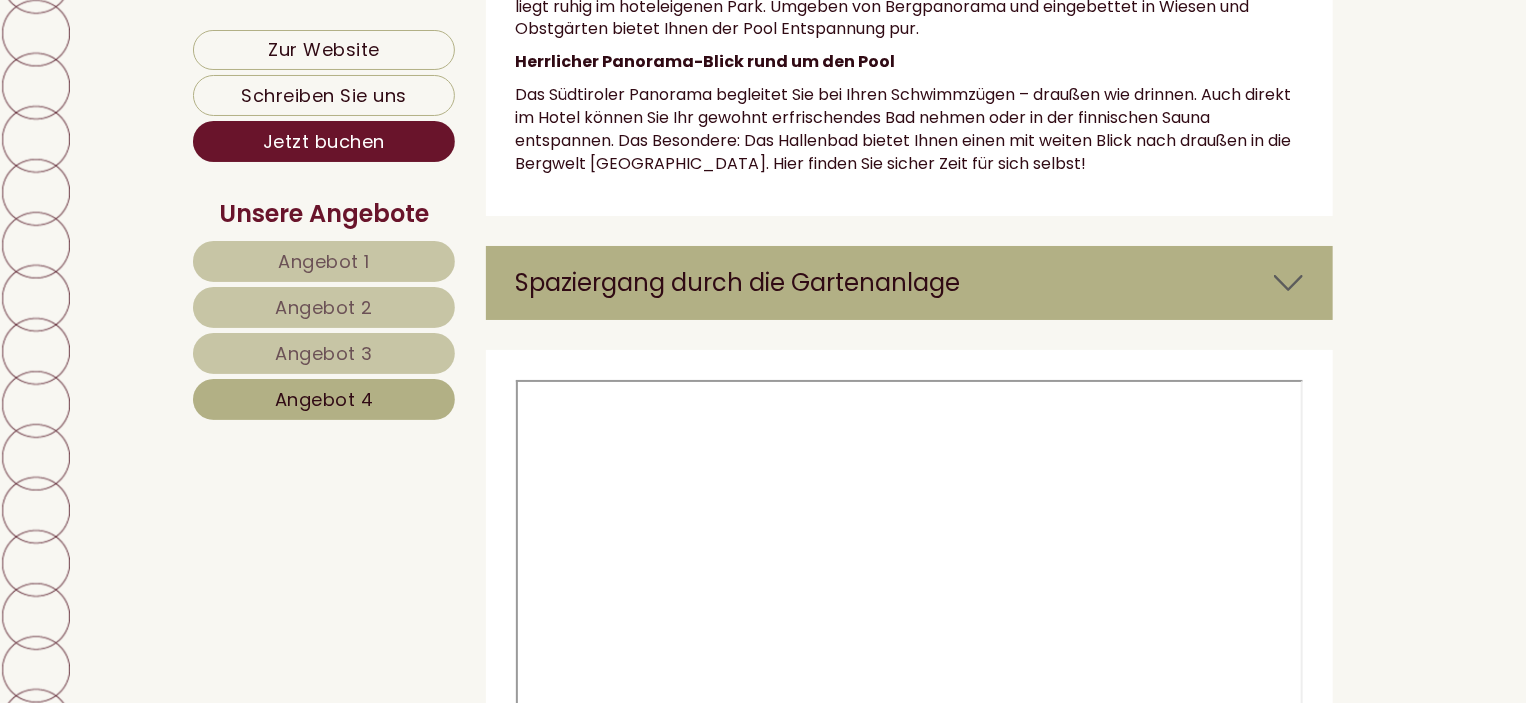 click at bounding box center [1288, 283] 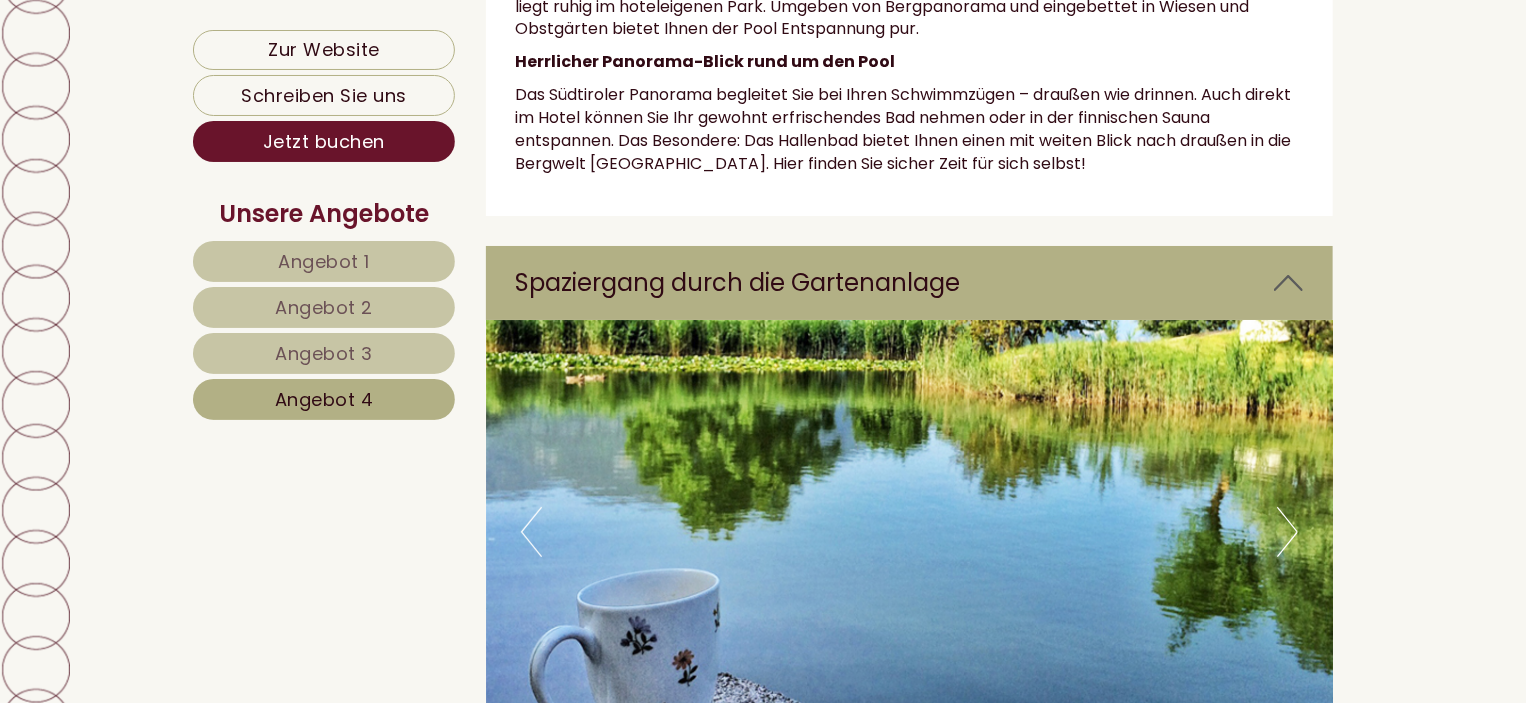 click on "Next" at bounding box center [1287, 532] 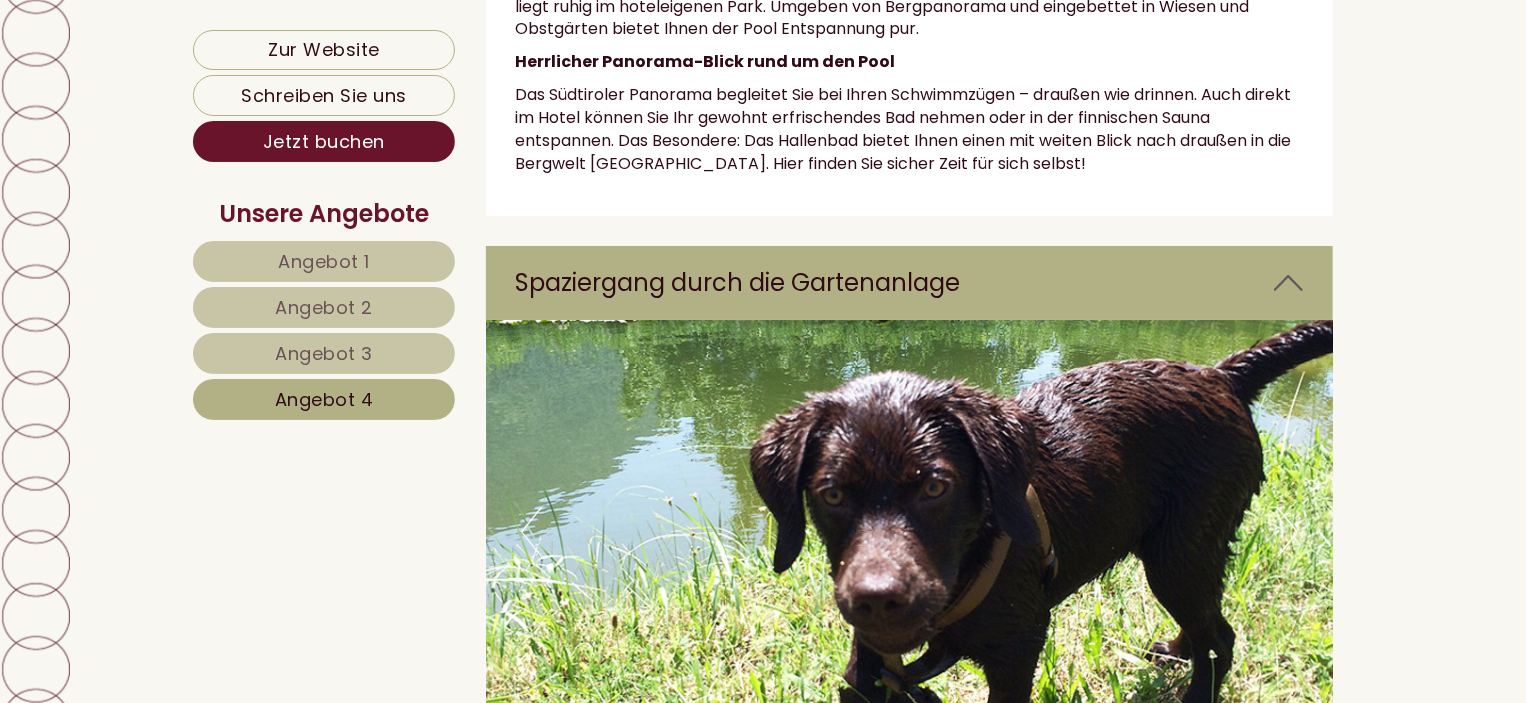 click on "Next" at bounding box center (1287, 532) 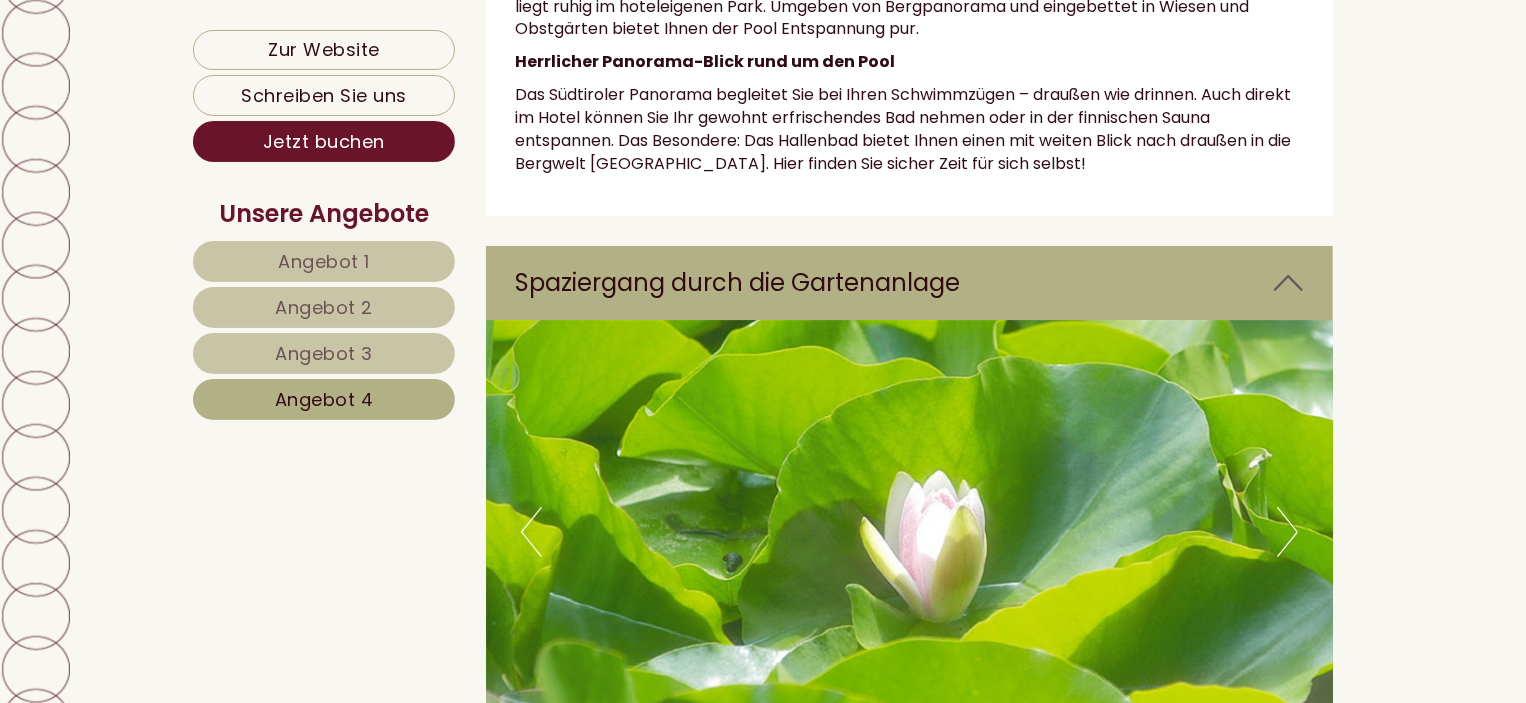 click on "Next" at bounding box center [1287, 532] 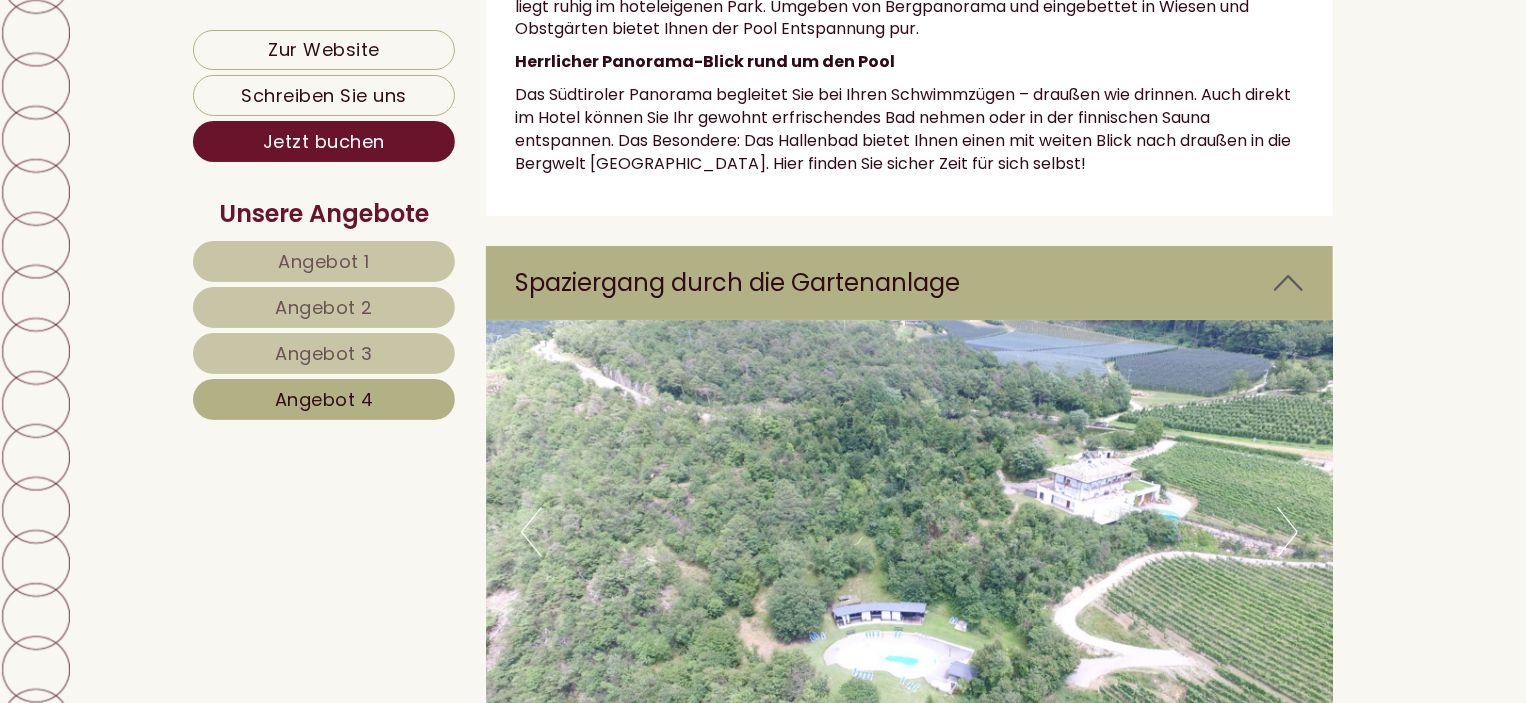 click on "Next" at bounding box center [1287, 532] 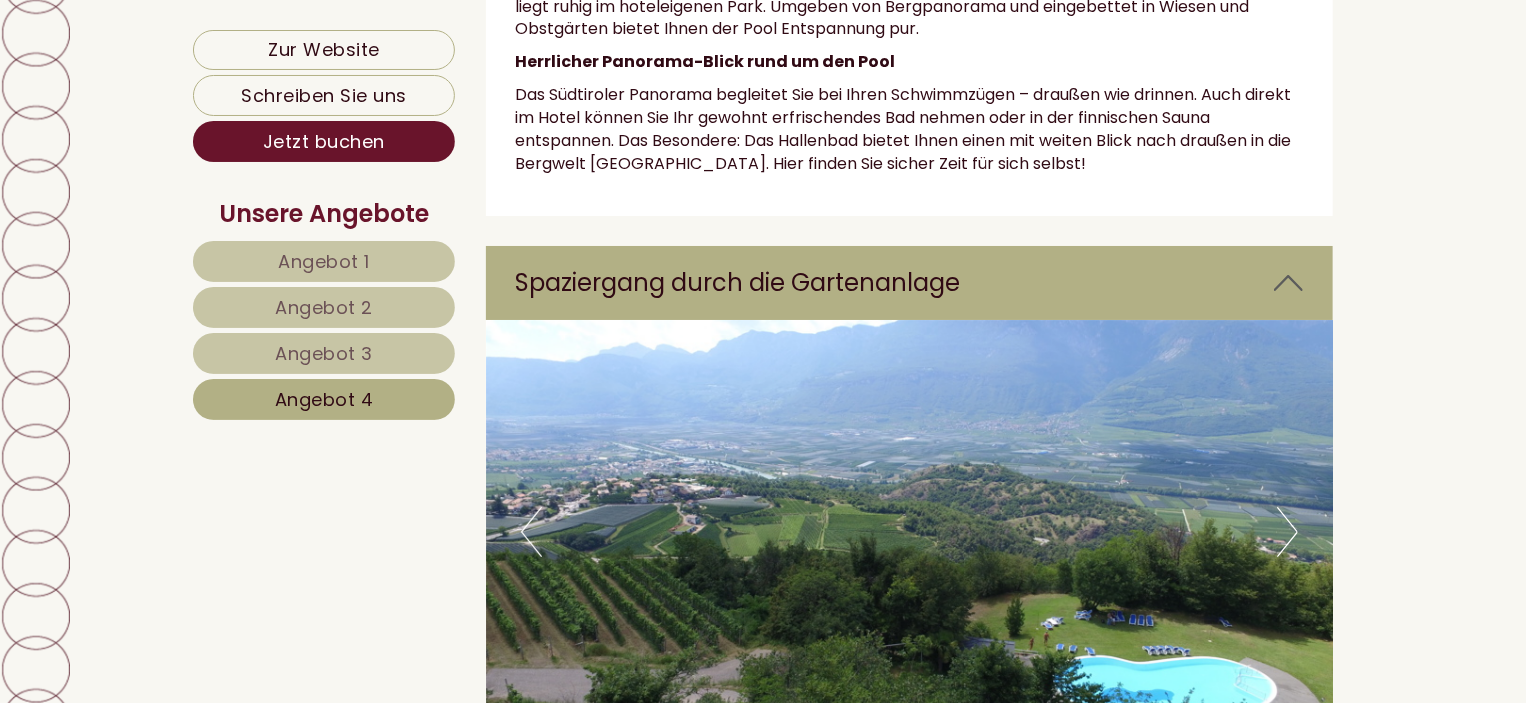 scroll, scrollTop: 7600, scrollLeft: 0, axis: vertical 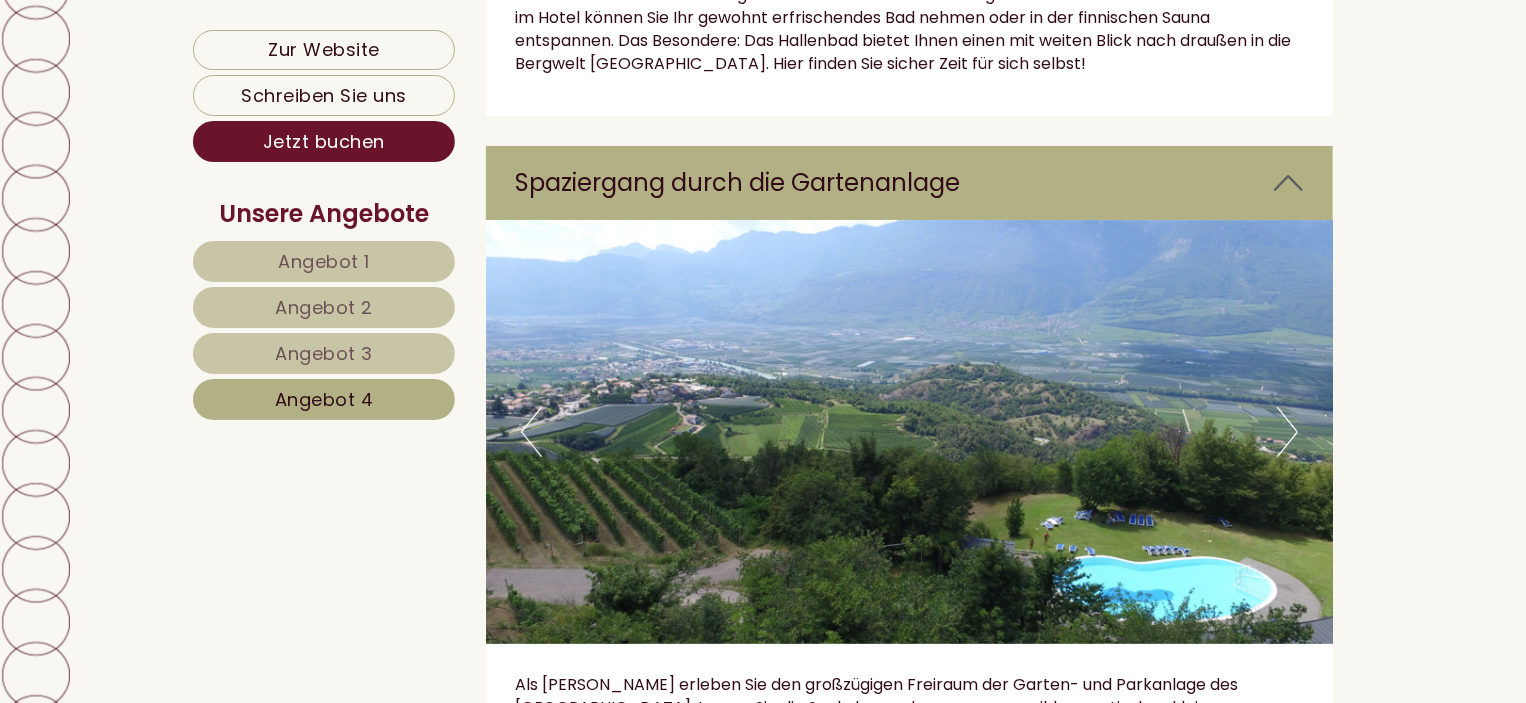 click on "Next" at bounding box center [1287, 432] 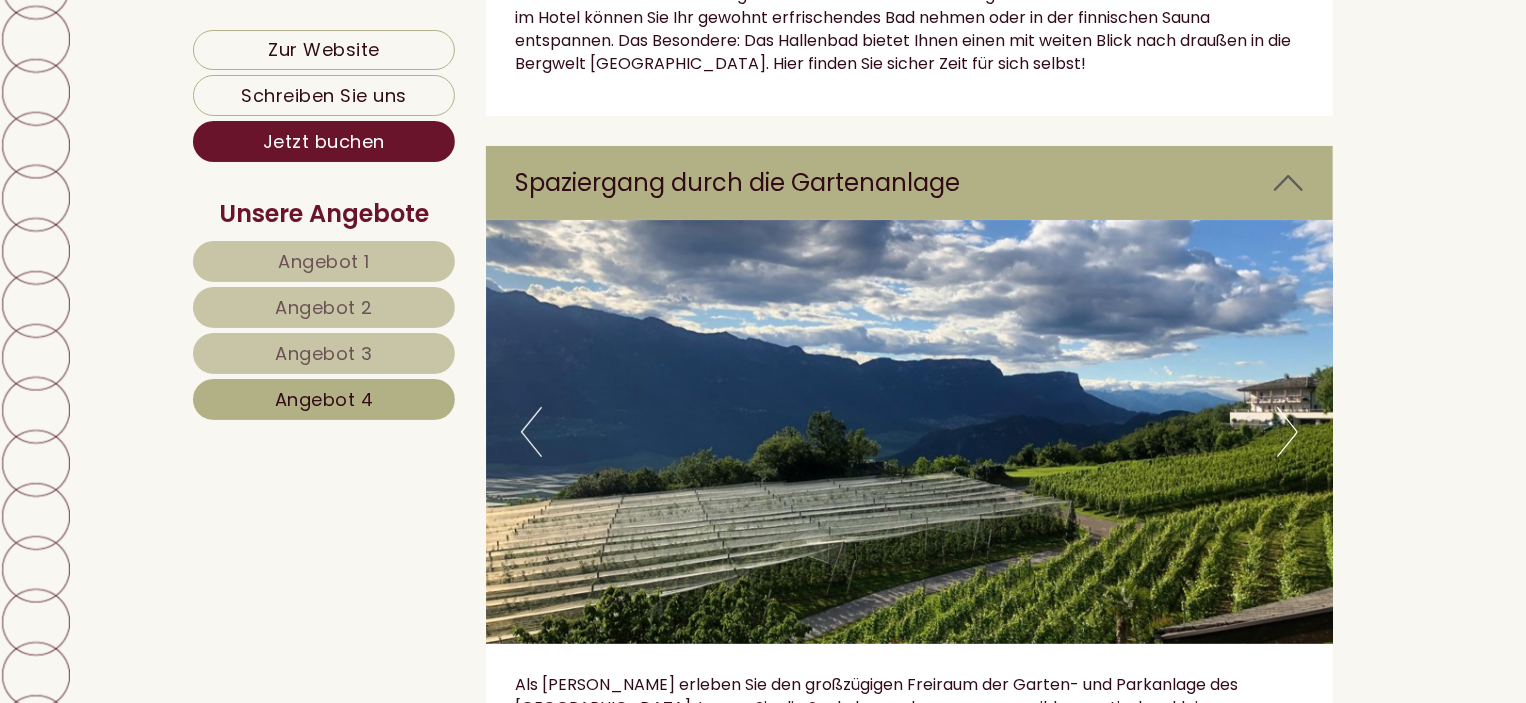 click on "Next" at bounding box center [1287, 432] 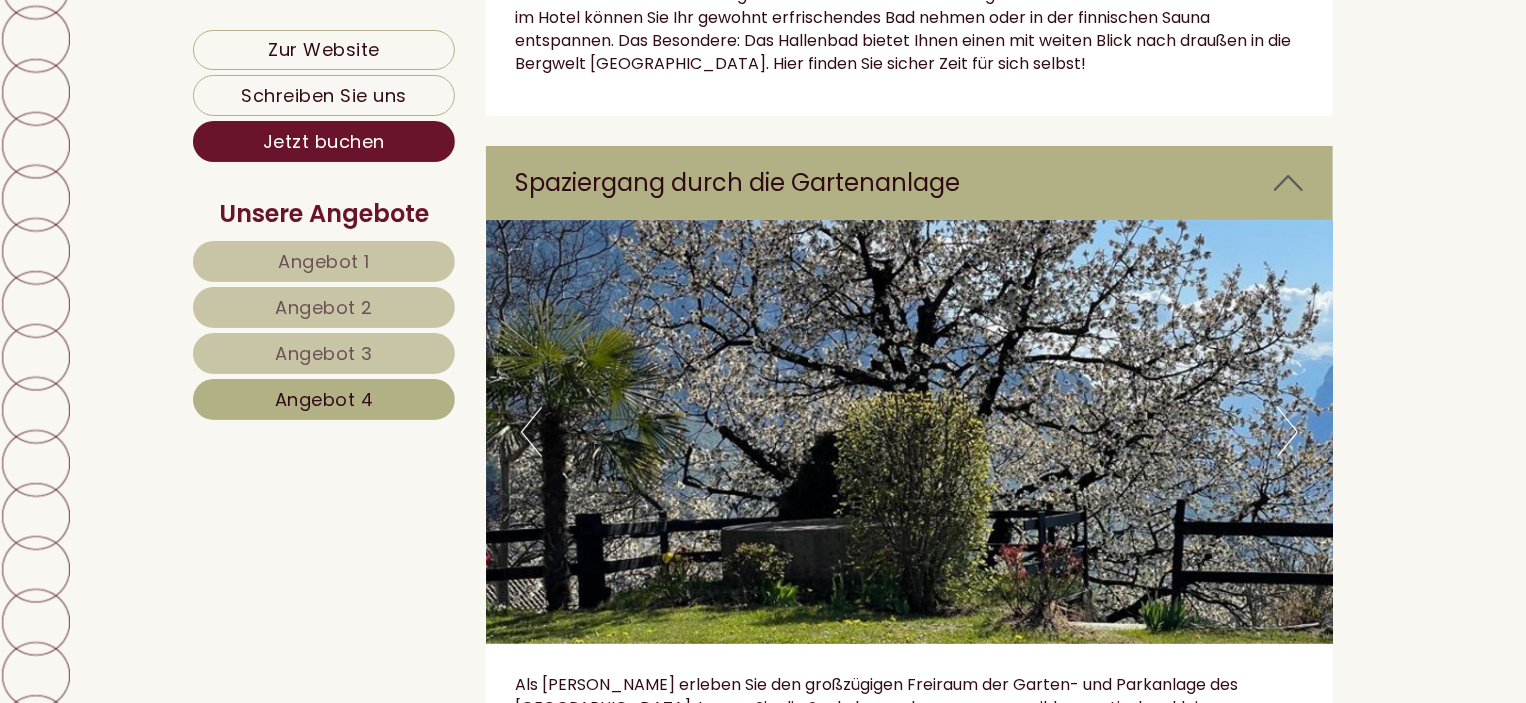 click on "Next" at bounding box center (1287, 432) 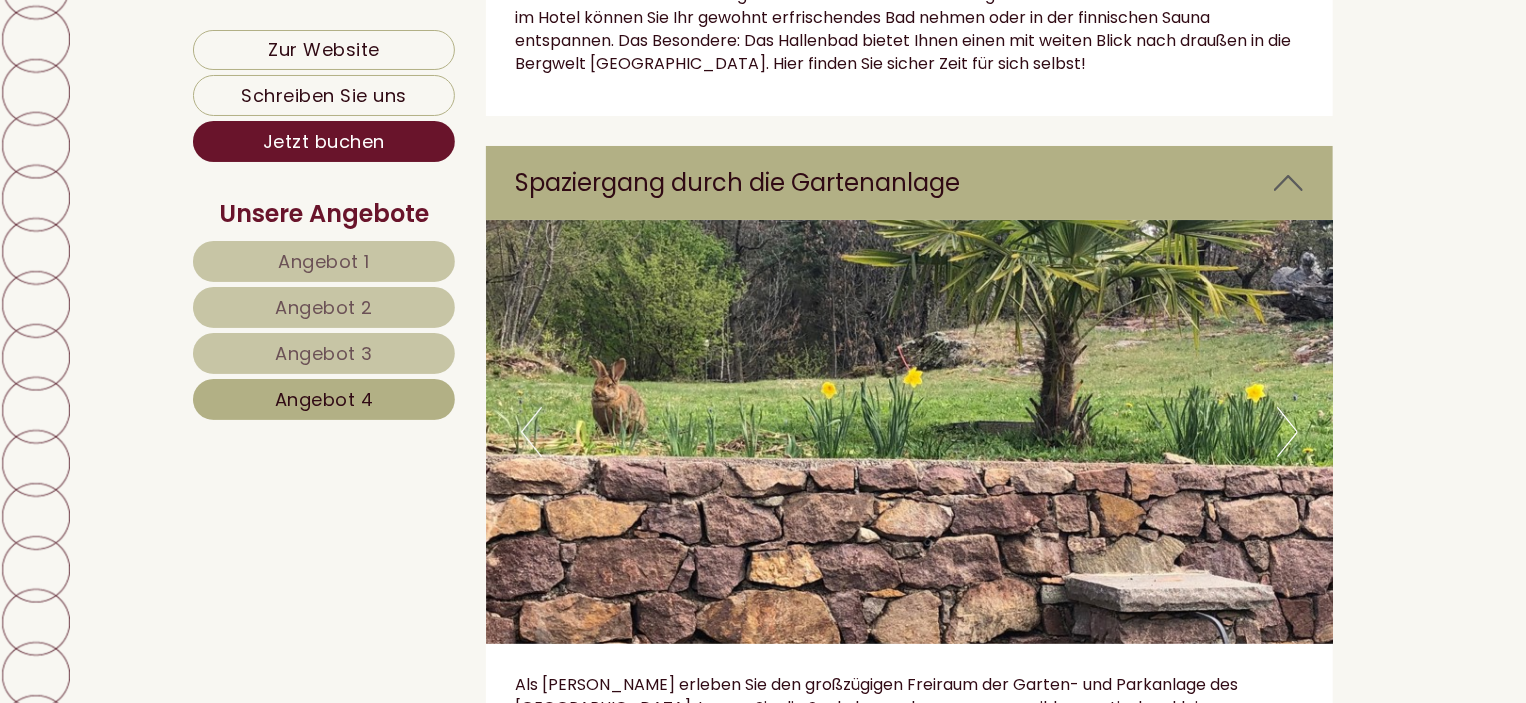 click on "Next" at bounding box center (1287, 432) 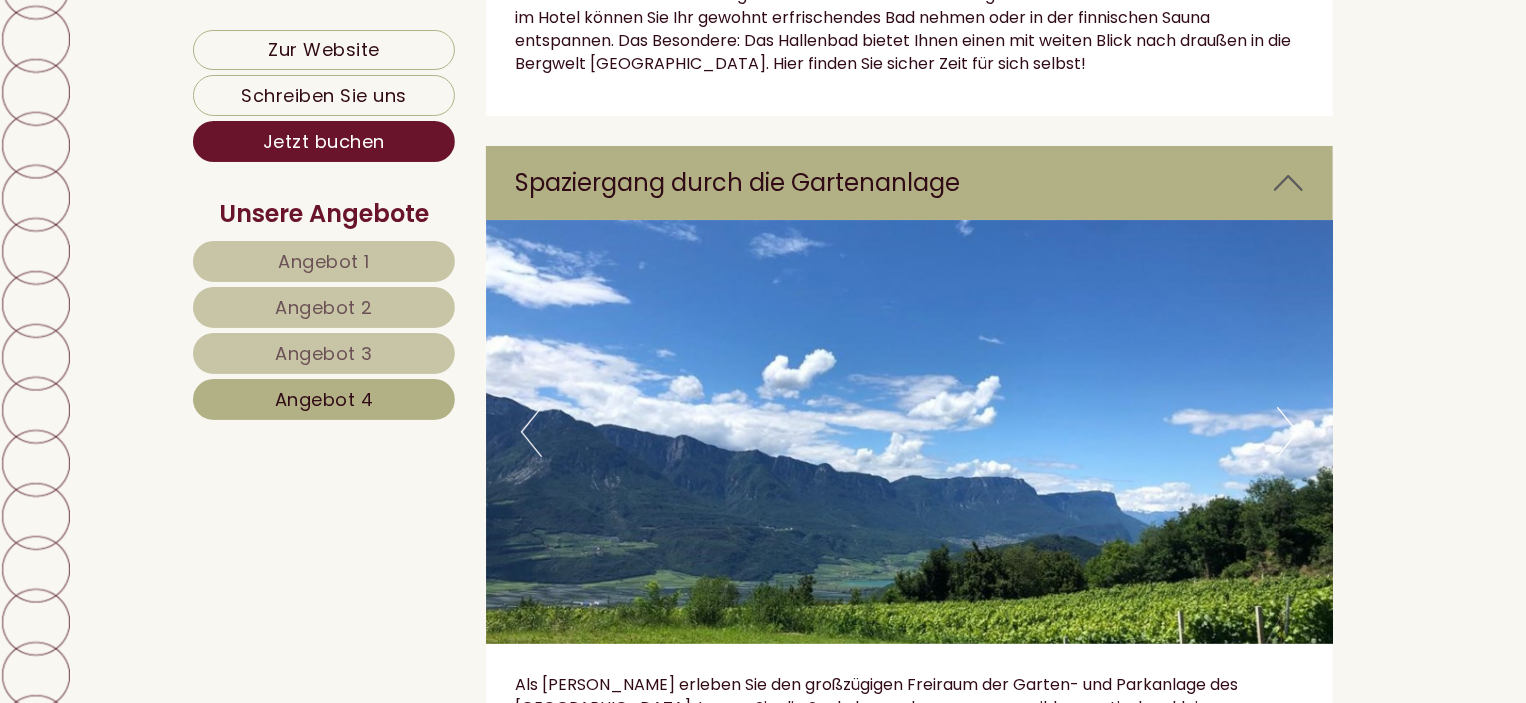 click on "Next" at bounding box center (1287, 432) 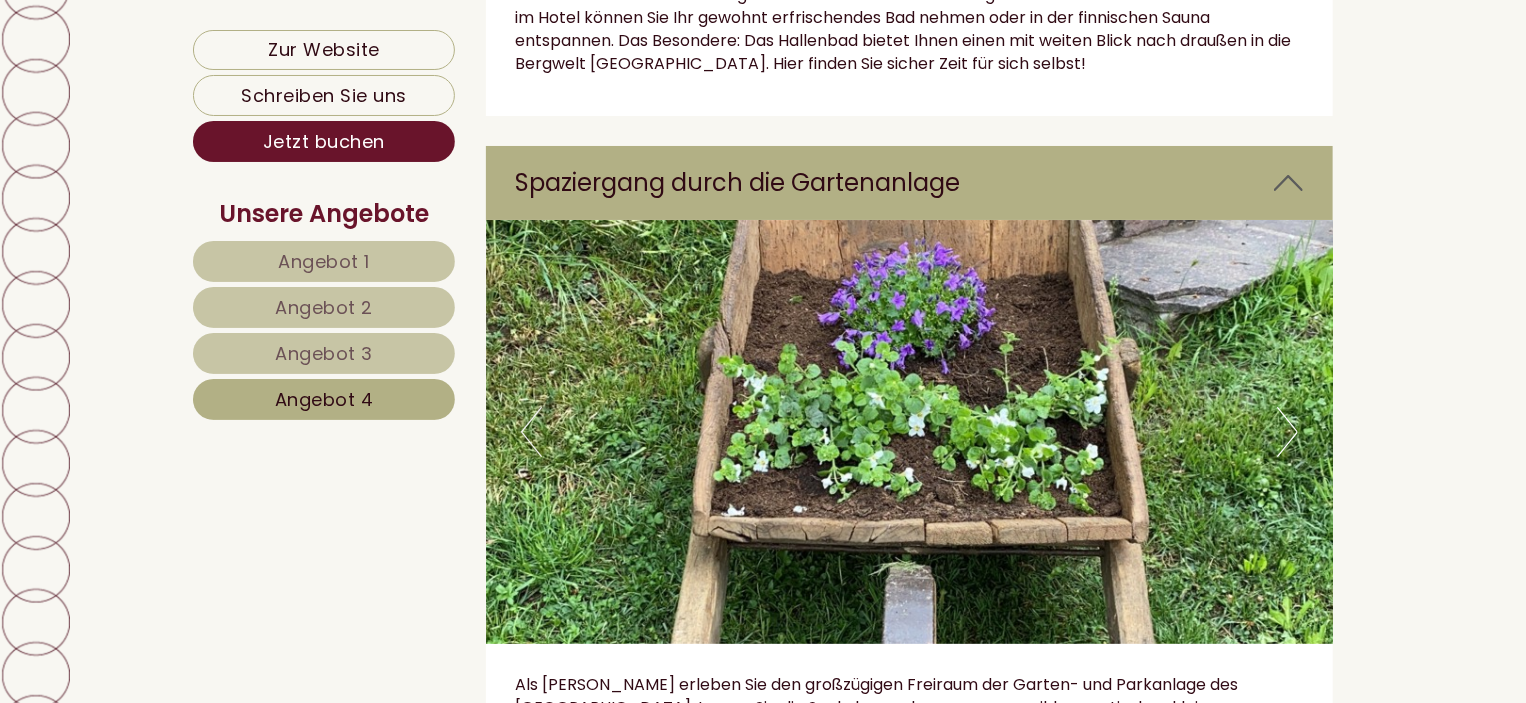 click on "Next" at bounding box center (1287, 432) 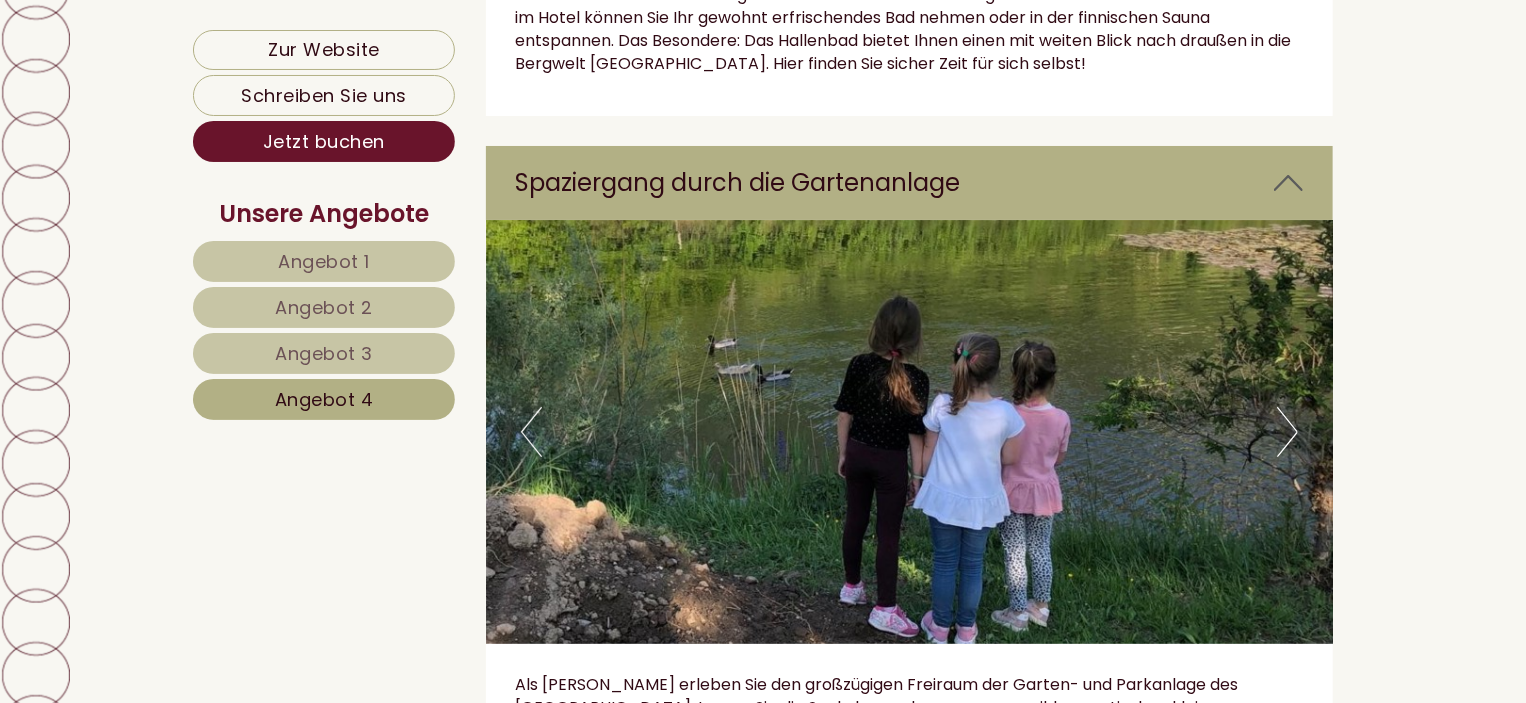 click on "Next" at bounding box center [1287, 432] 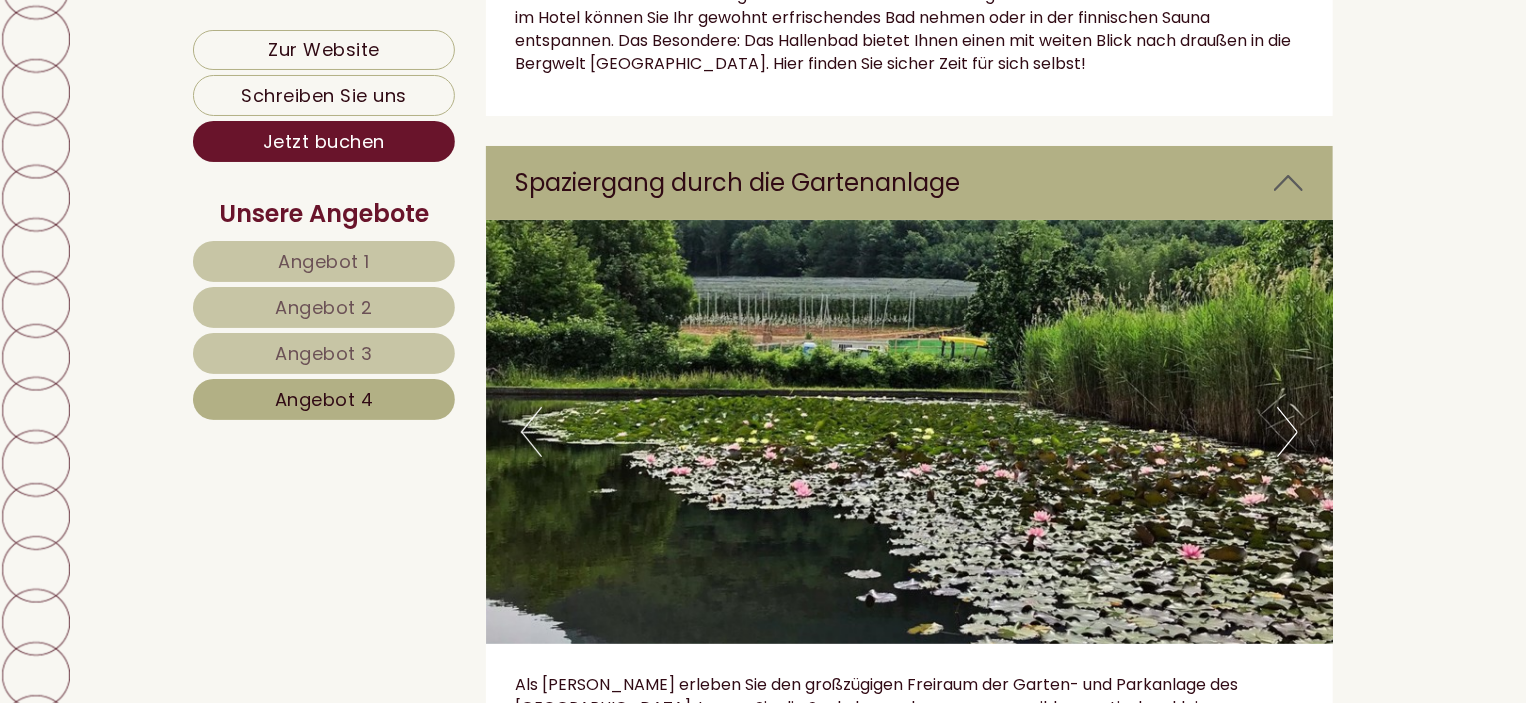 click on "Next" at bounding box center (1287, 432) 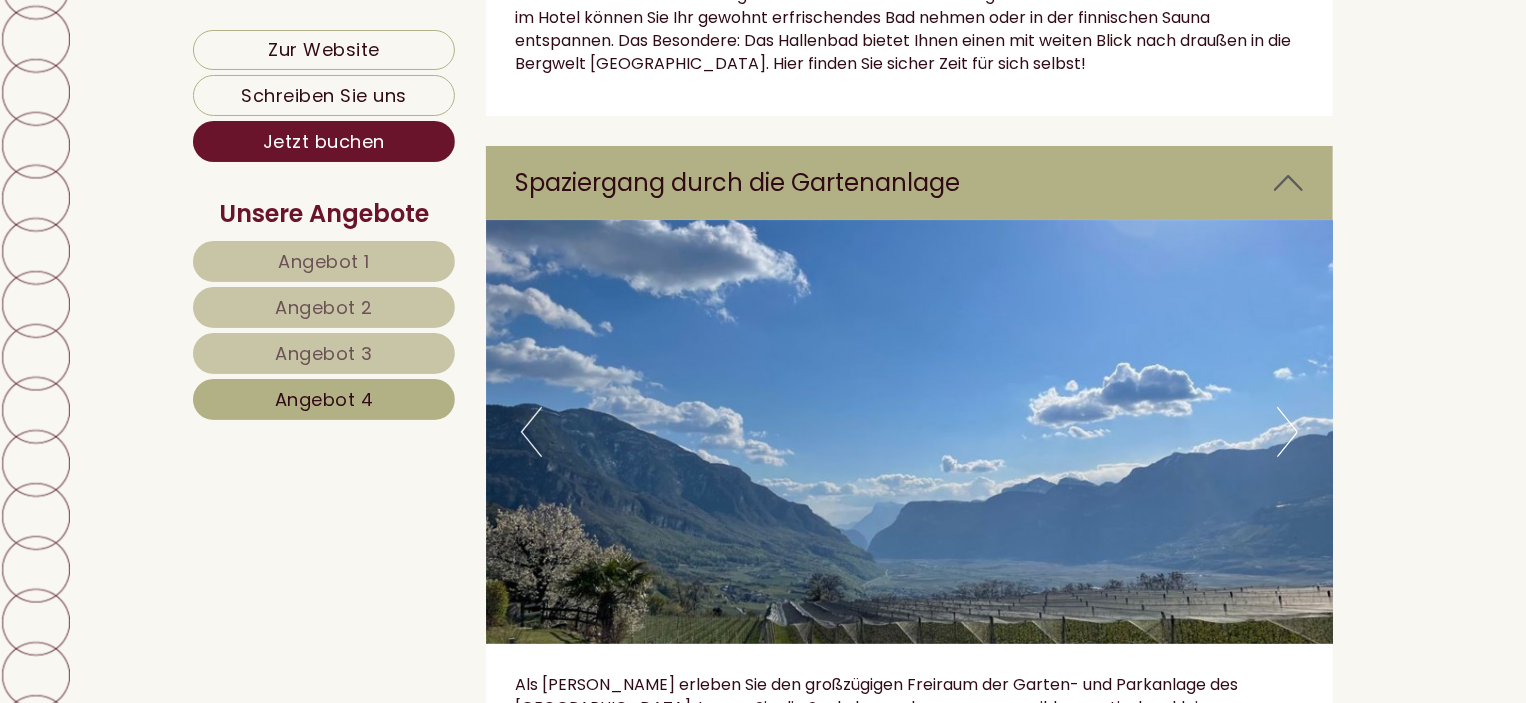 click on "Next" at bounding box center (1287, 432) 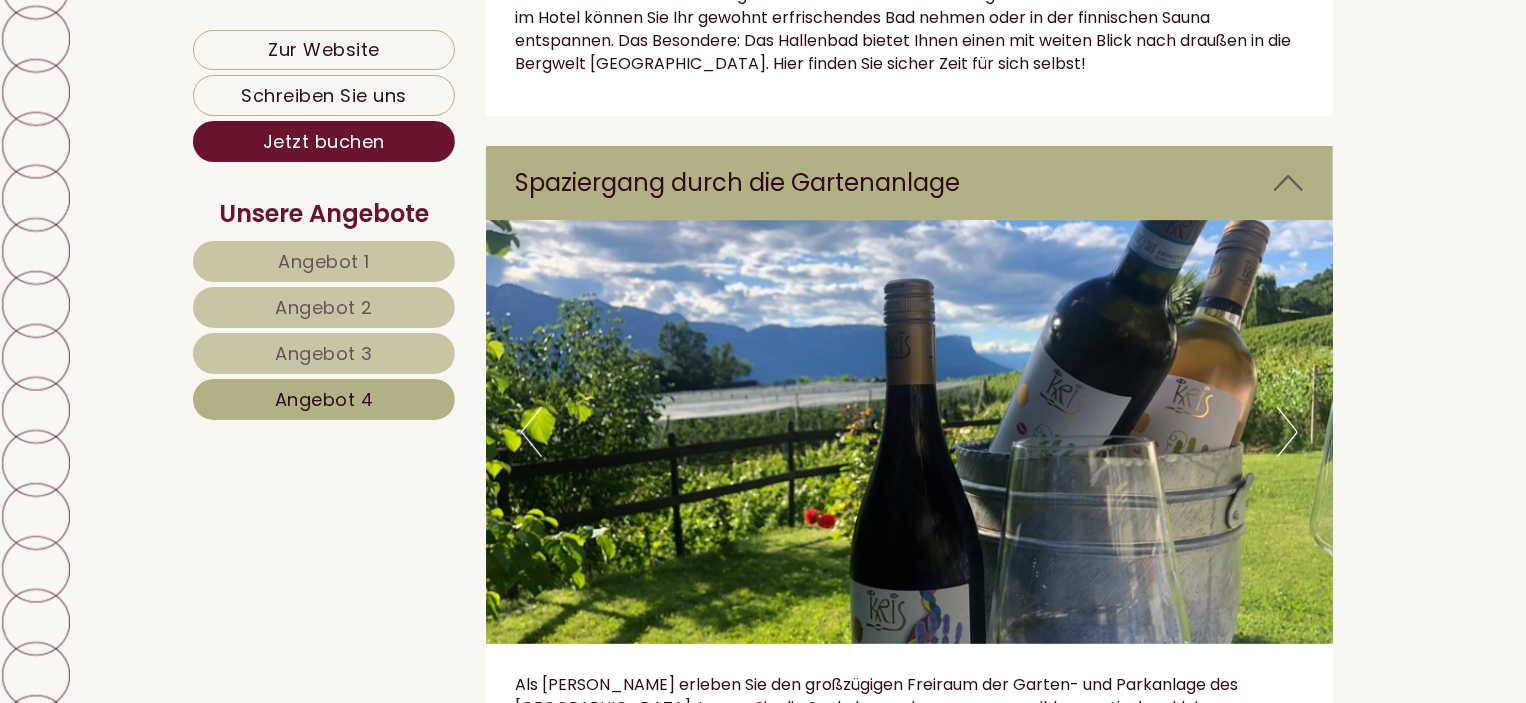 click on "Next" at bounding box center (1287, 432) 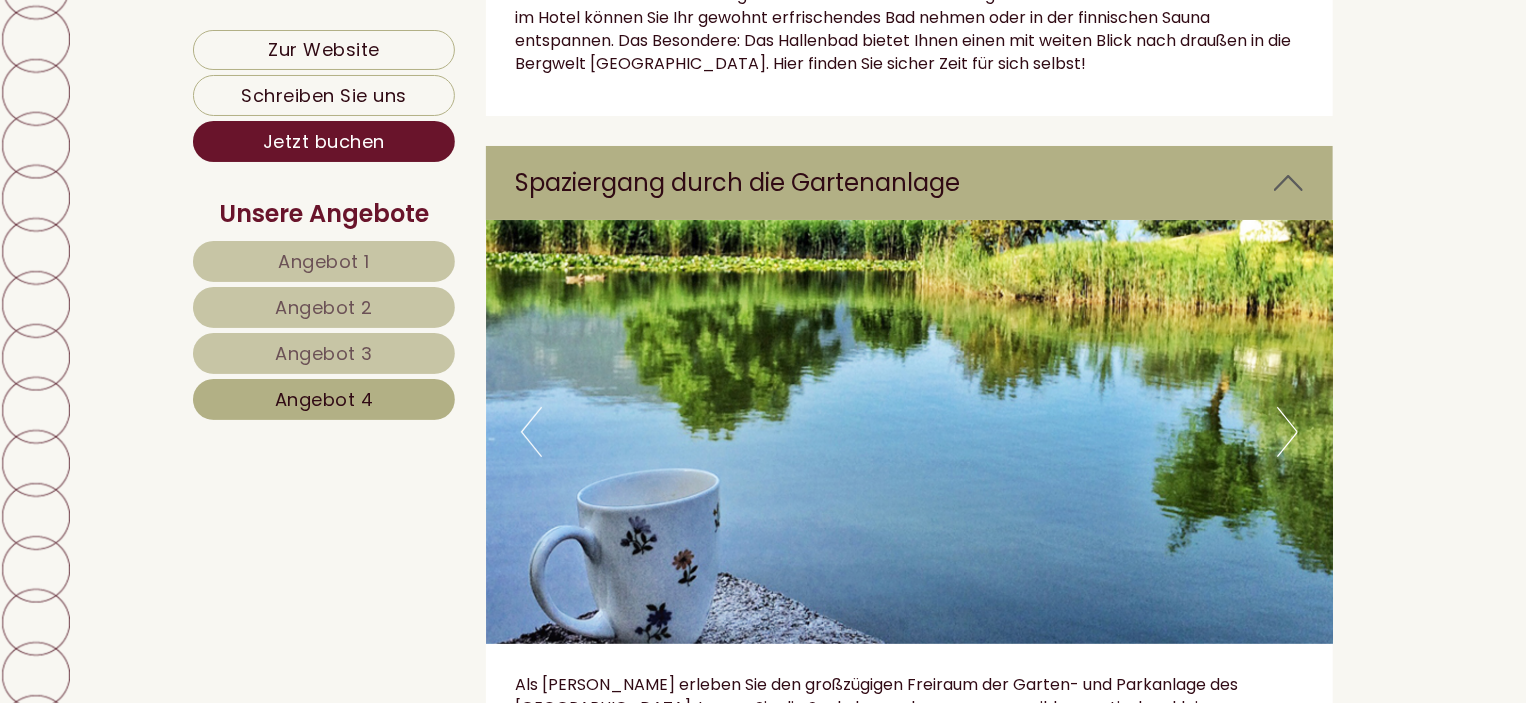 click on "Next" at bounding box center [1287, 432] 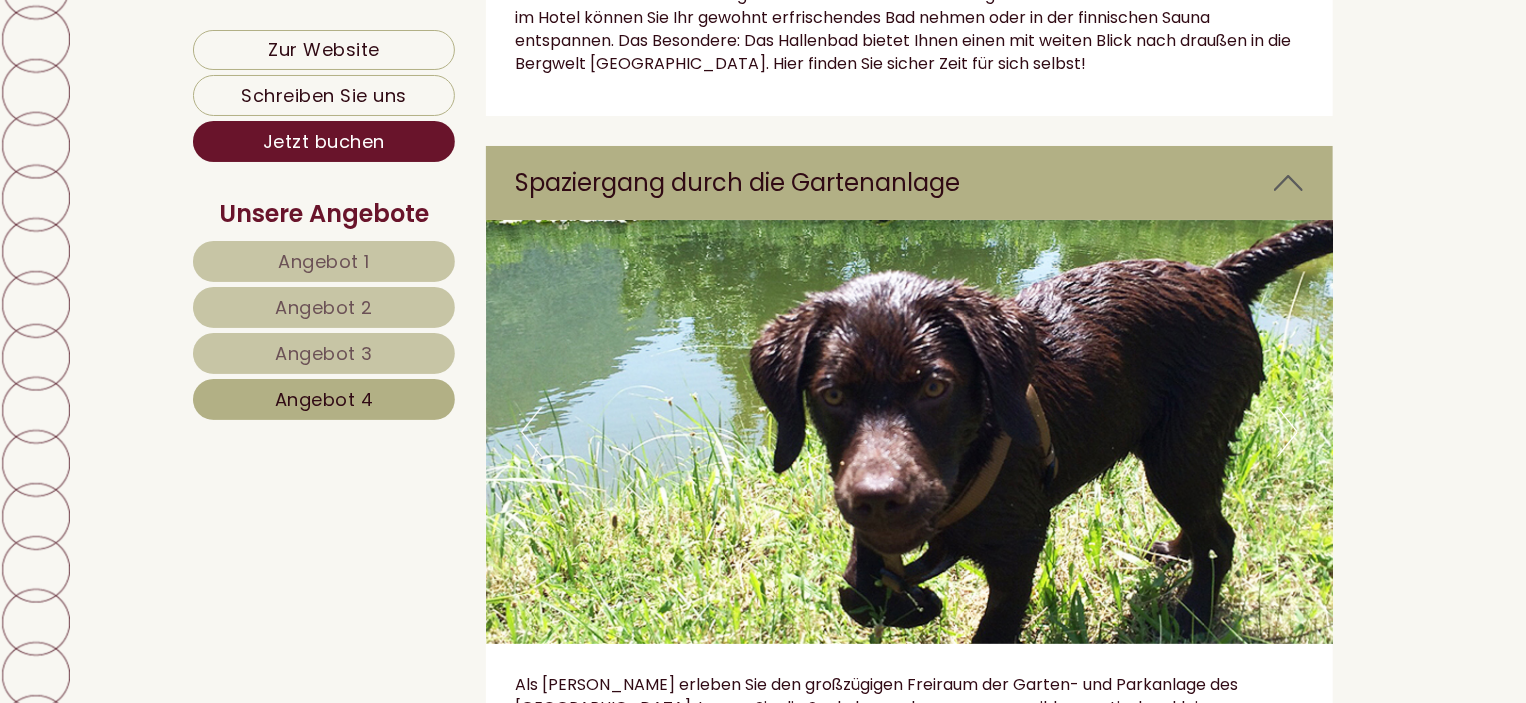 click on "Next" at bounding box center (1287, 432) 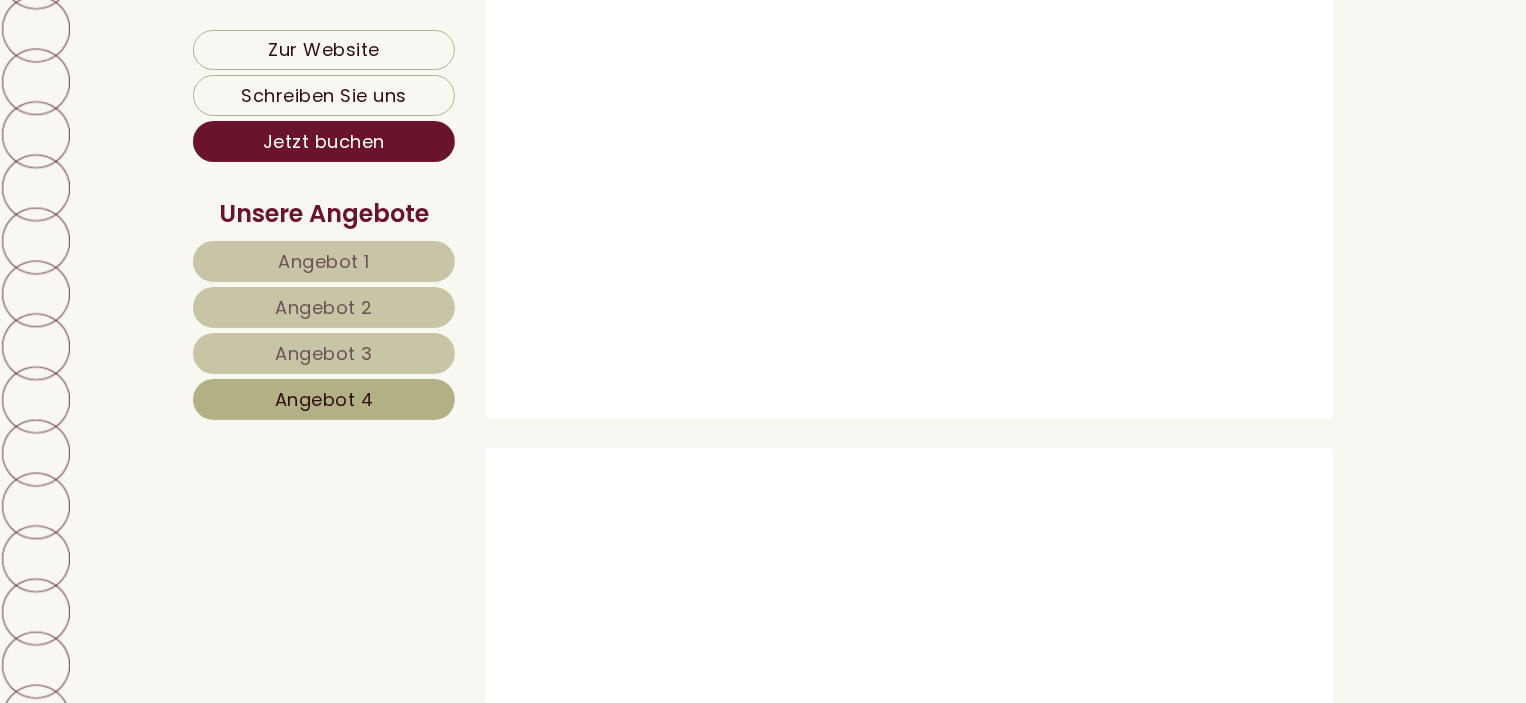 scroll, scrollTop: 5800, scrollLeft: 0, axis: vertical 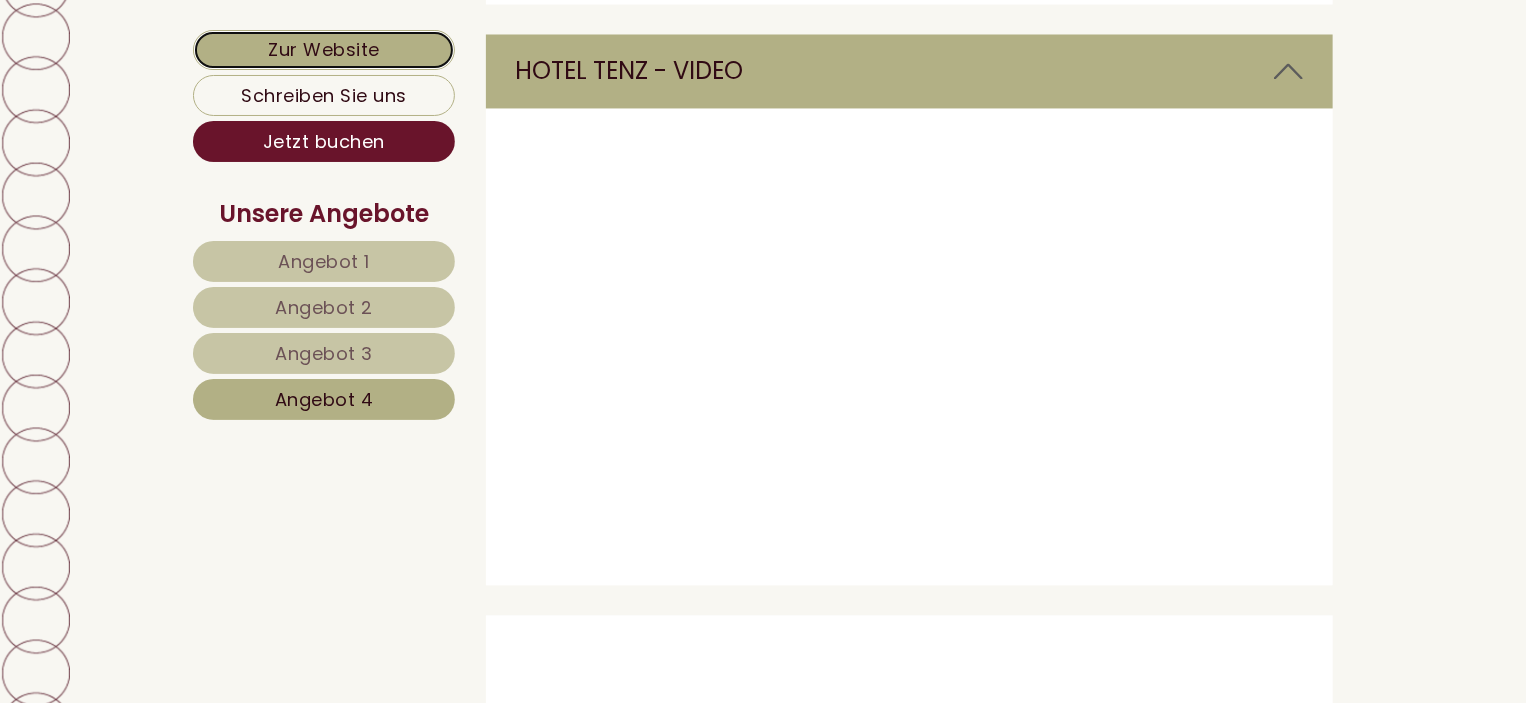 click on "Zur Website" at bounding box center (324, 50) 